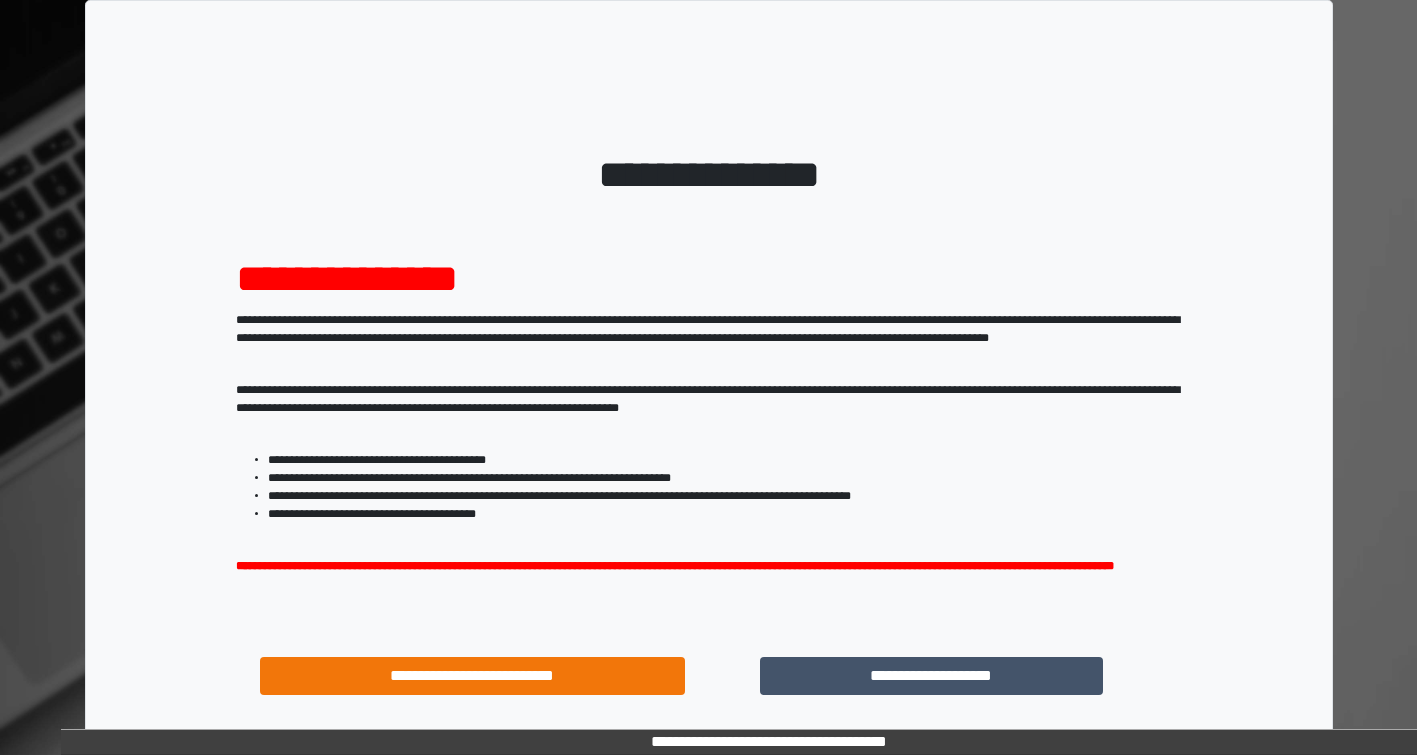 scroll, scrollTop: 0, scrollLeft: 0, axis: both 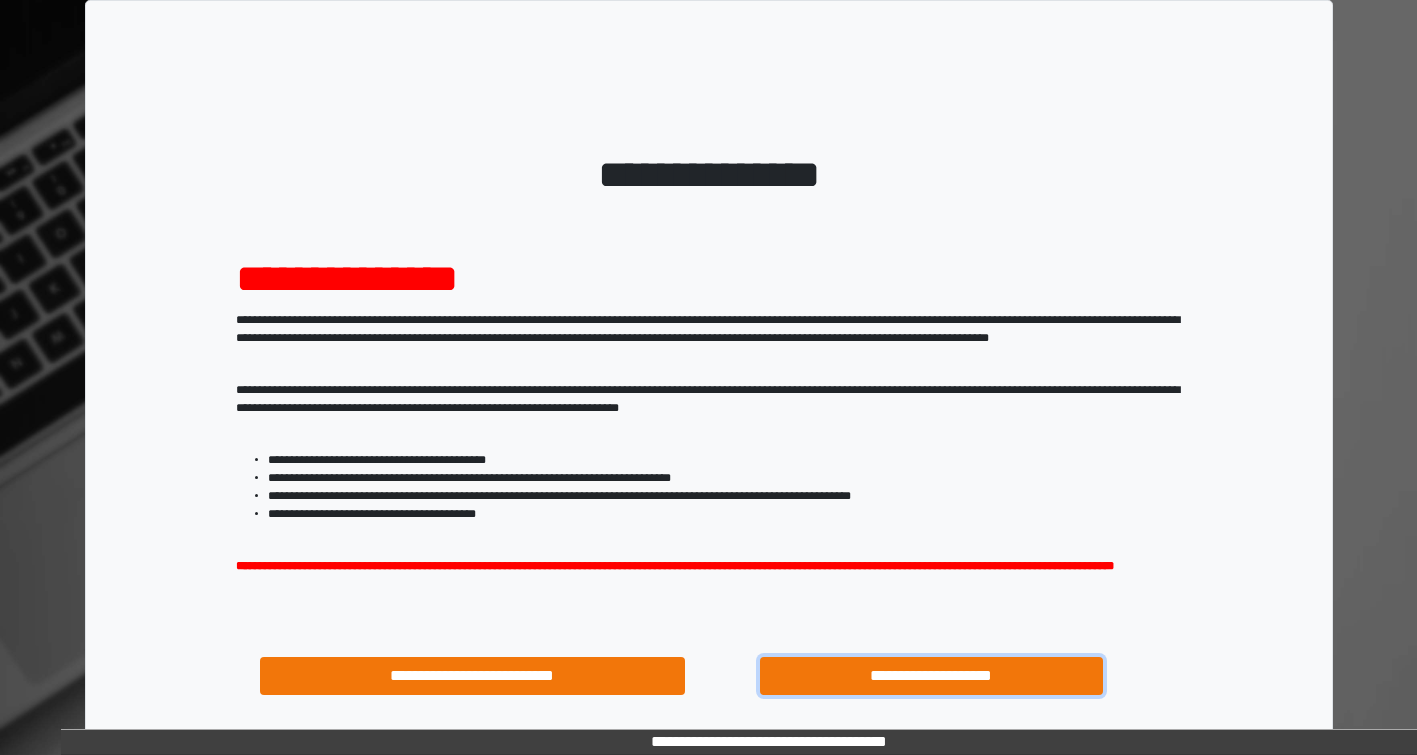 click on "**********" at bounding box center [932, 676] 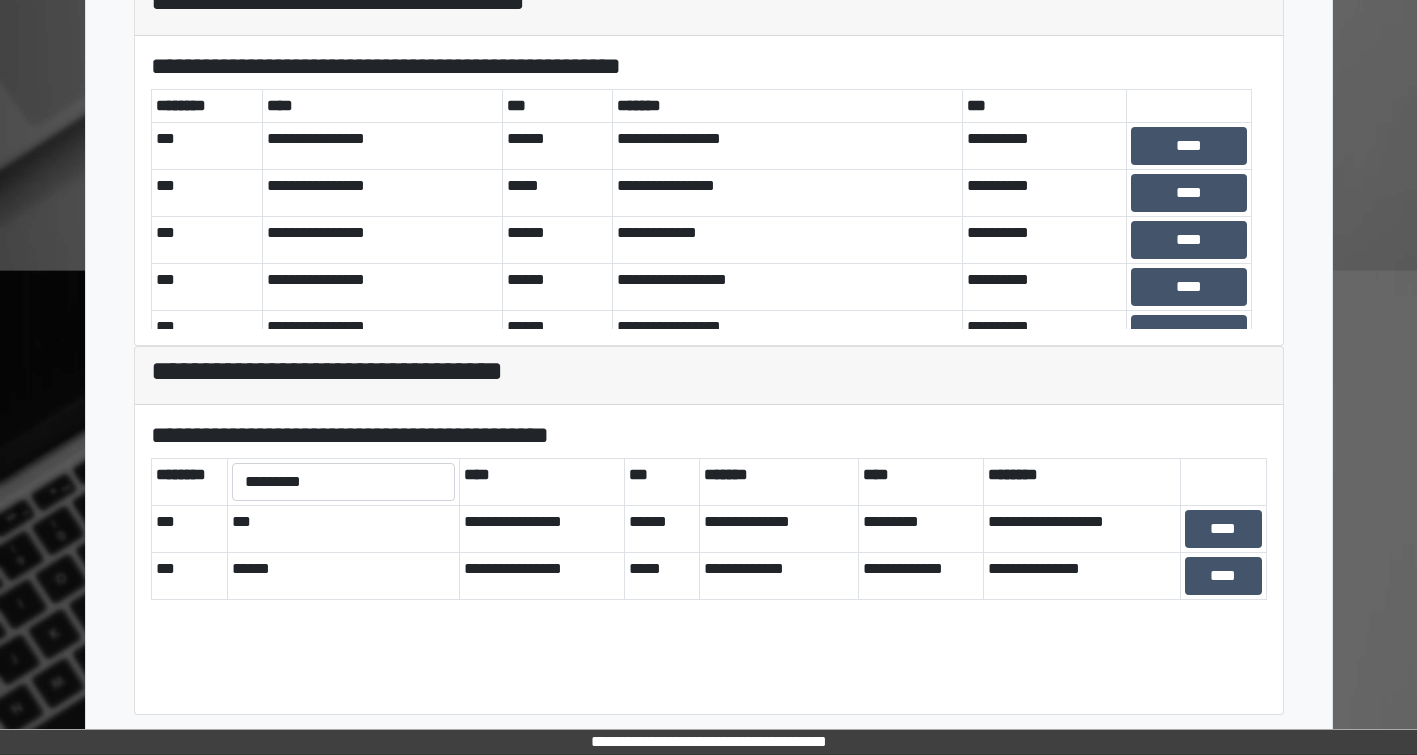 scroll, scrollTop: 560, scrollLeft: 0, axis: vertical 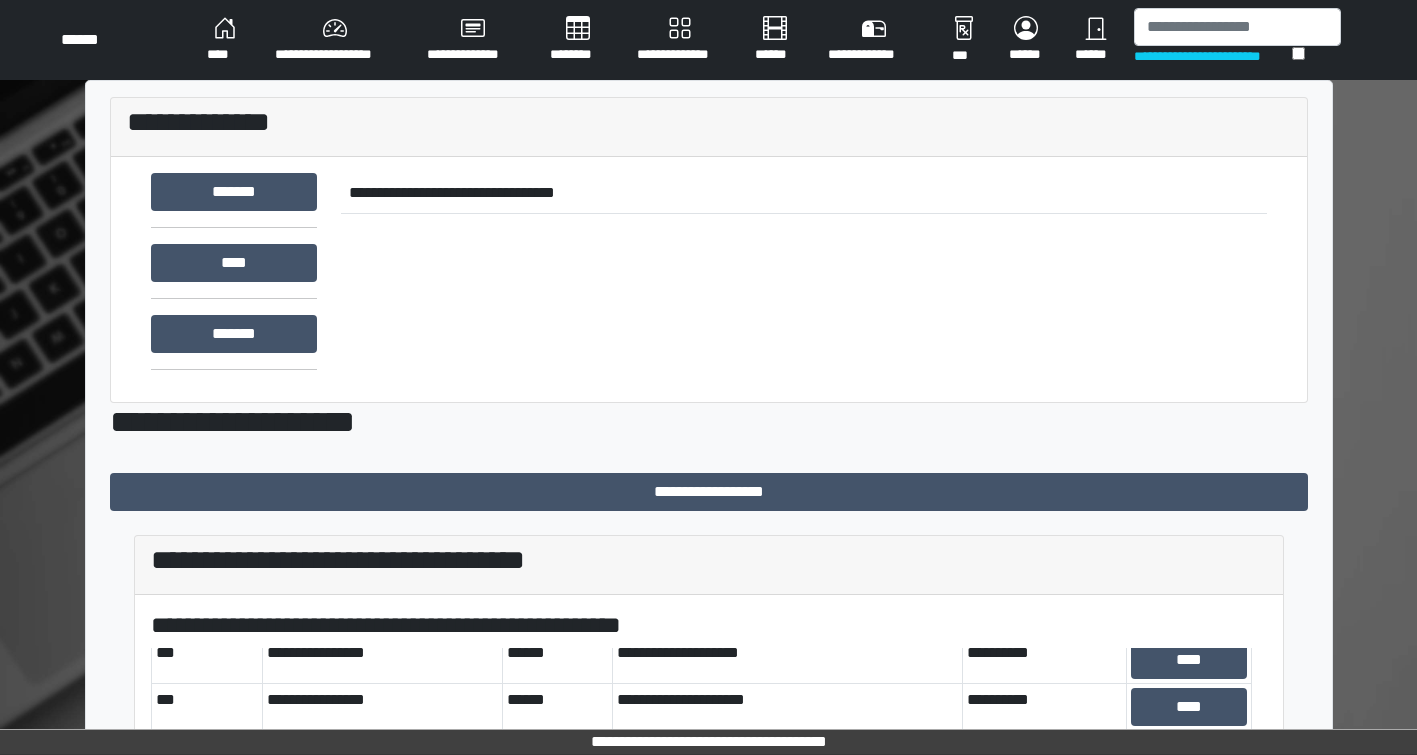 click on "**********" at bounding box center (335, 40) 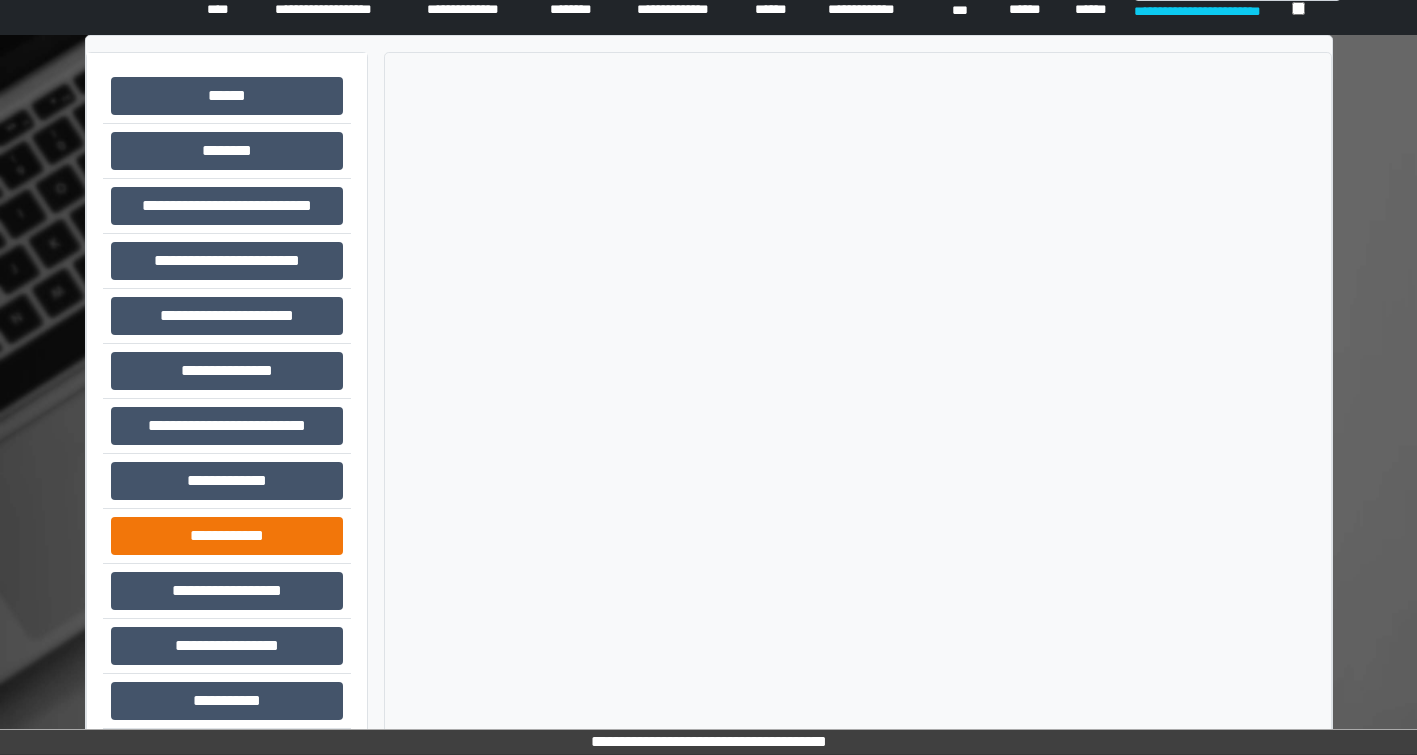 scroll, scrollTop: 69, scrollLeft: 0, axis: vertical 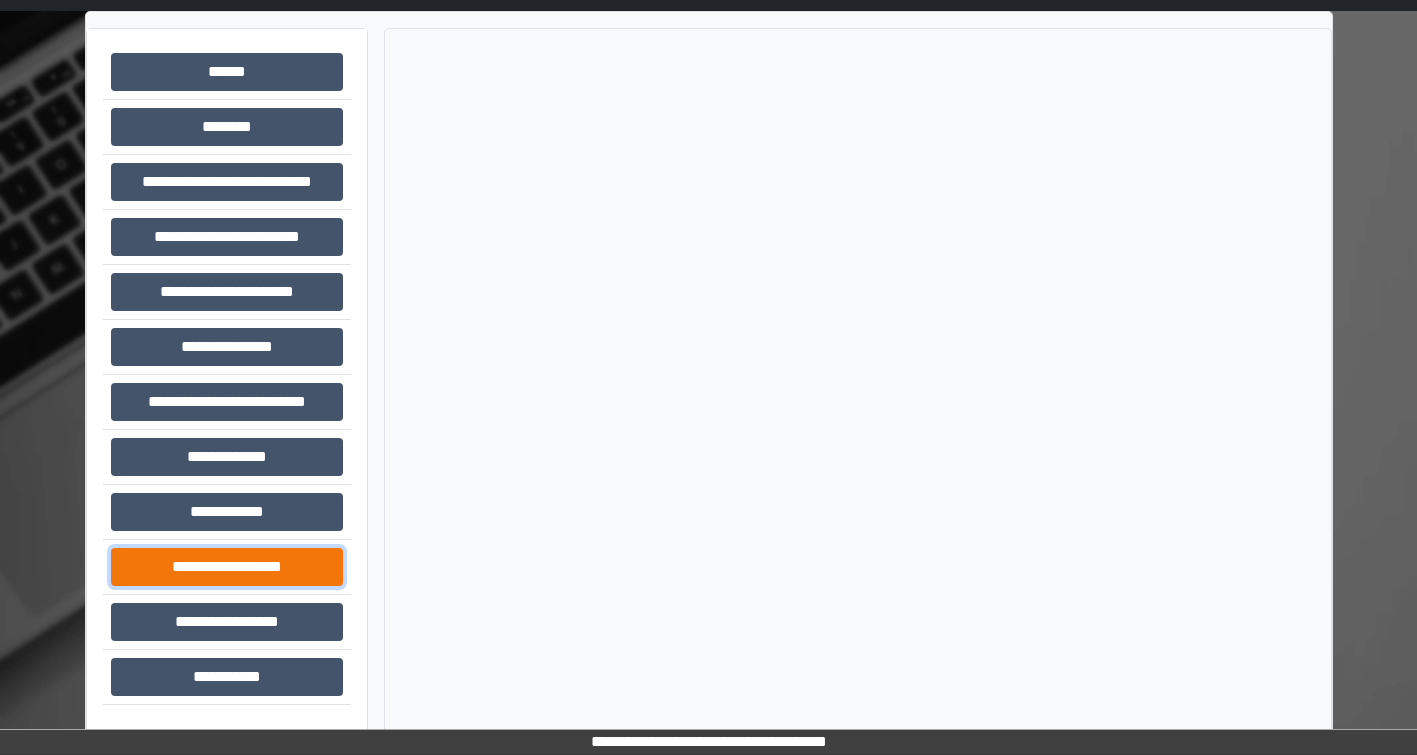 click on "**********" at bounding box center [227, 567] 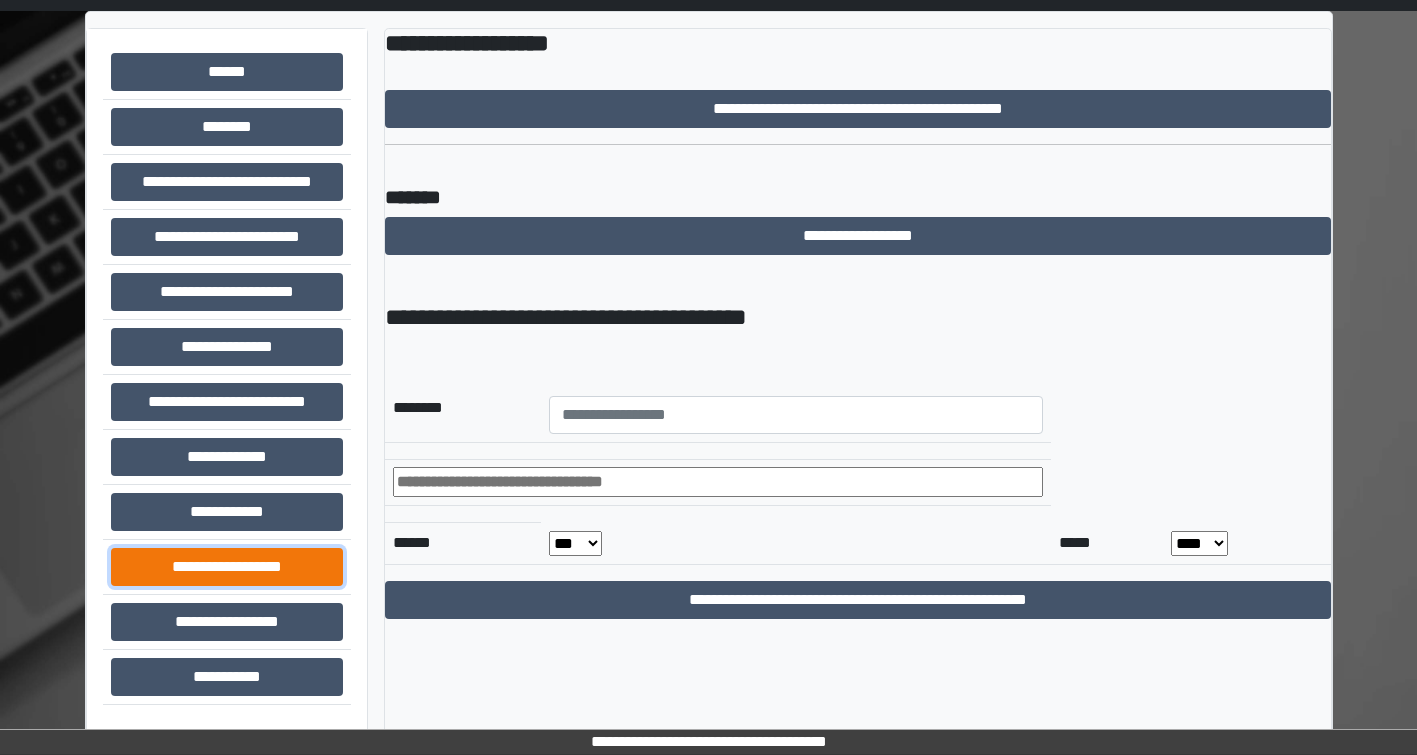 click on "**********" at bounding box center [227, 567] 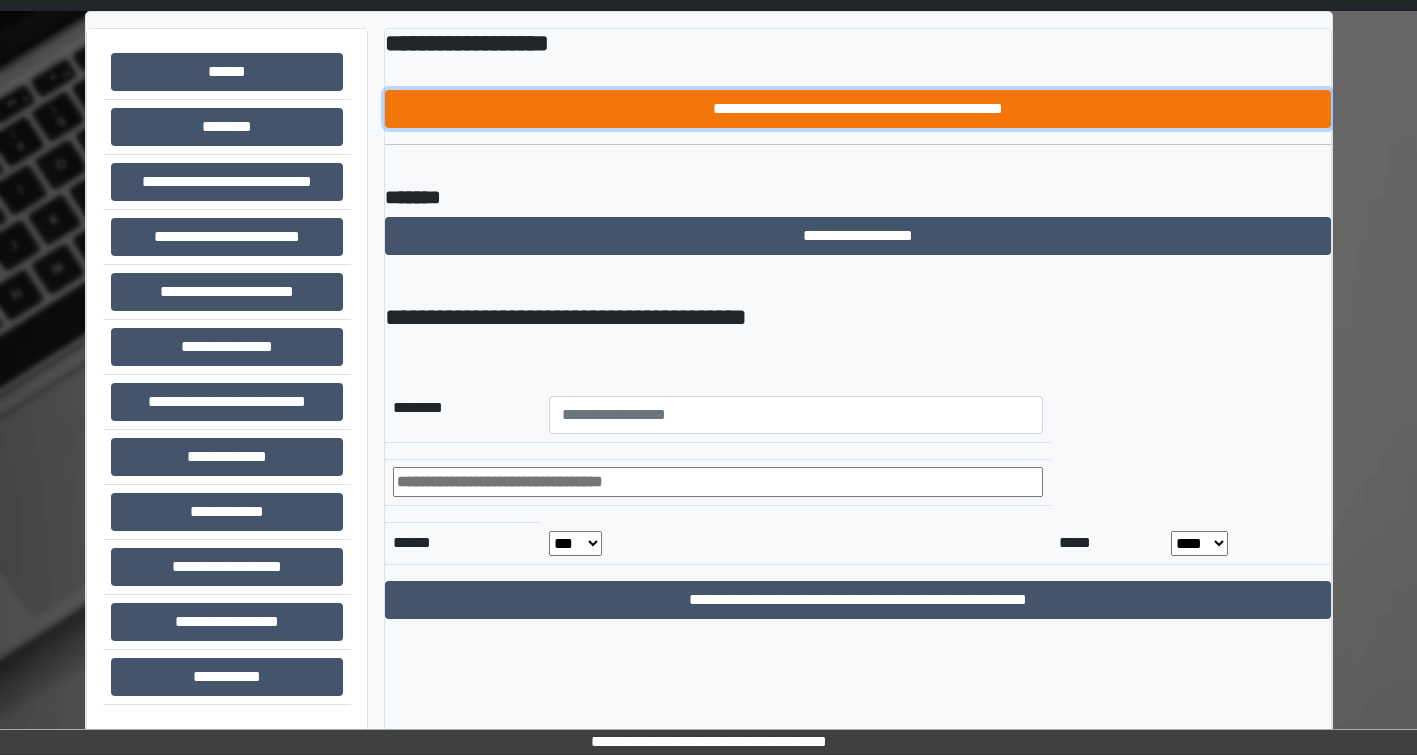 click on "**********" at bounding box center [858, 109] 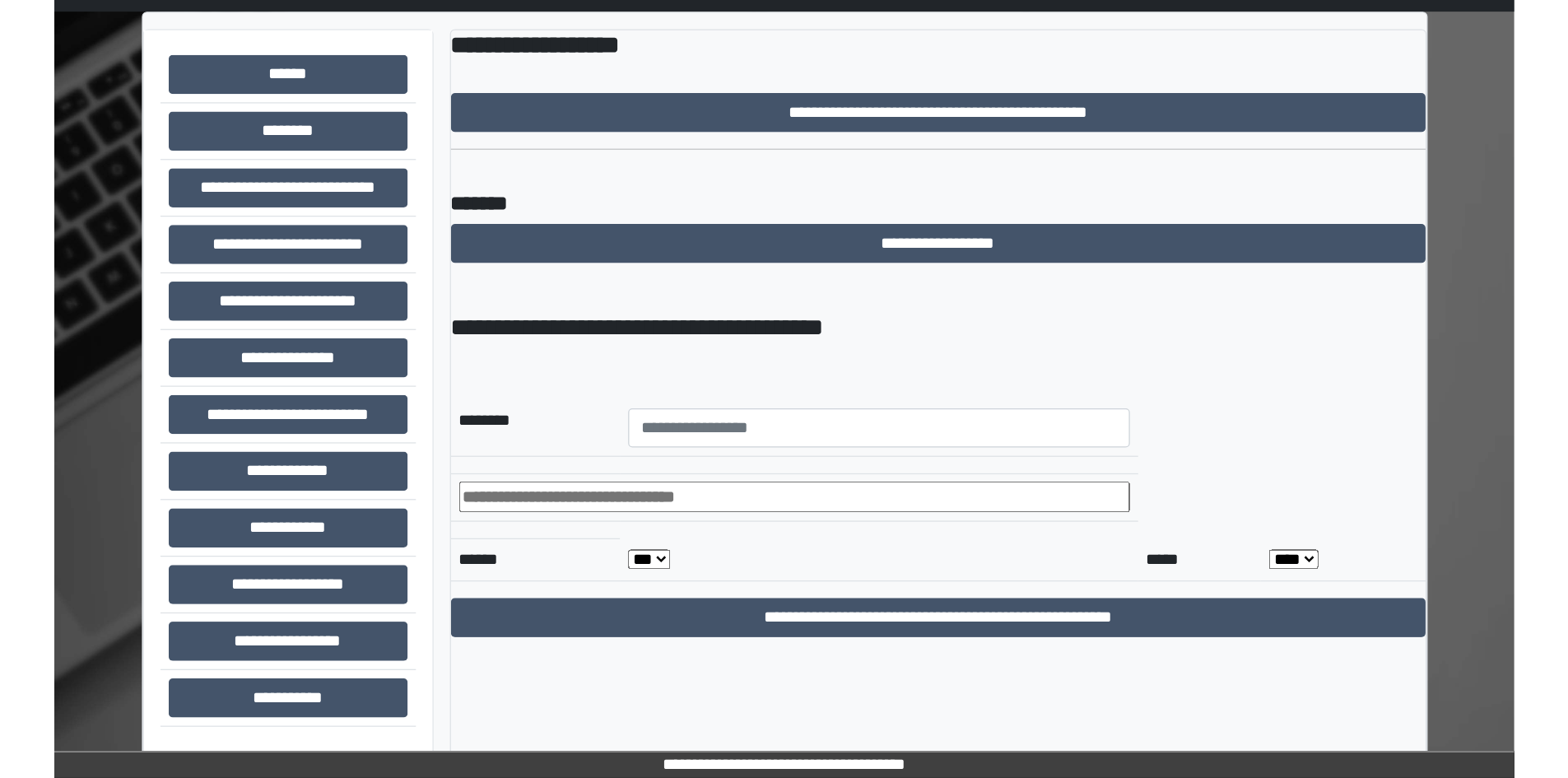 scroll, scrollTop: 0, scrollLeft: 0, axis: both 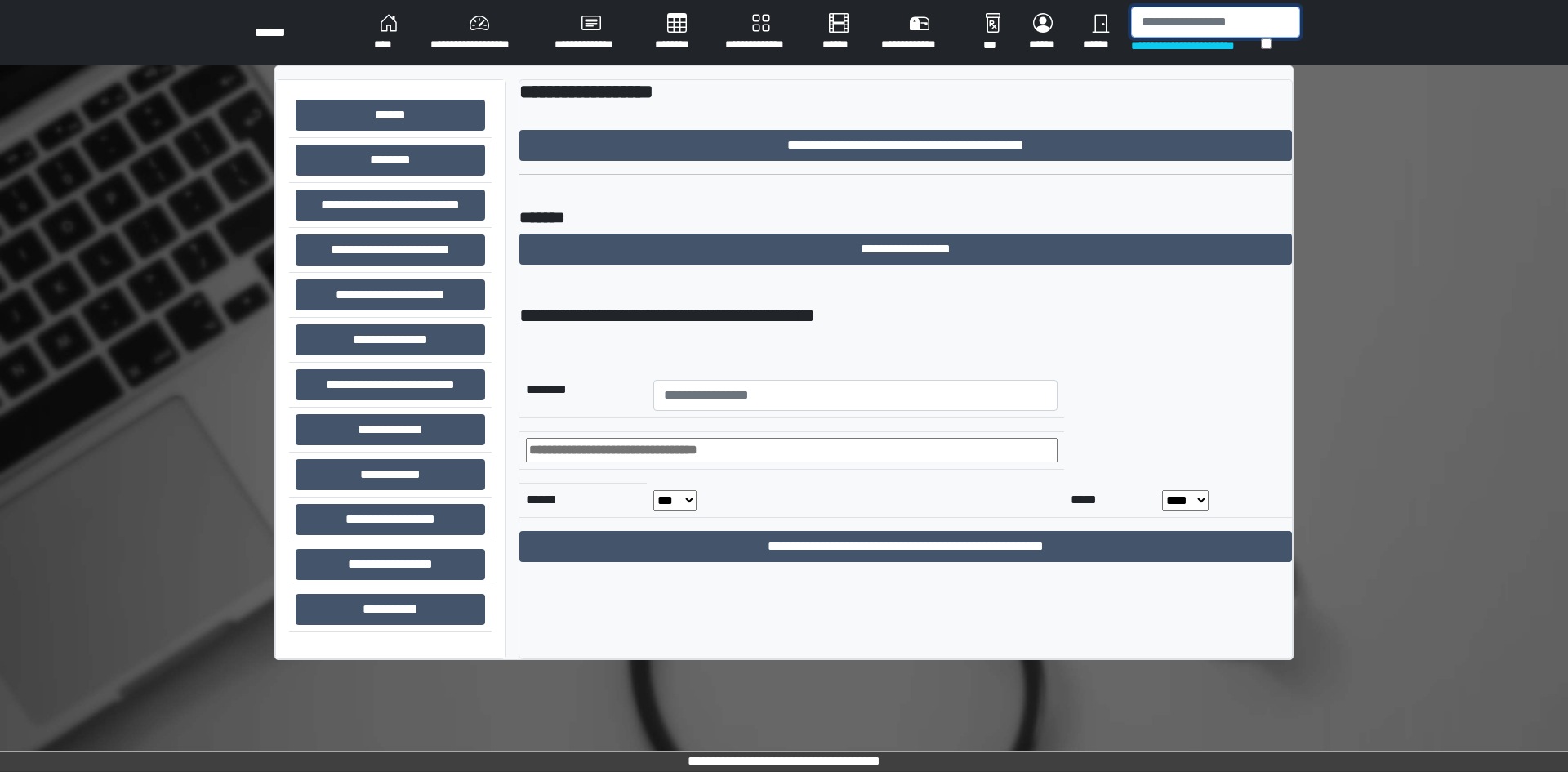 click at bounding box center [1215, 22] 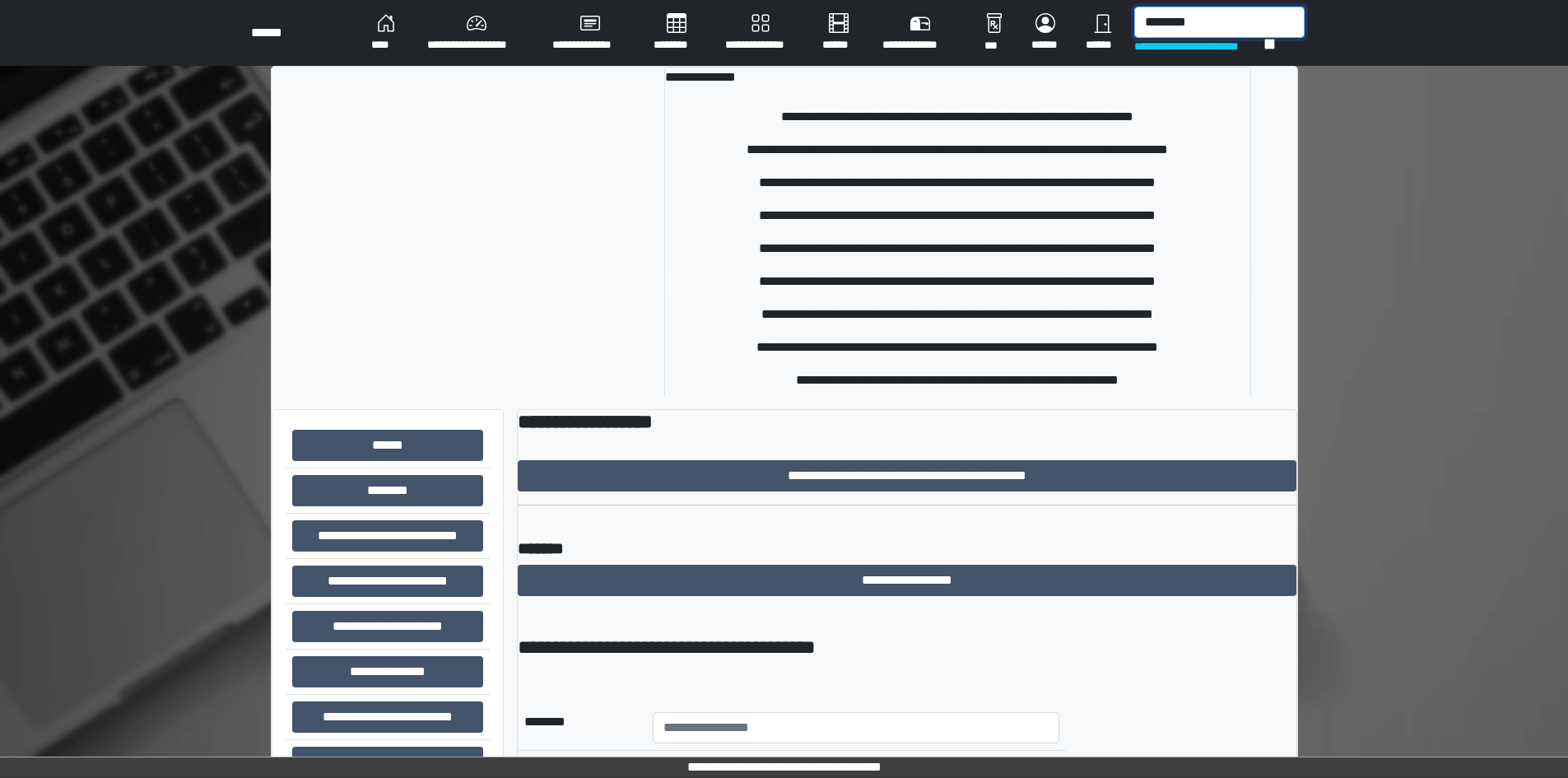 scroll, scrollTop: 165, scrollLeft: 0, axis: vertical 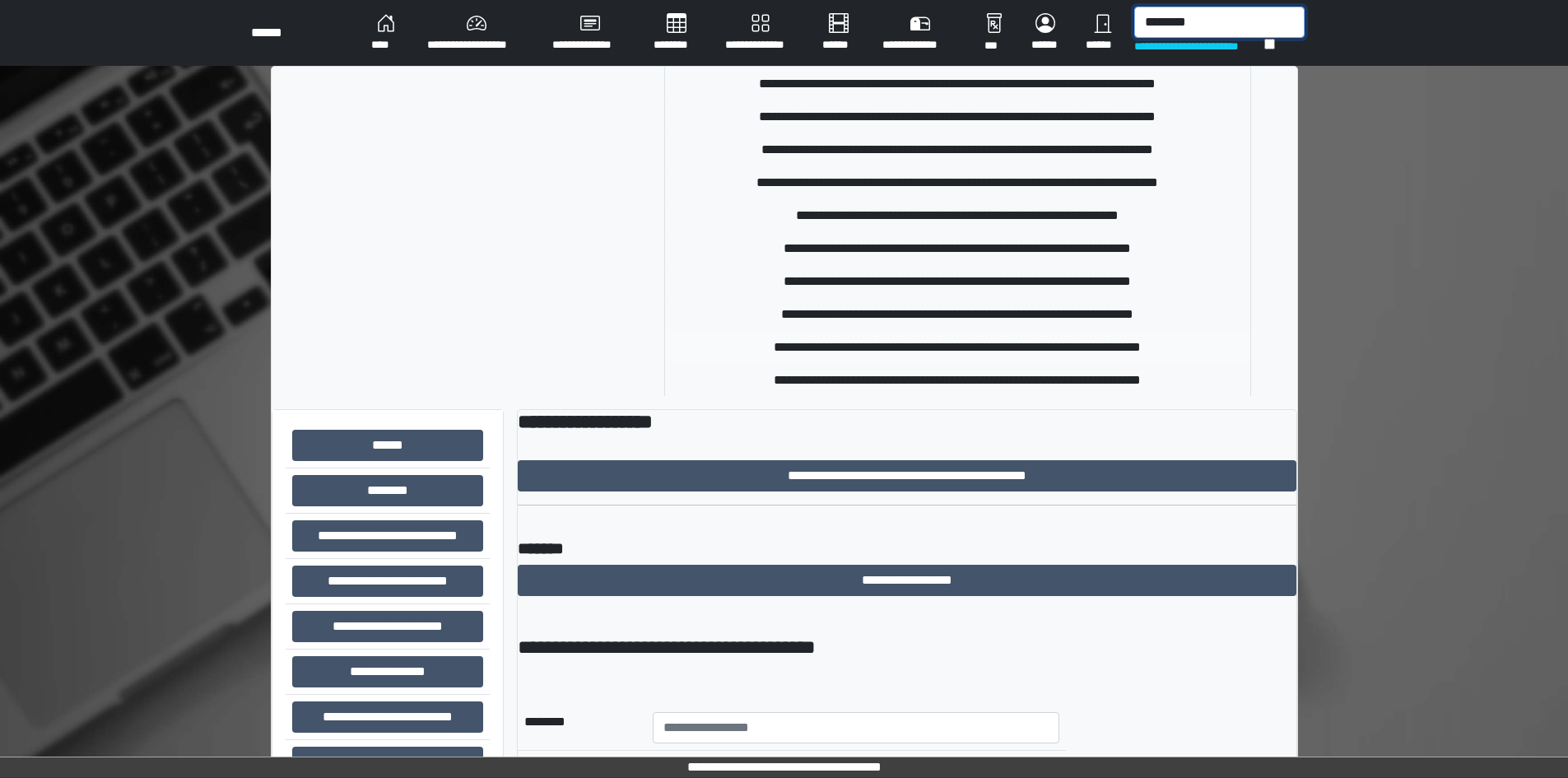 type on "********" 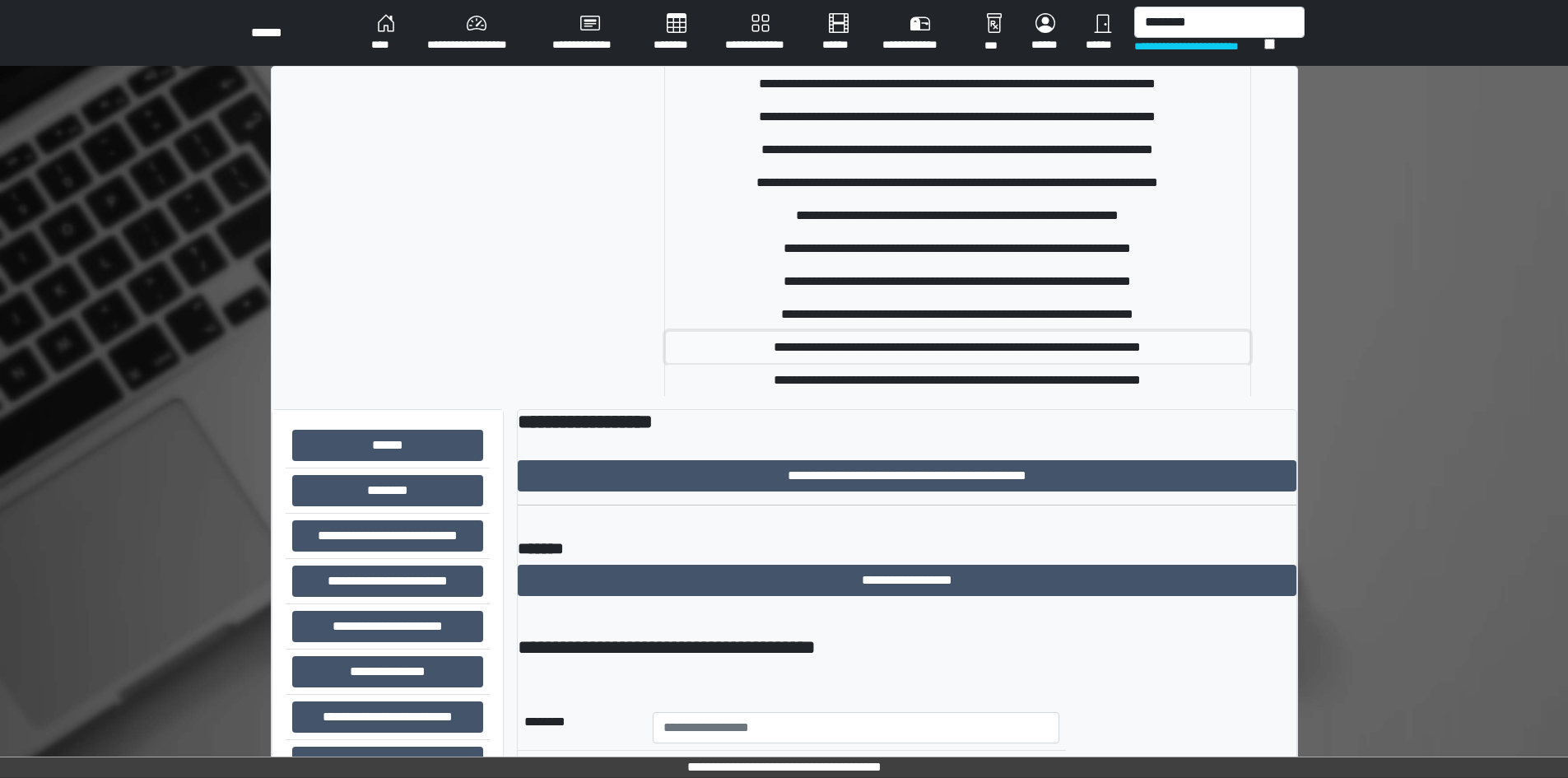 click on "**********" at bounding box center [957, 347] 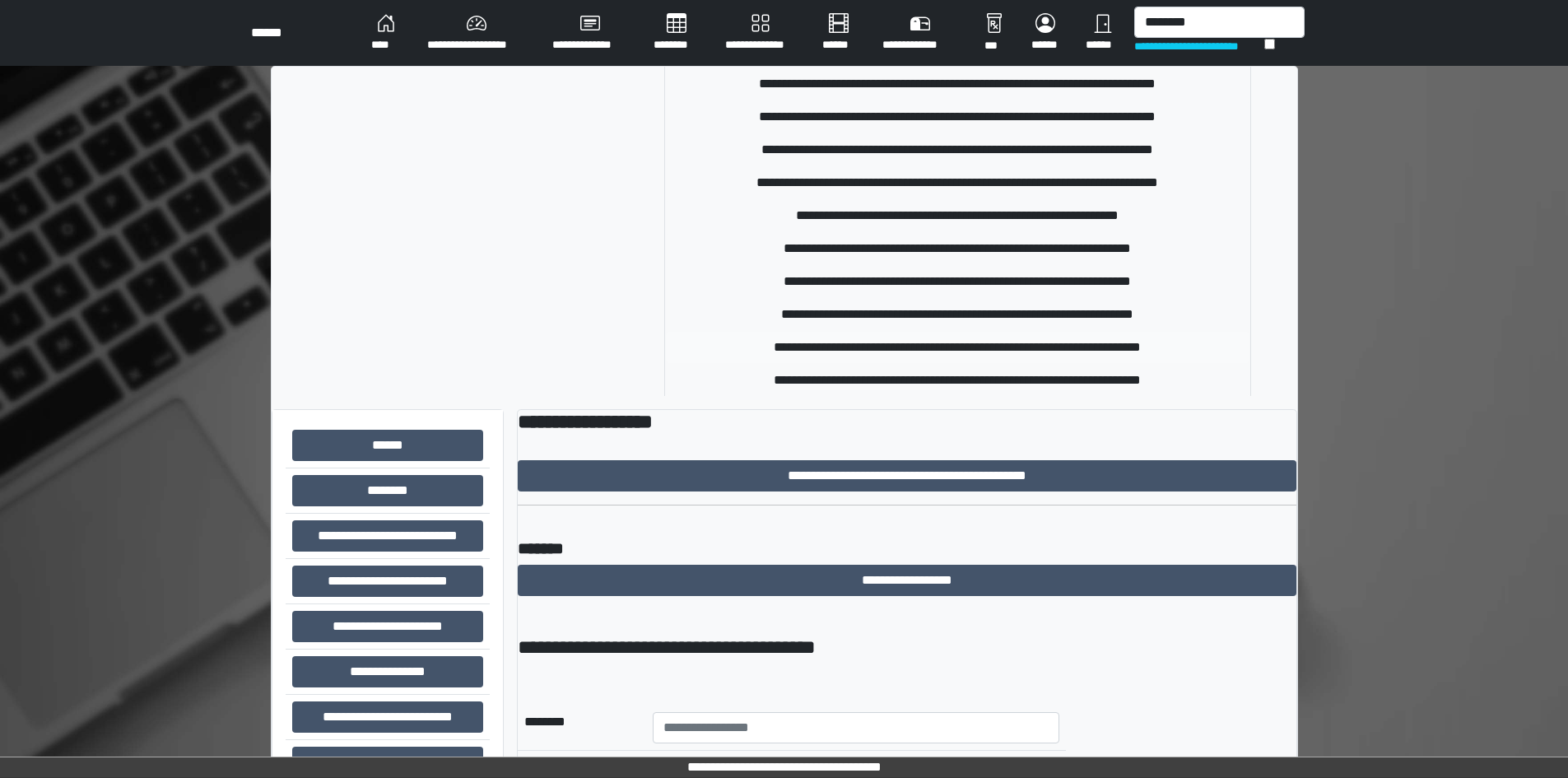 type 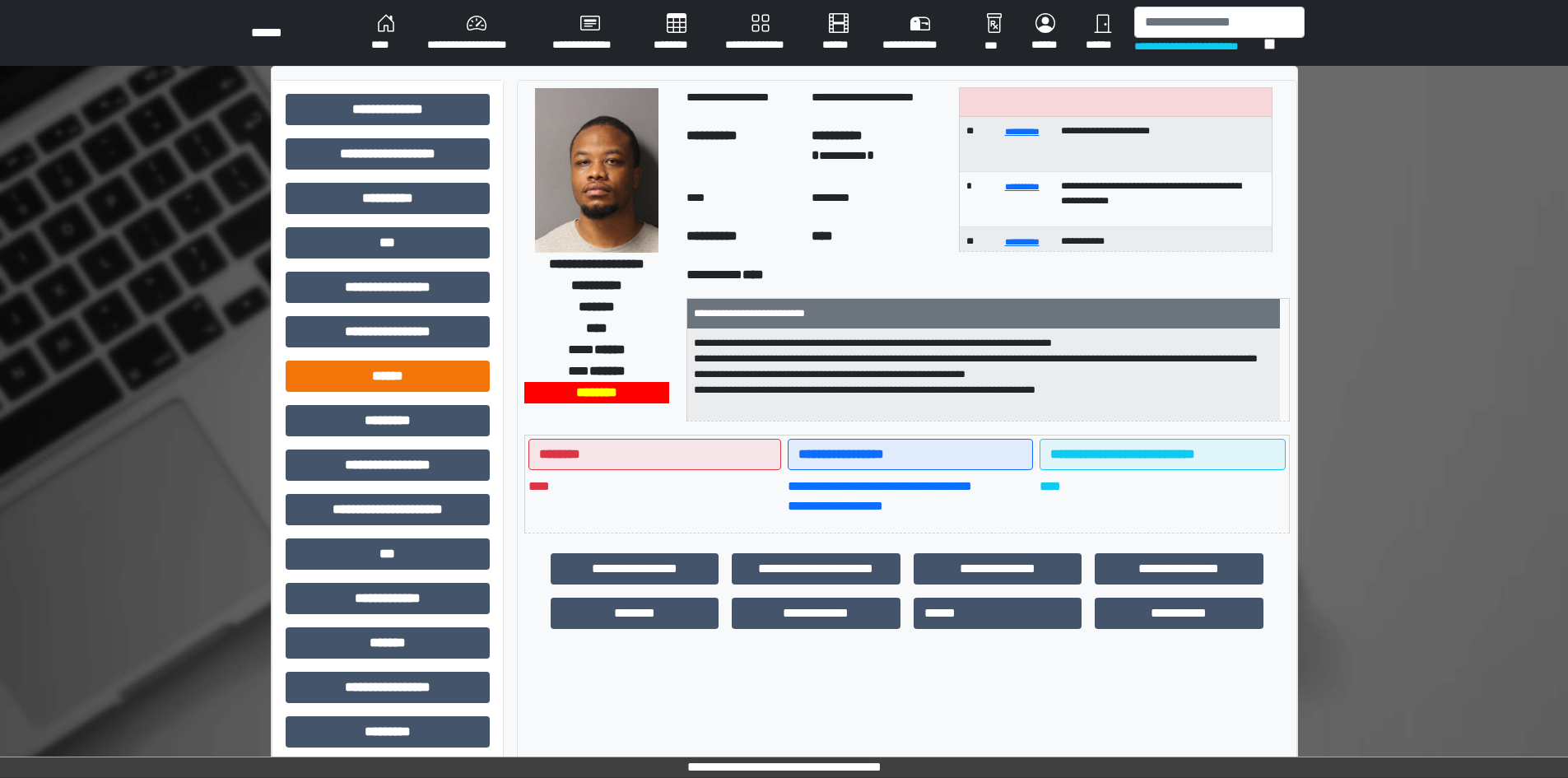 scroll, scrollTop: 82, scrollLeft: 0, axis: vertical 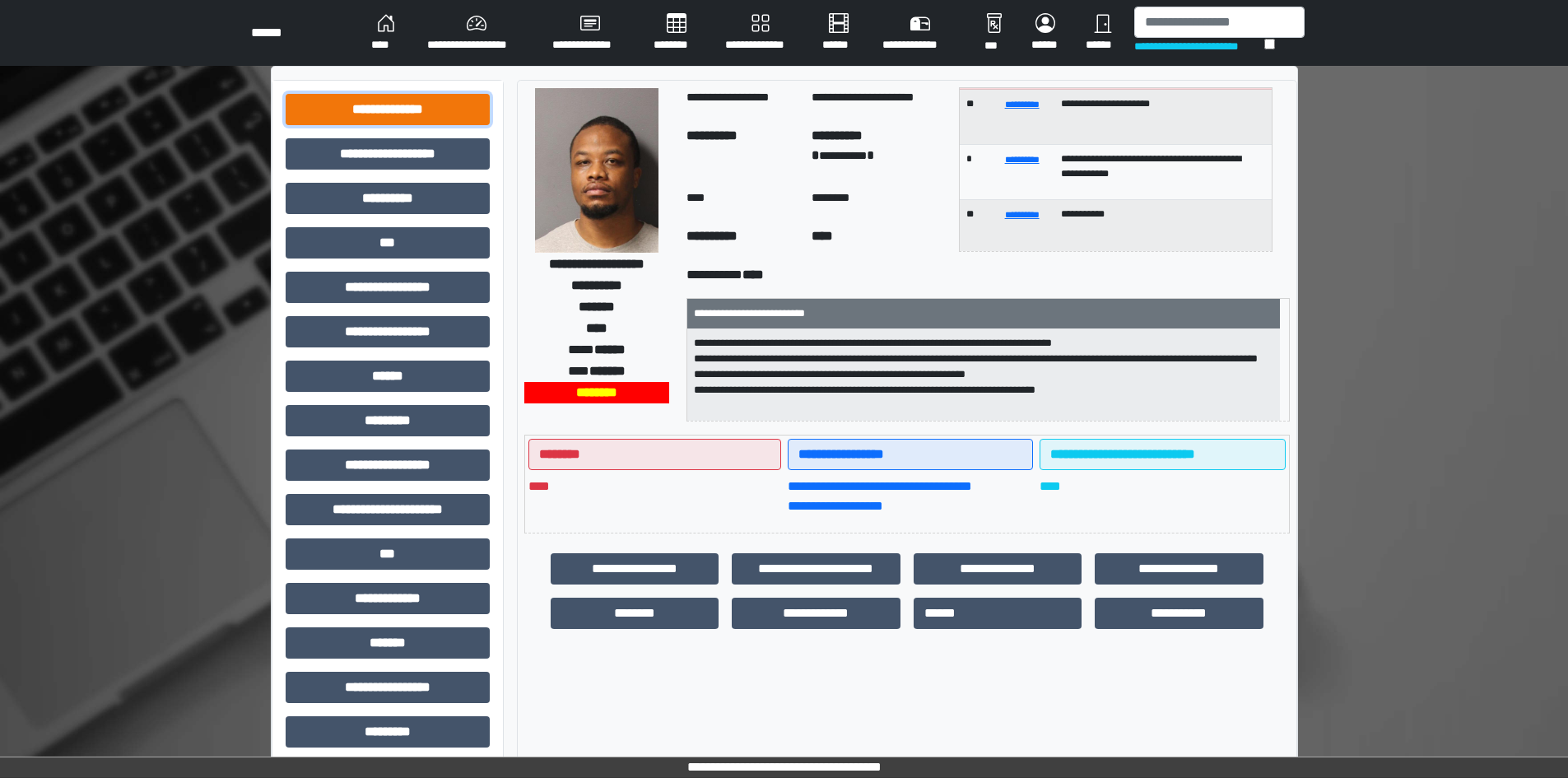 click on "**********" at bounding box center (388, 109) 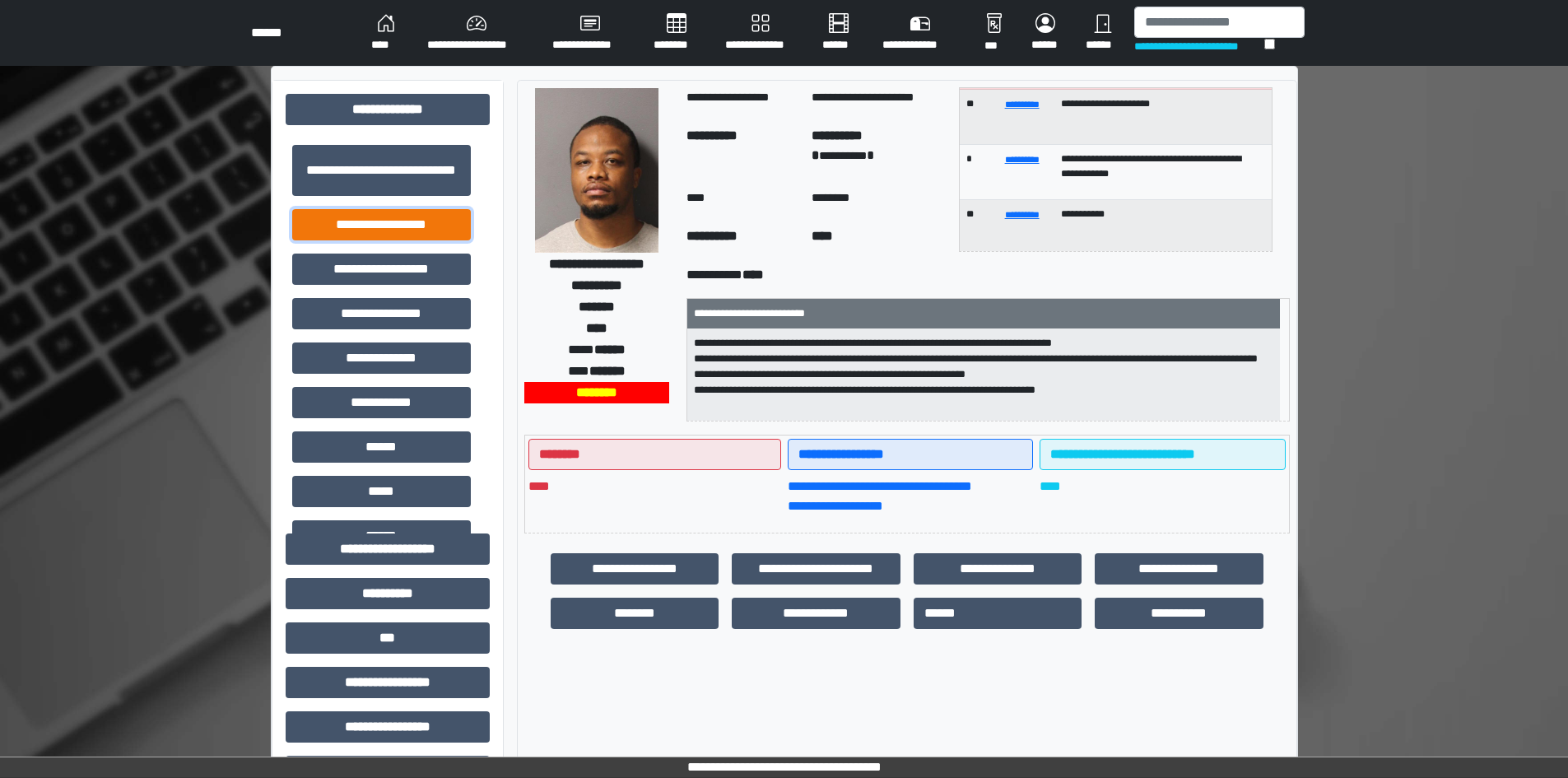 click on "**********" at bounding box center (381, 225) 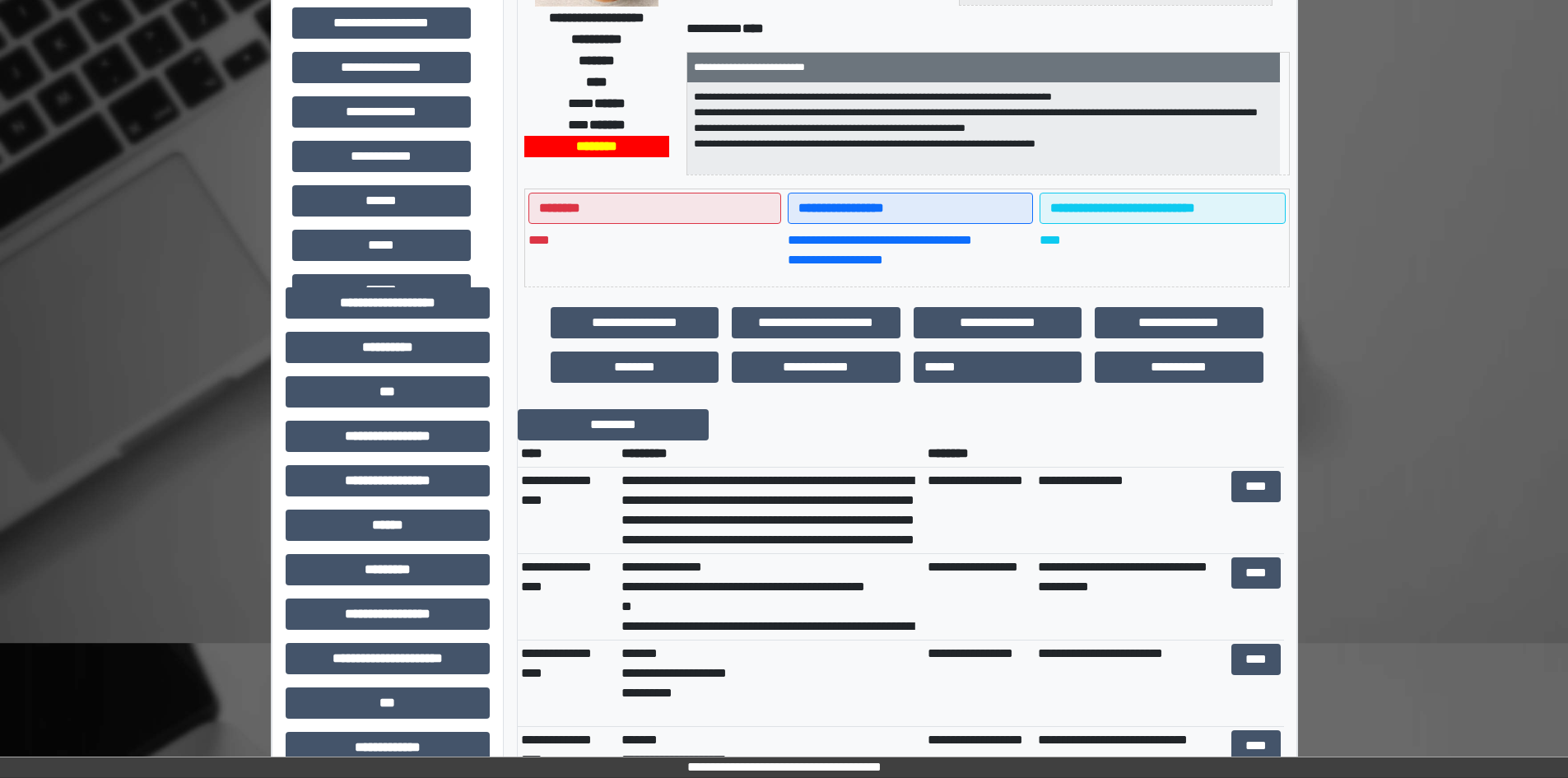 scroll, scrollTop: 329, scrollLeft: 0, axis: vertical 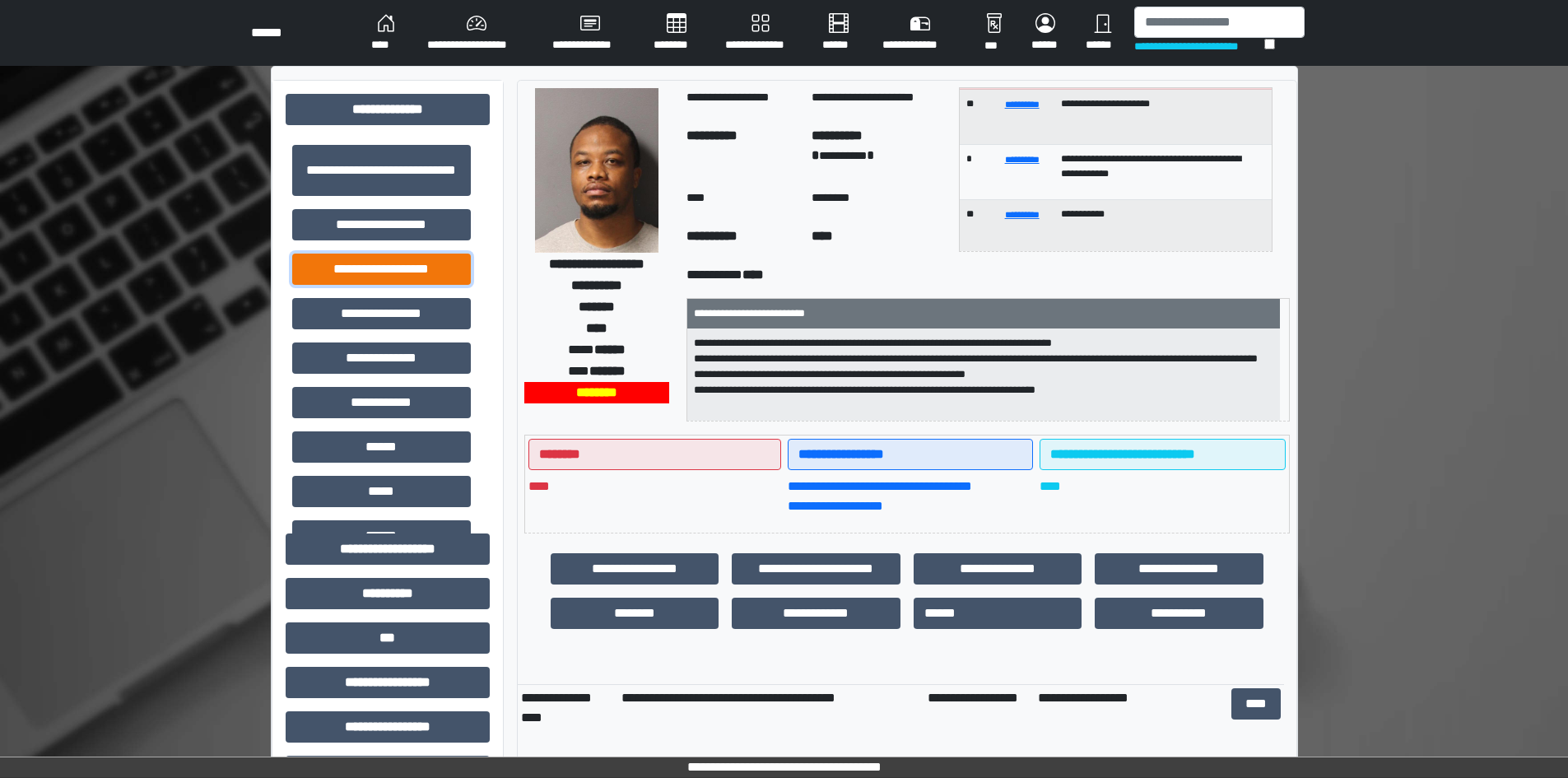 click on "**********" at bounding box center [381, 269] 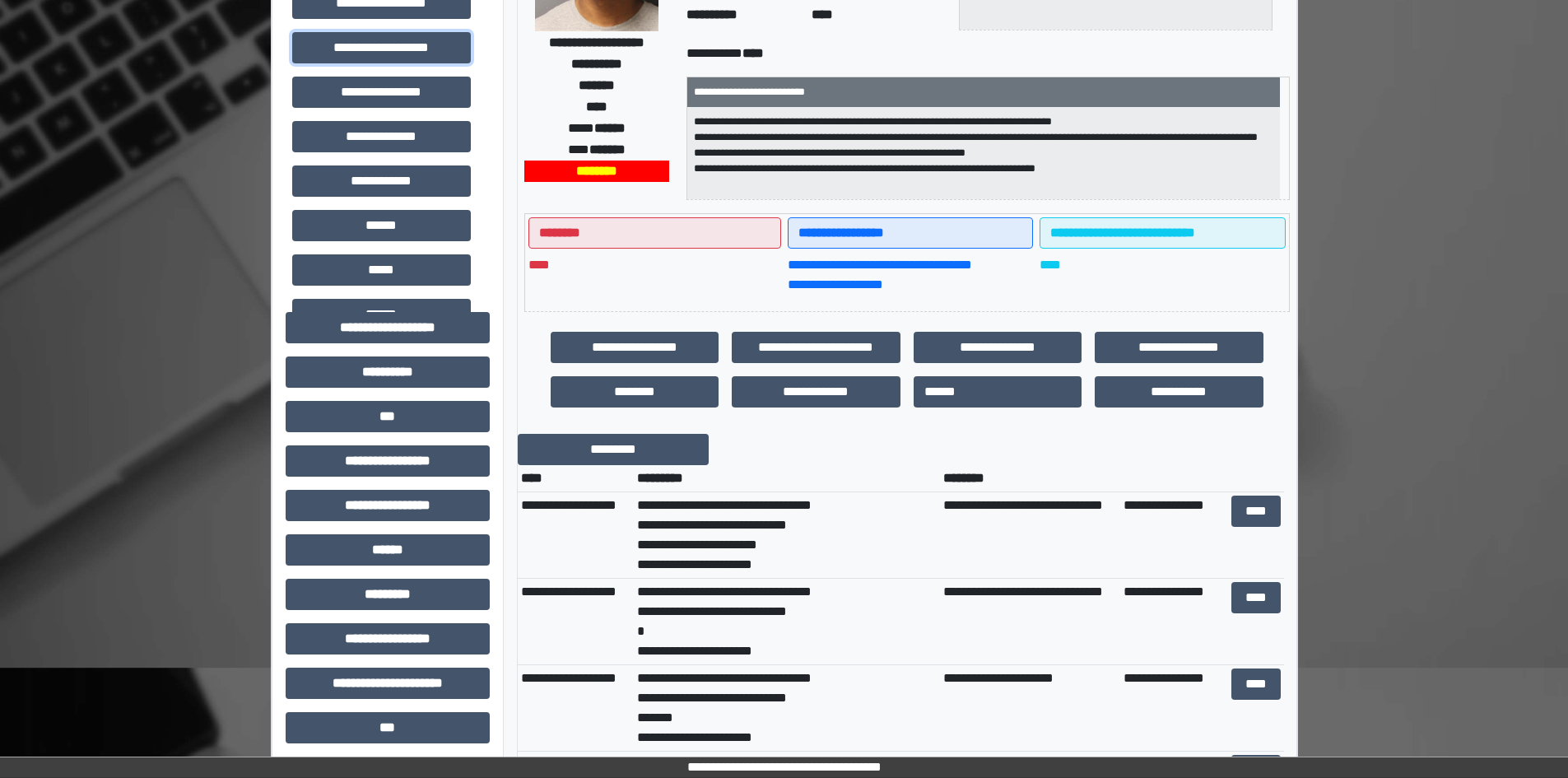 scroll, scrollTop: 329, scrollLeft: 0, axis: vertical 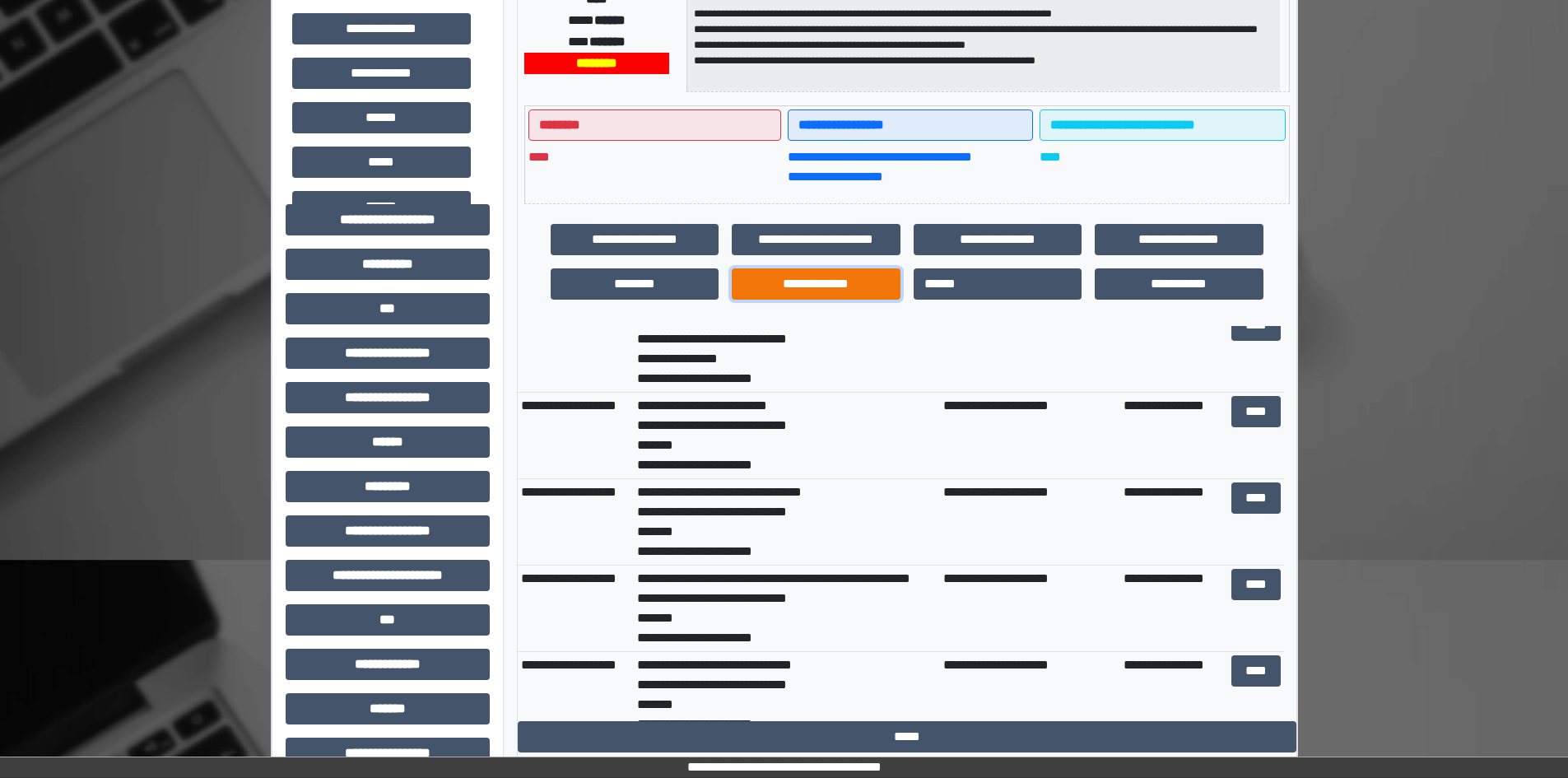 click on "**********" at bounding box center (816, 284) 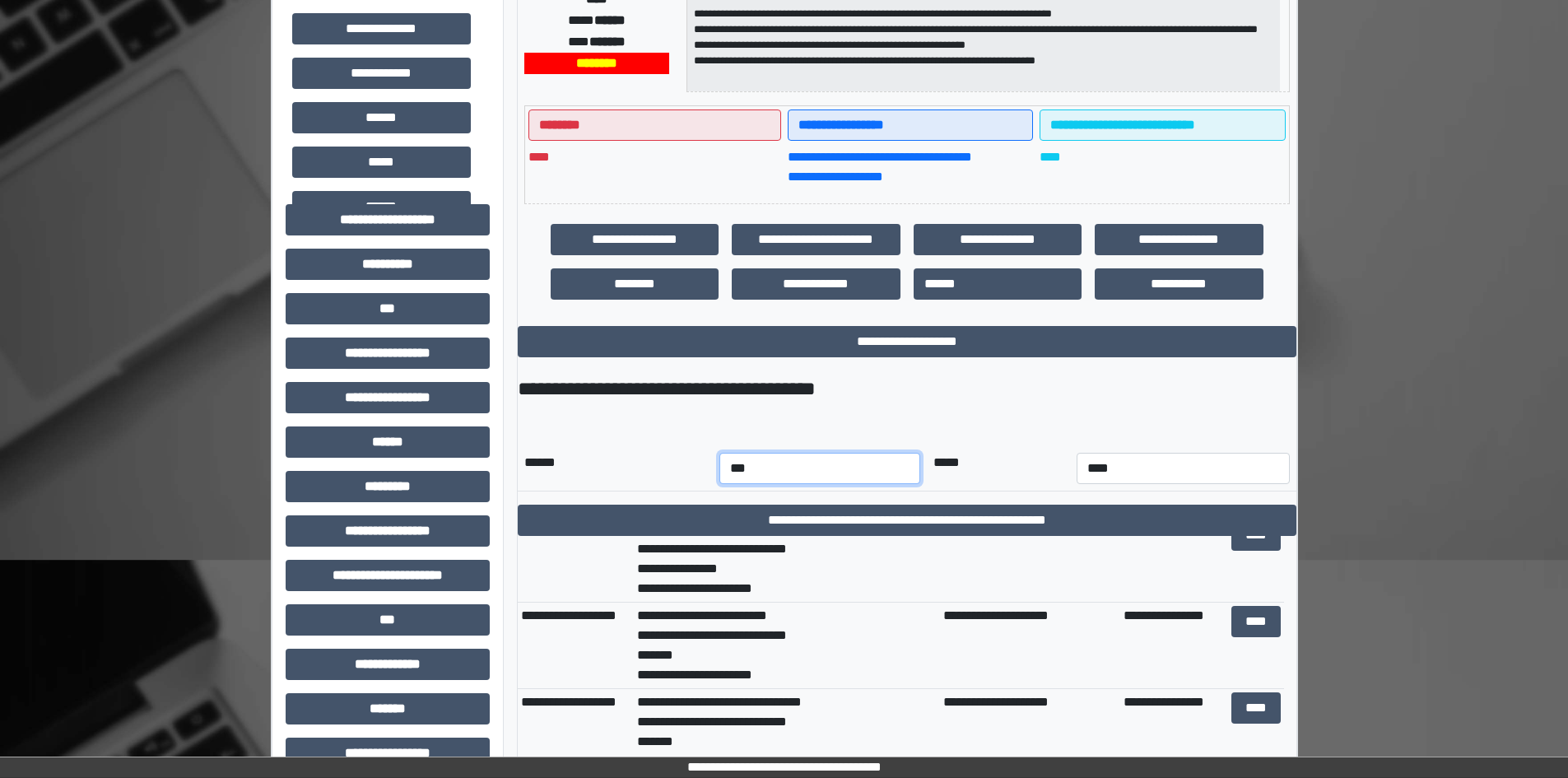 click on "***
***
***
***
***
***
***
***
***
***
***
***" at bounding box center [820, 468] 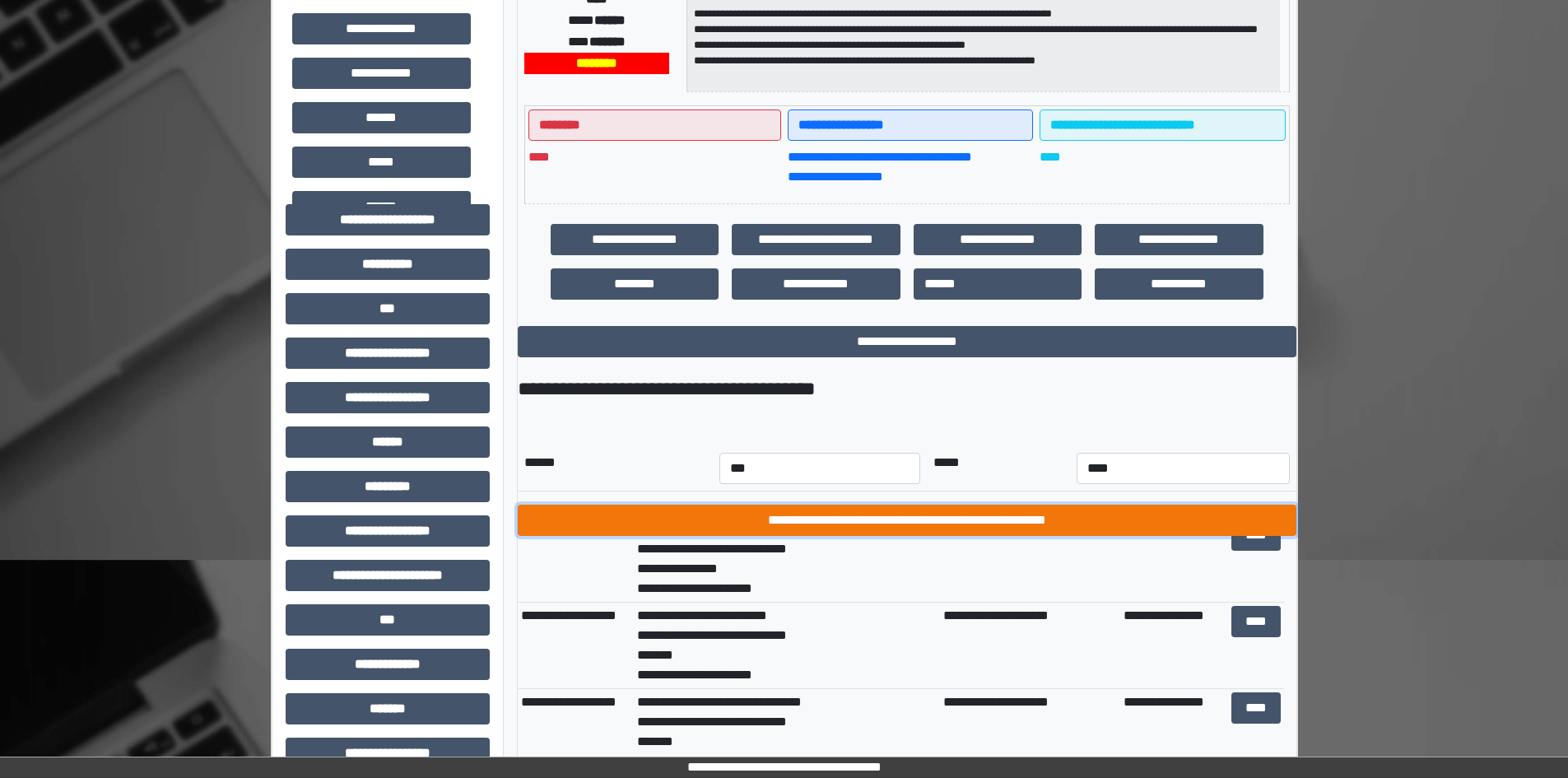 click on "**********" at bounding box center [907, 520] 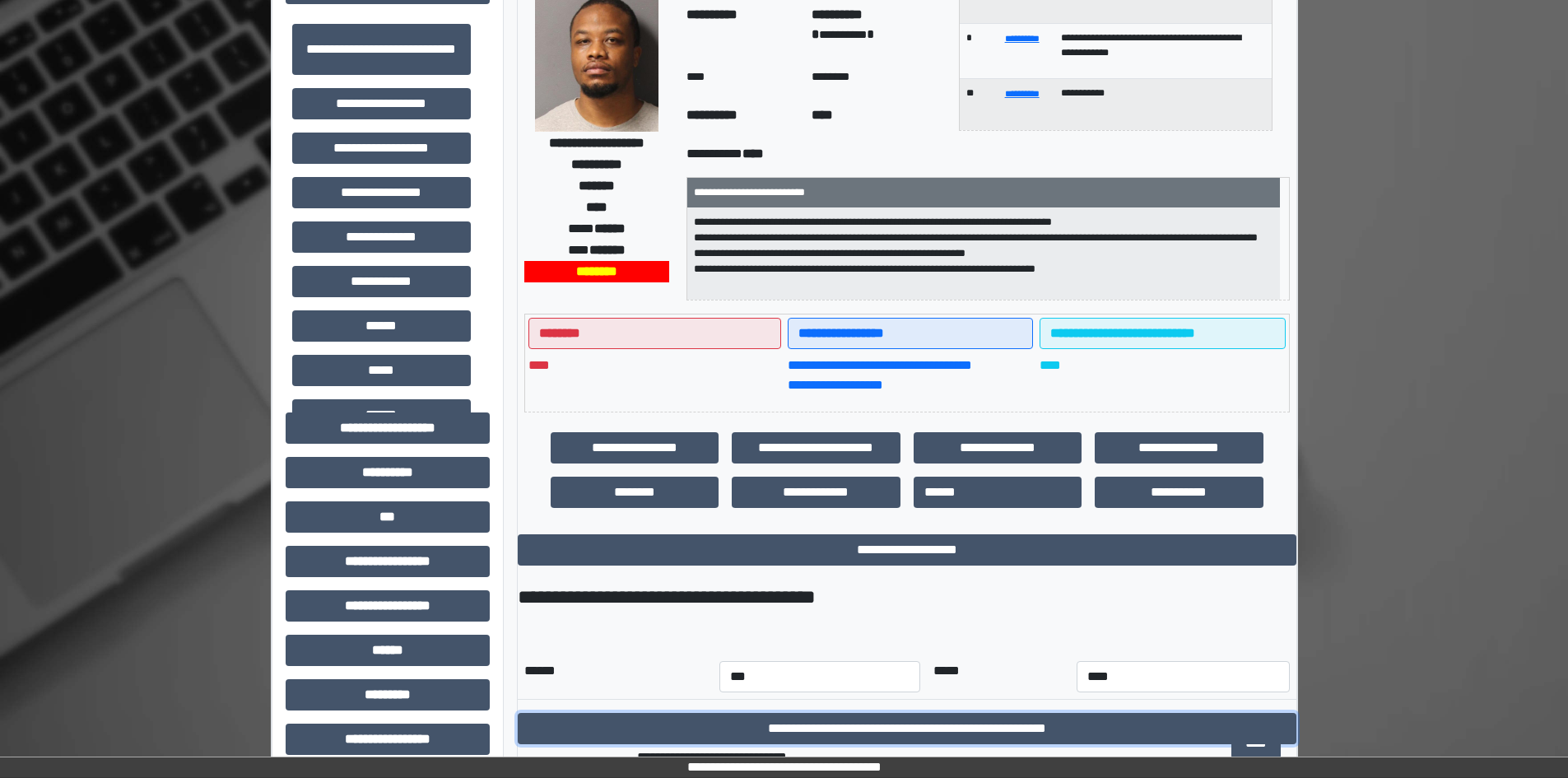scroll, scrollTop: 0, scrollLeft: 0, axis: both 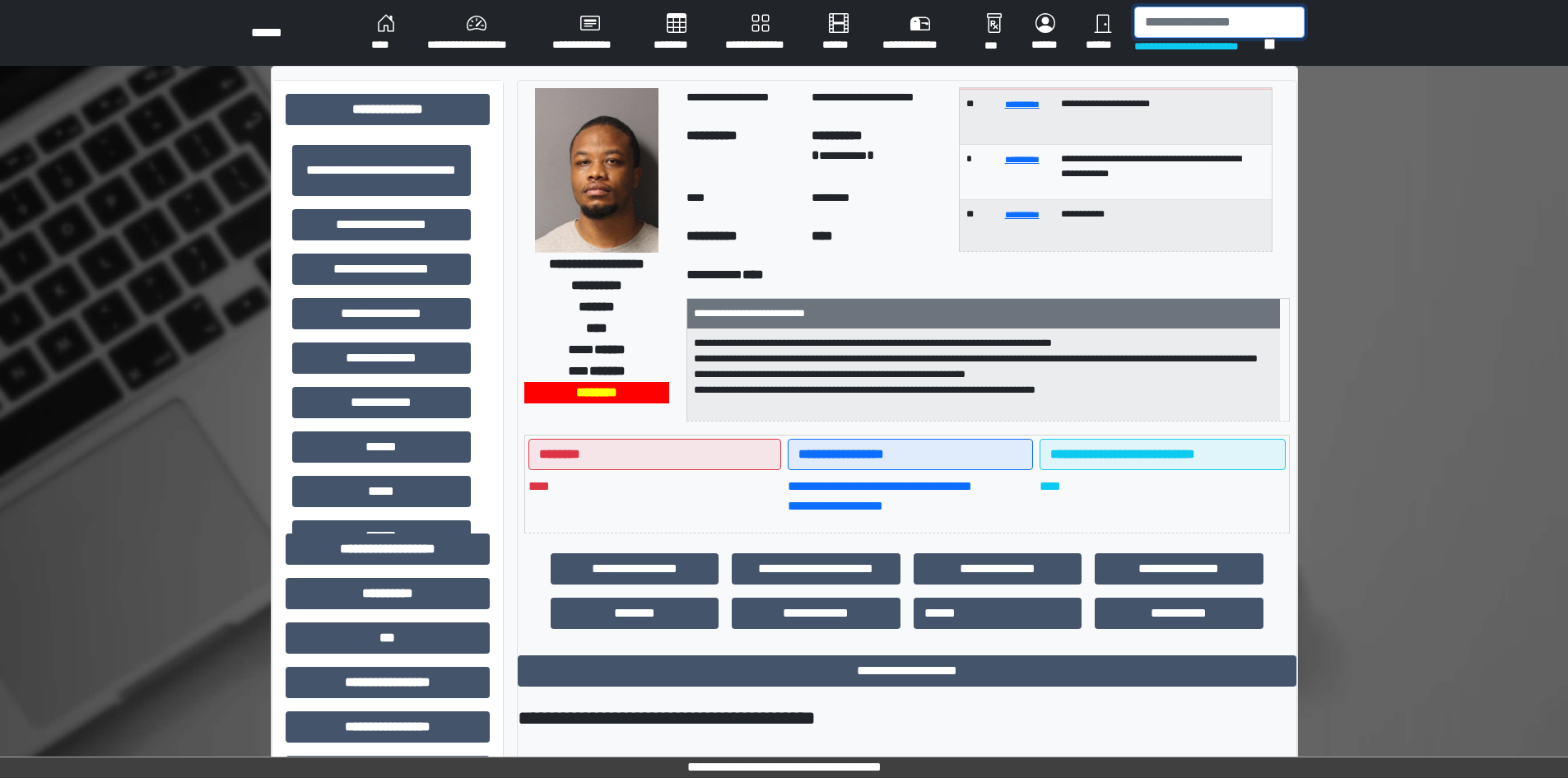click at bounding box center [1219, 22] 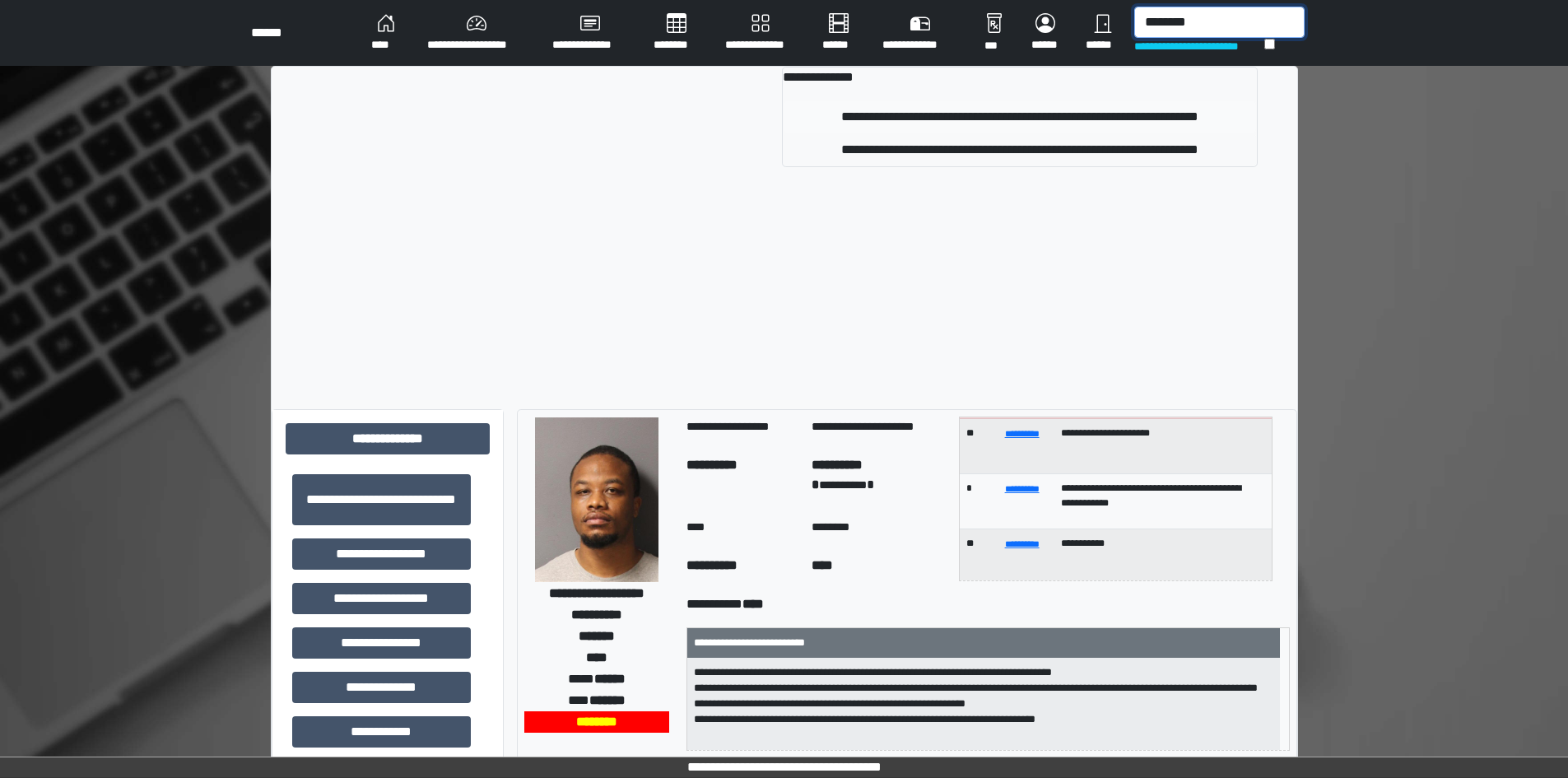 type on "********" 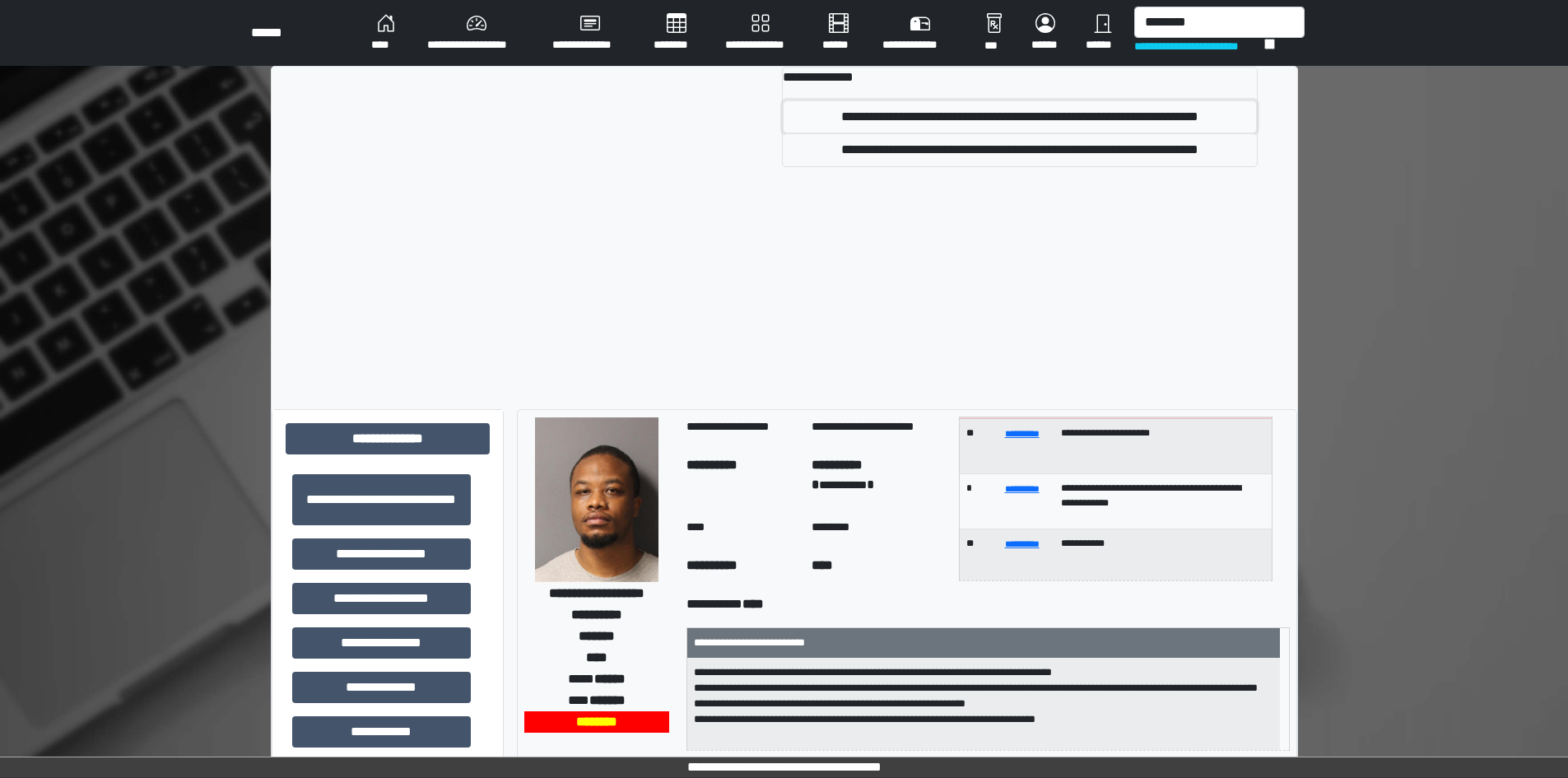 click on "**********" at bounding box center (1019, 117) 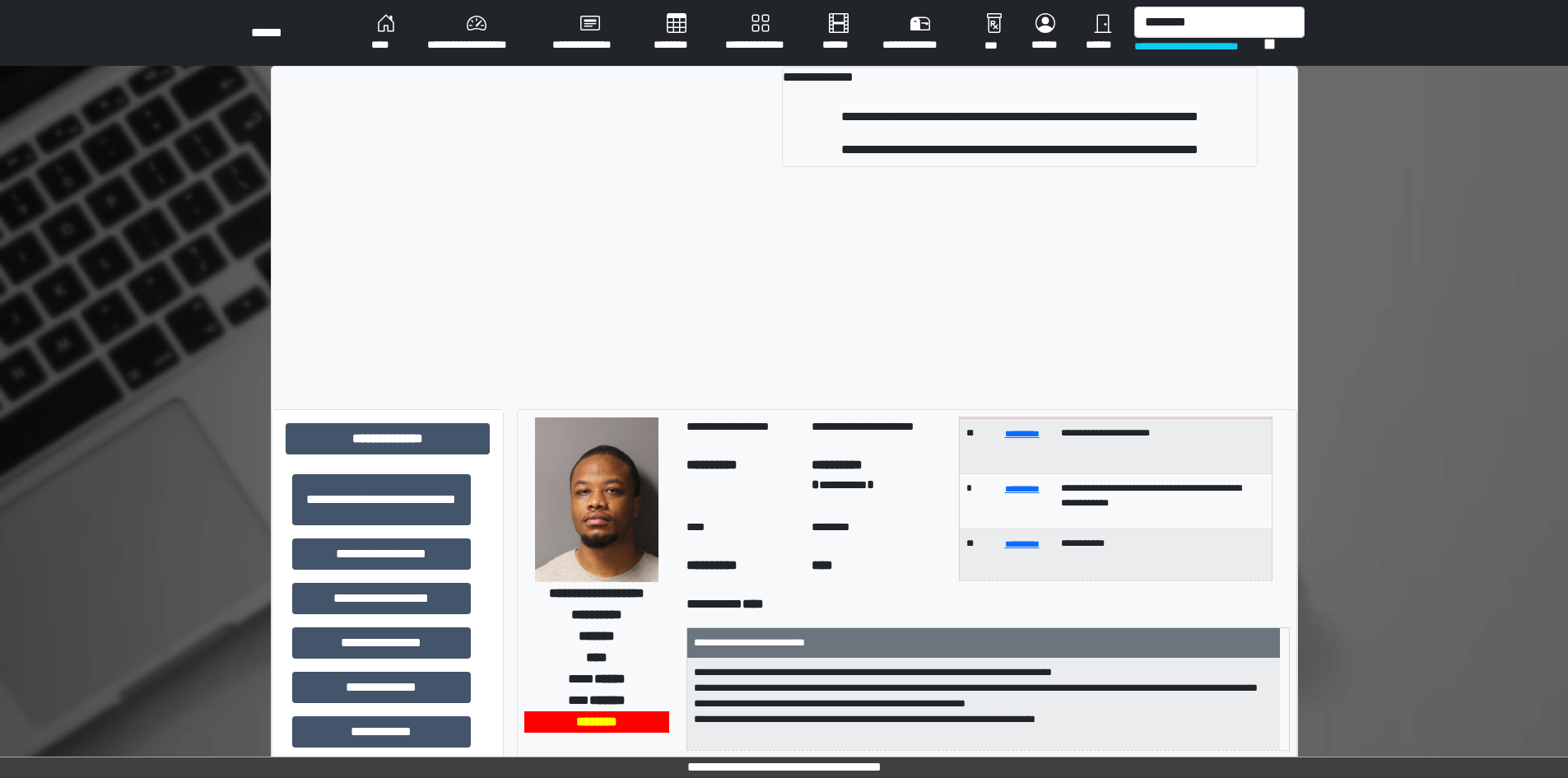 type 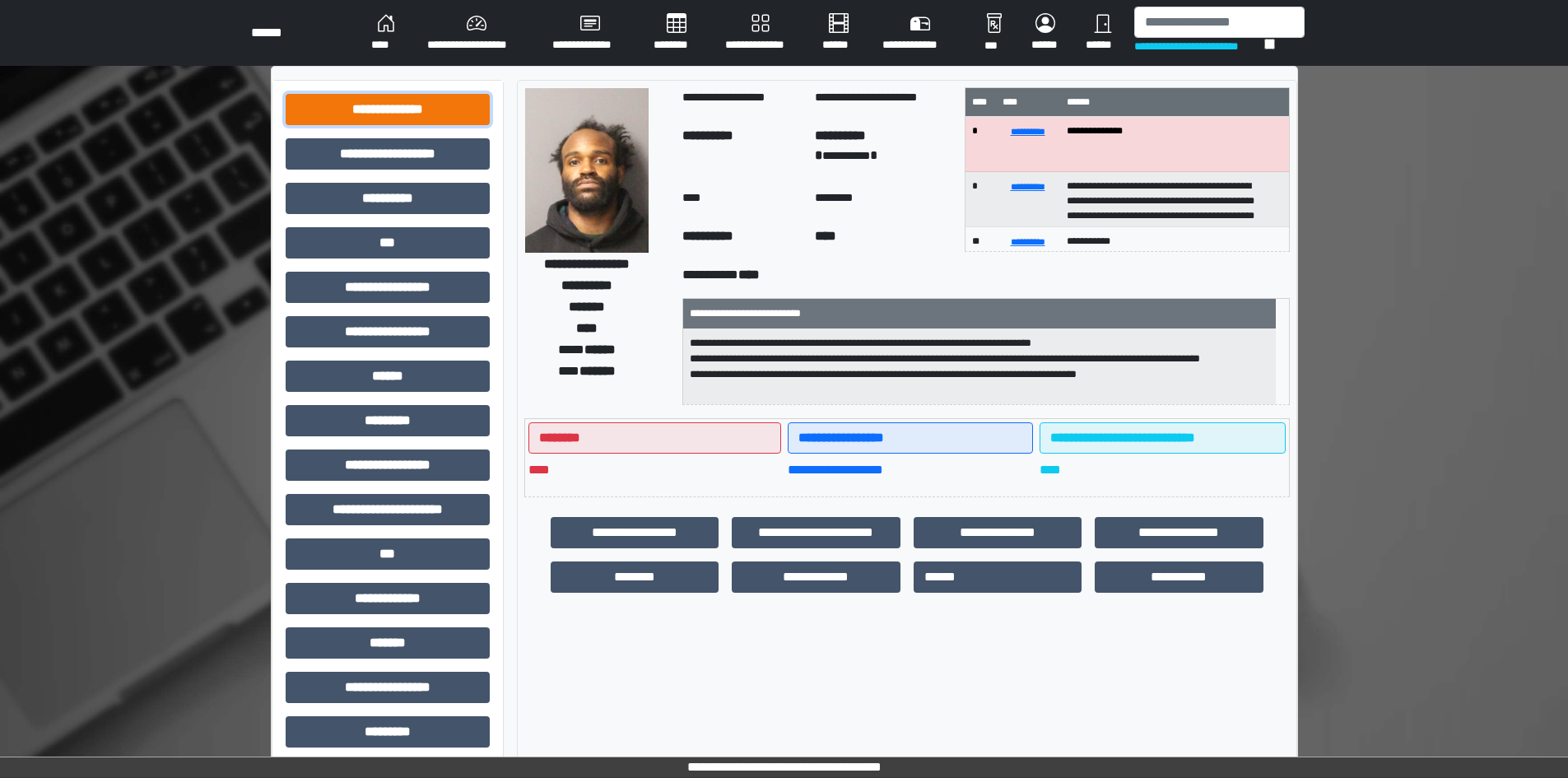 click on "**********" at bounding box center [388, 109] 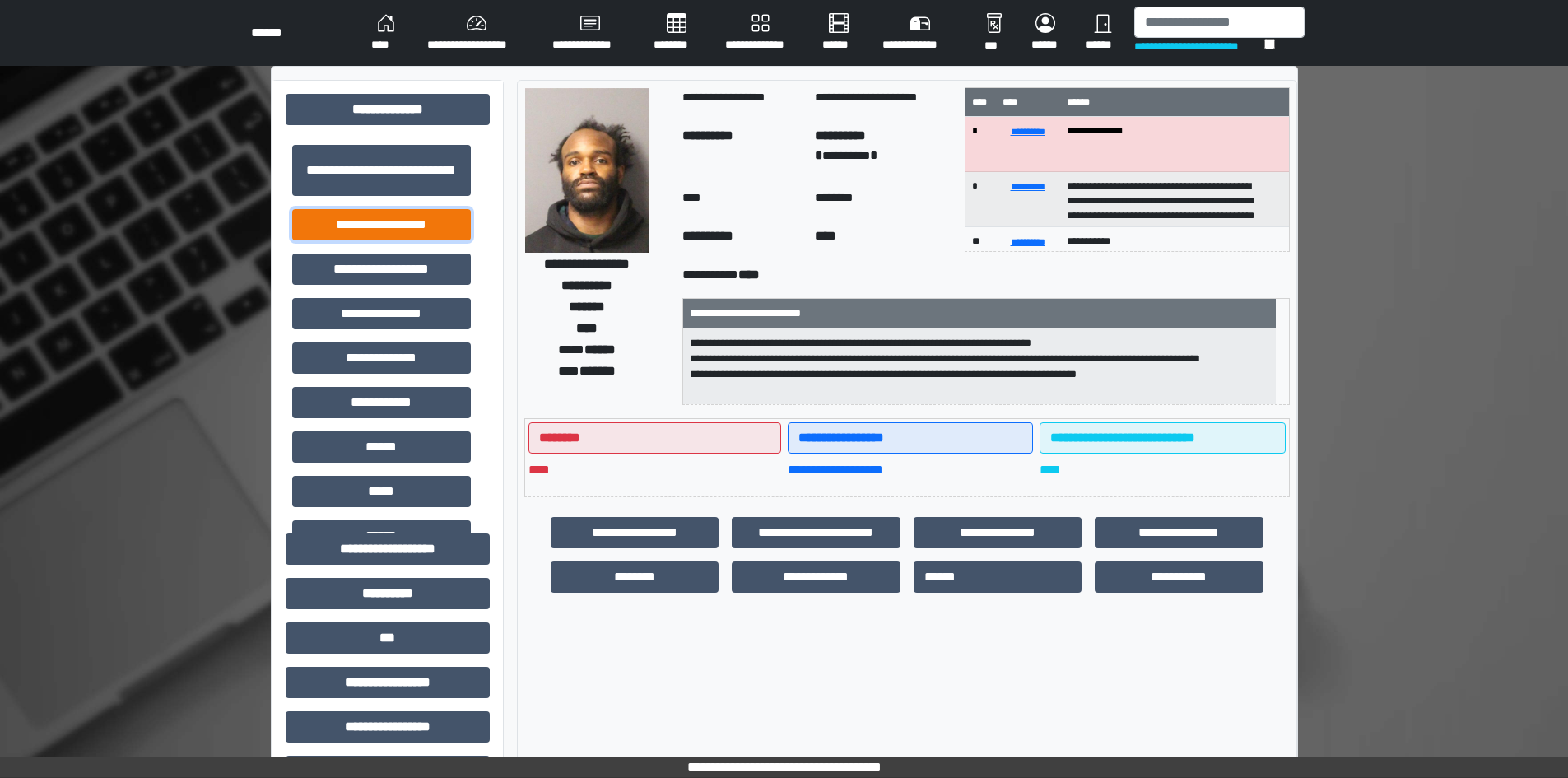 click on "**********" at bounding box center (381, 225) 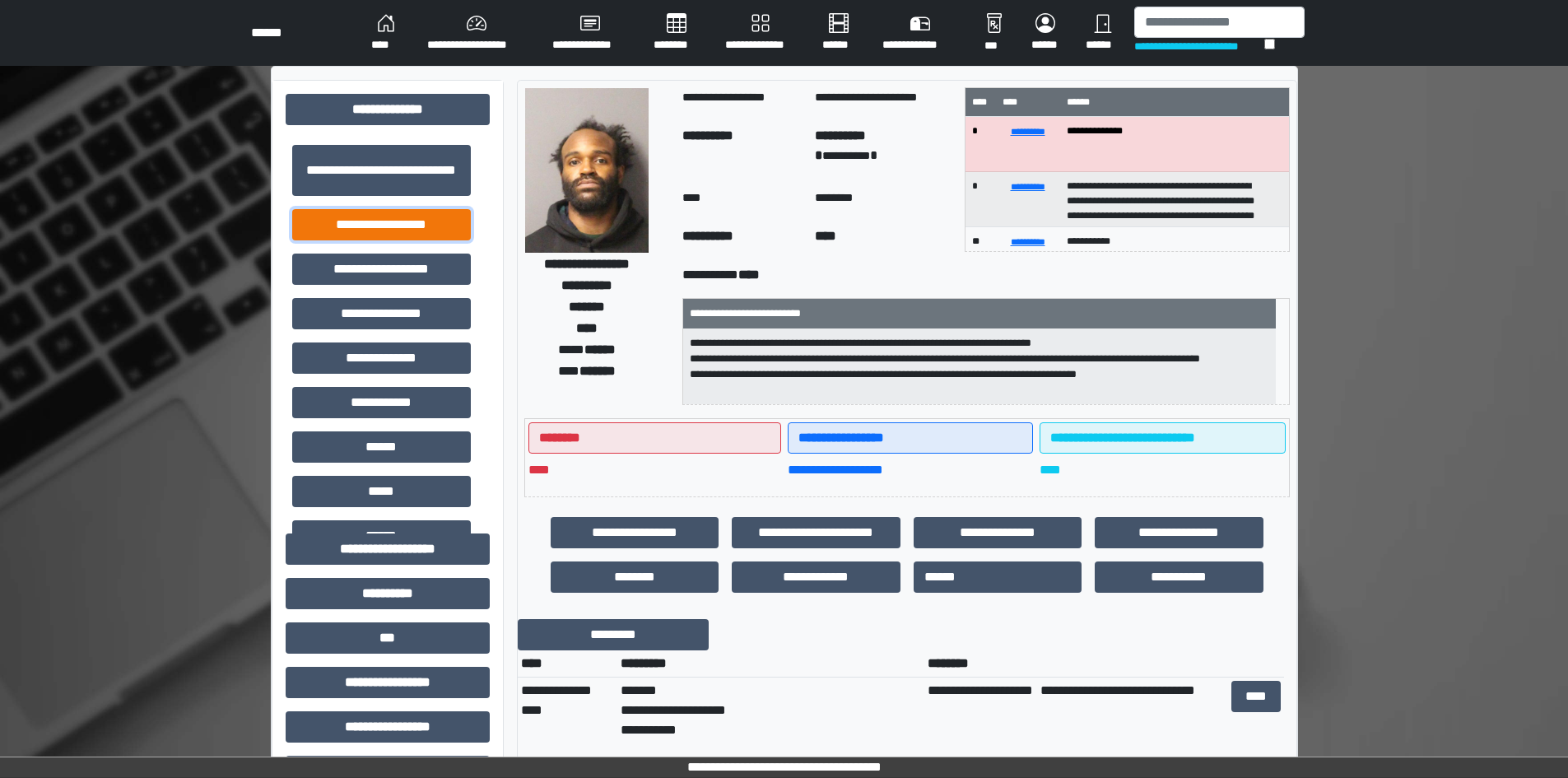 click on "**********" at bounding box center [381, 225] 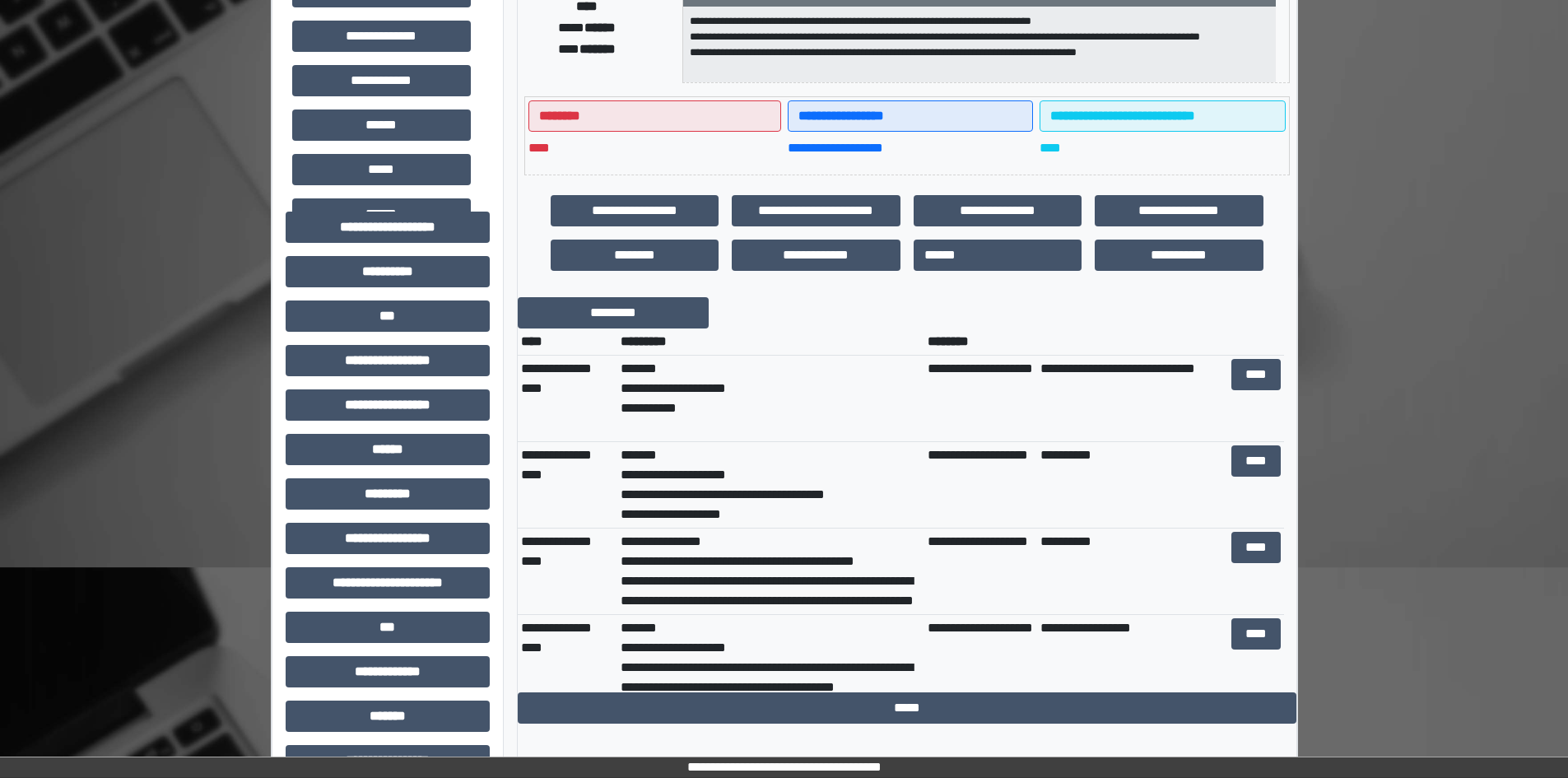 scroll, scrollTop: 329, scrollLeft: 0, axis: vertical 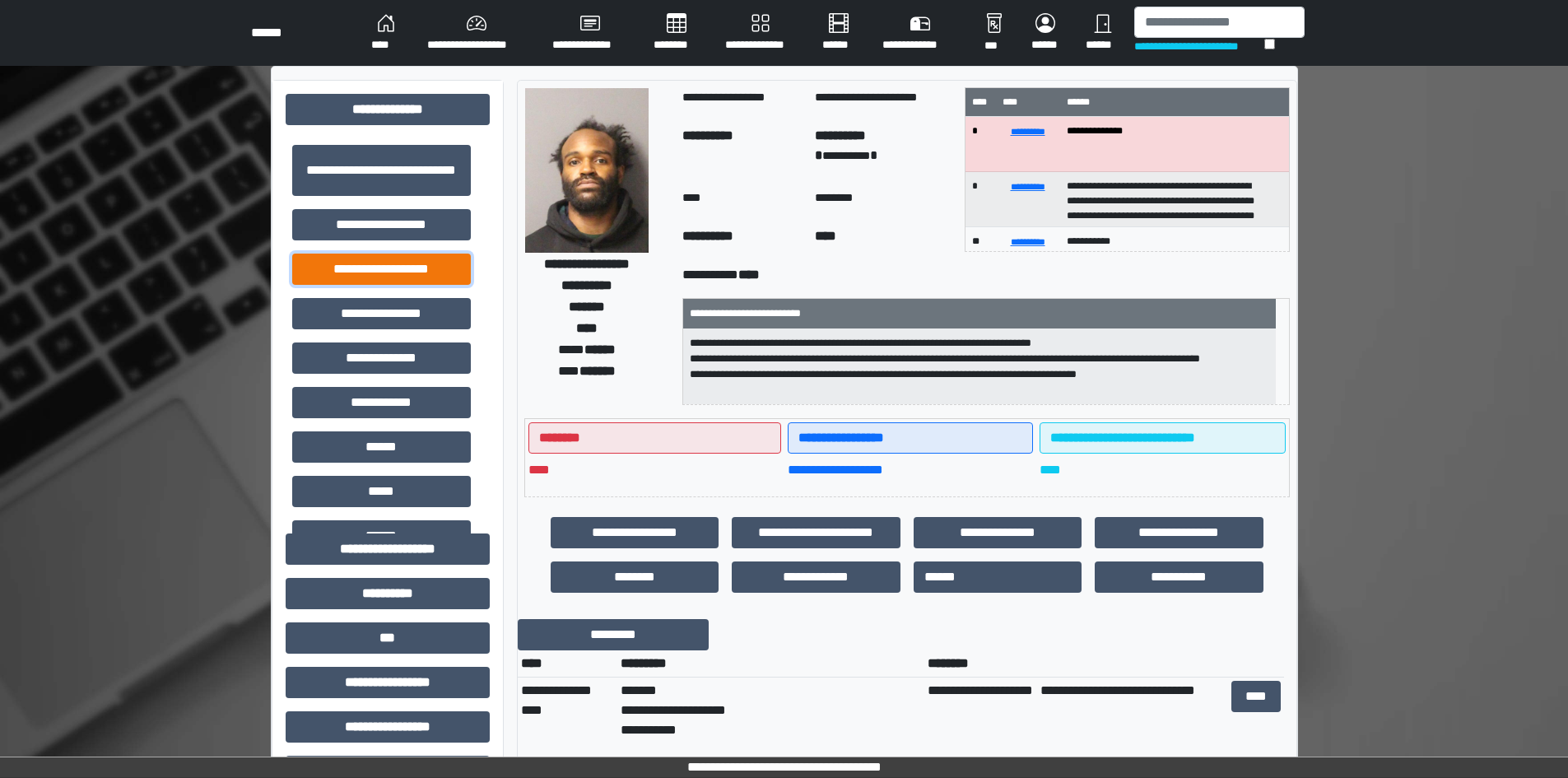click on "**********" at bounding box center [381, 269] 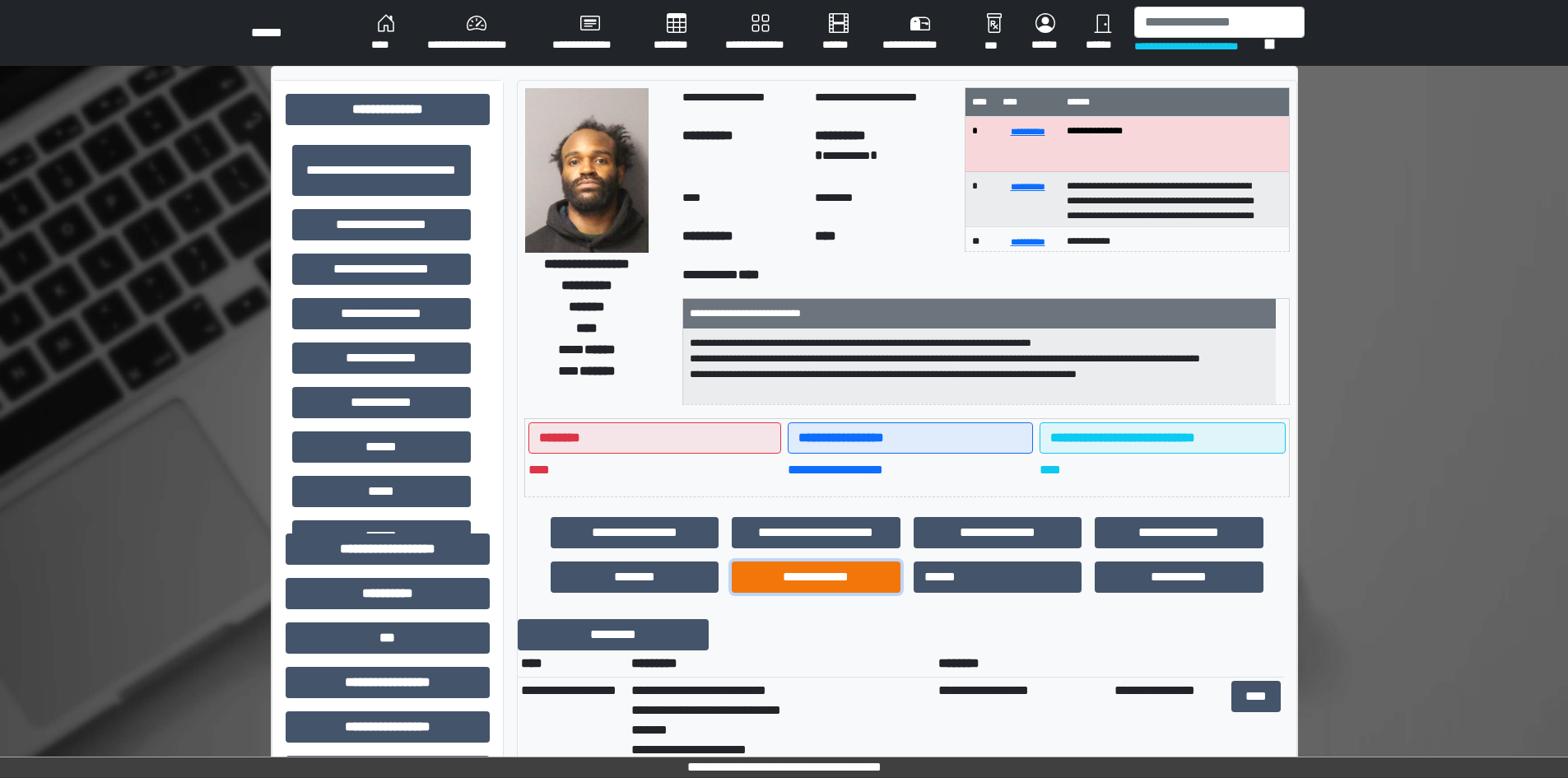 click on "**********" at bounding box center [816, 577] 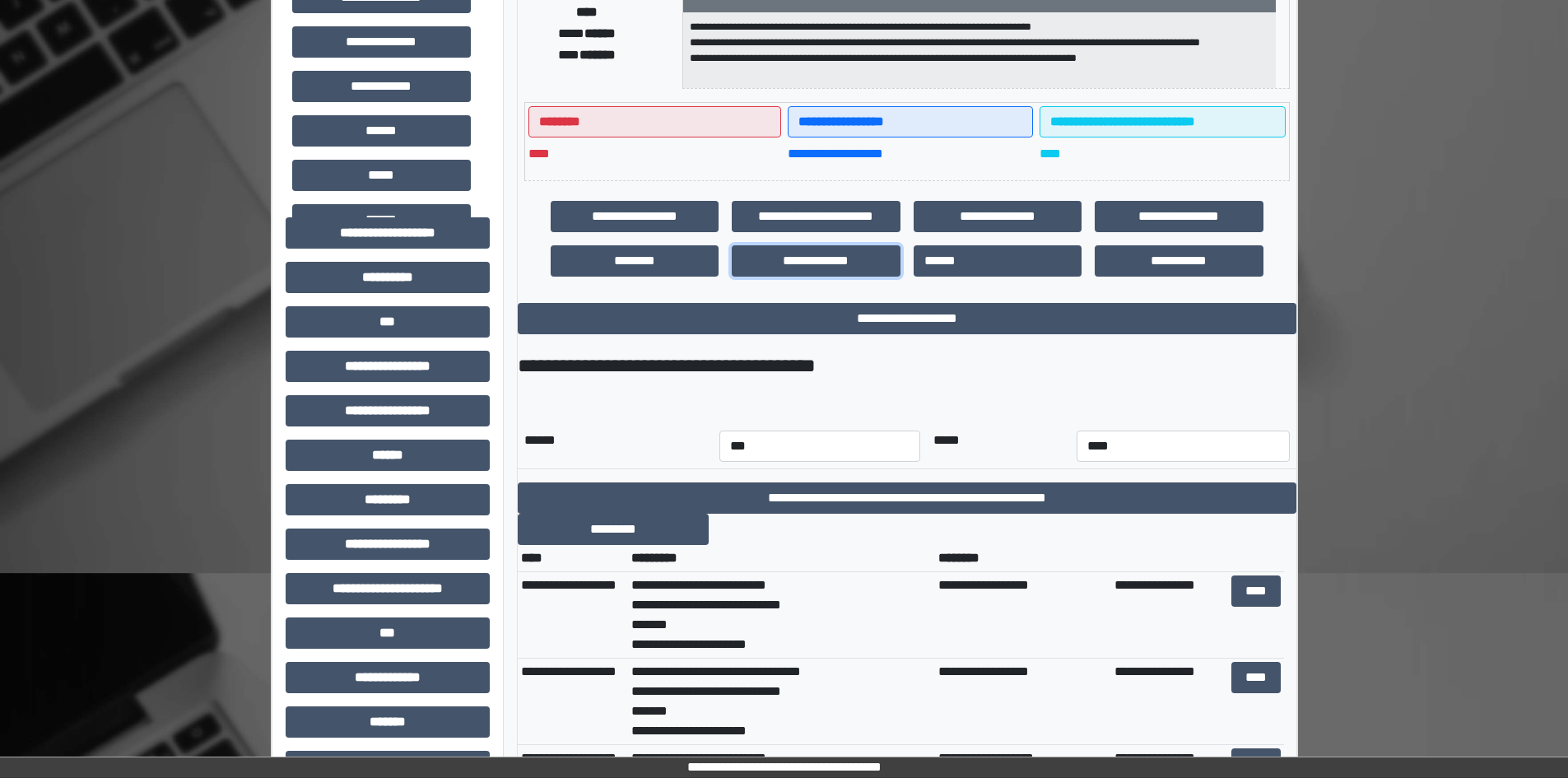 scroll, scrollTop: 329, scrollLeft: 0, axis: vertical 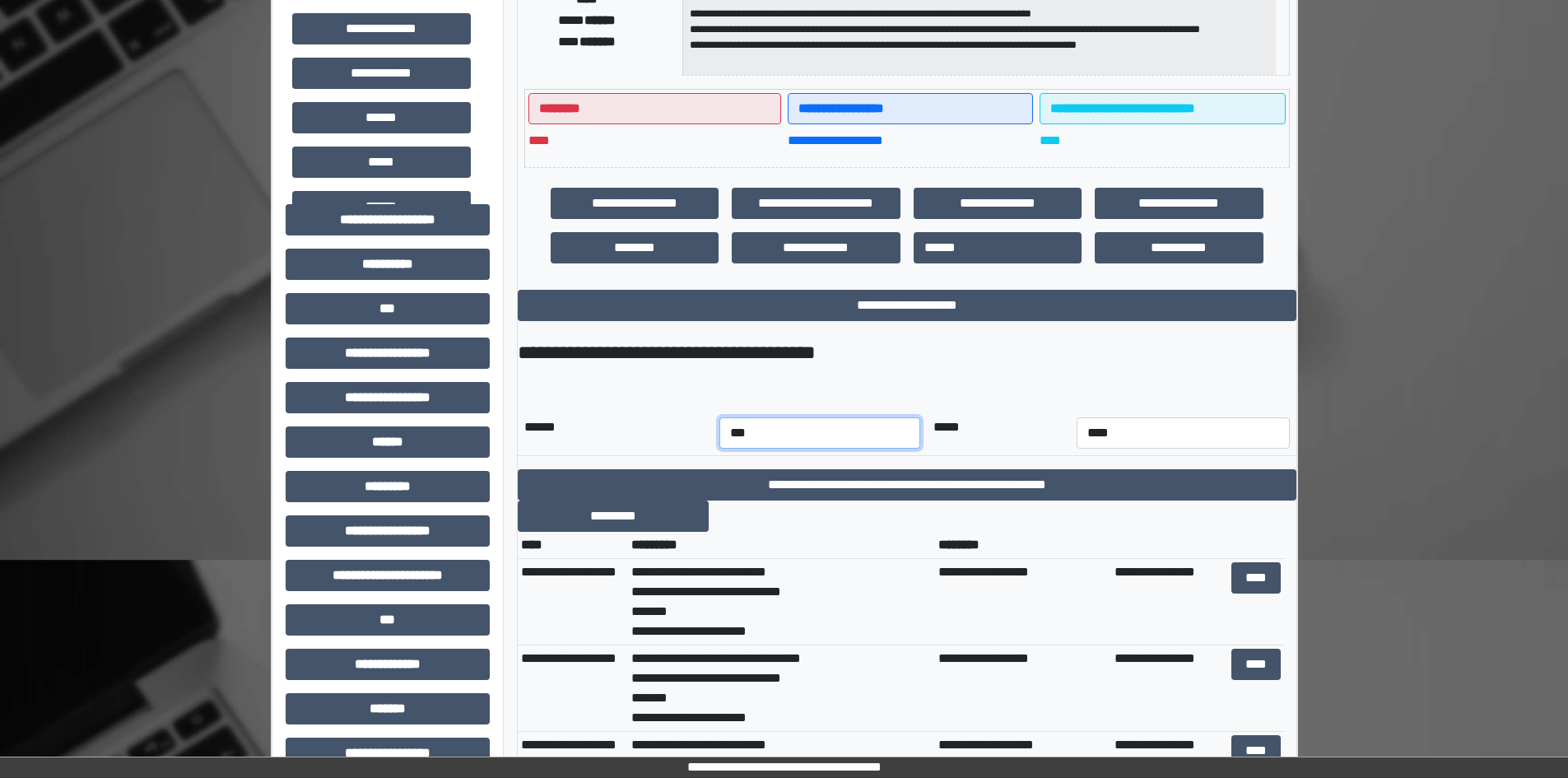 click on "***
***
***
***
***
***
***
***
***
***
***
***" at bounding box center (820, 433) 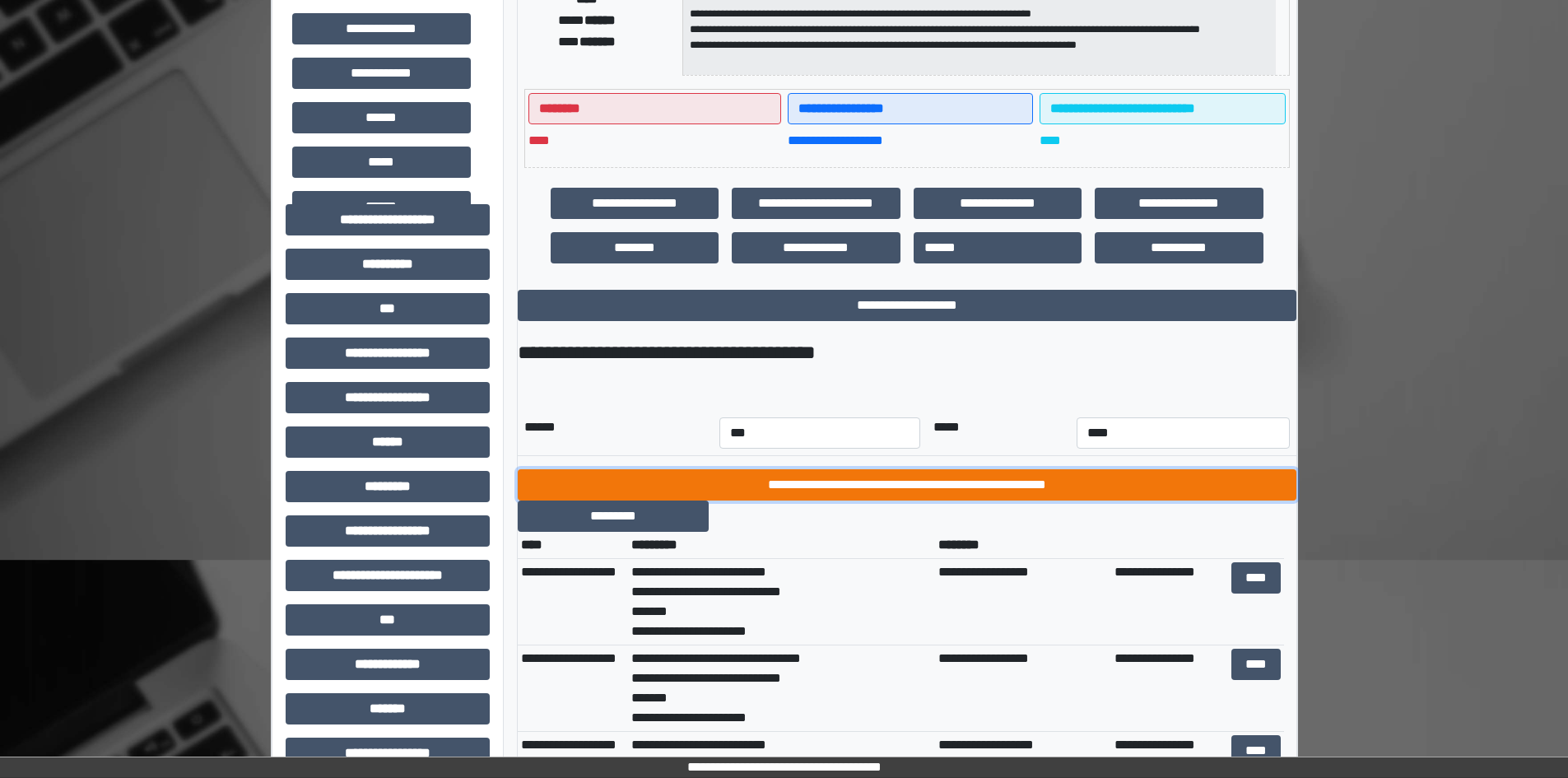click on "**********" at bounding box center (907, 485) 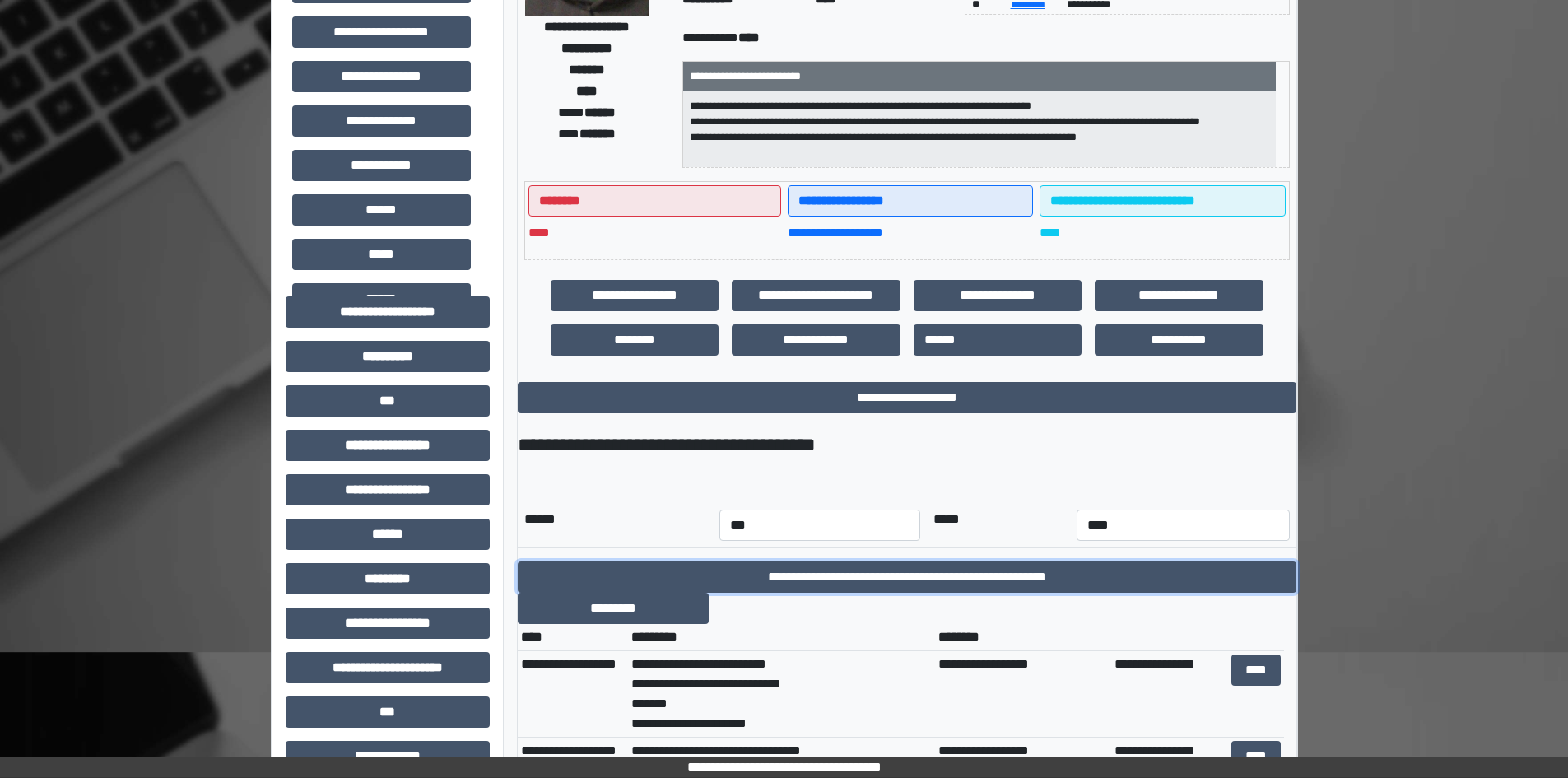 scroll, scrollTop: 0, scrollLeft: 0, axis: both 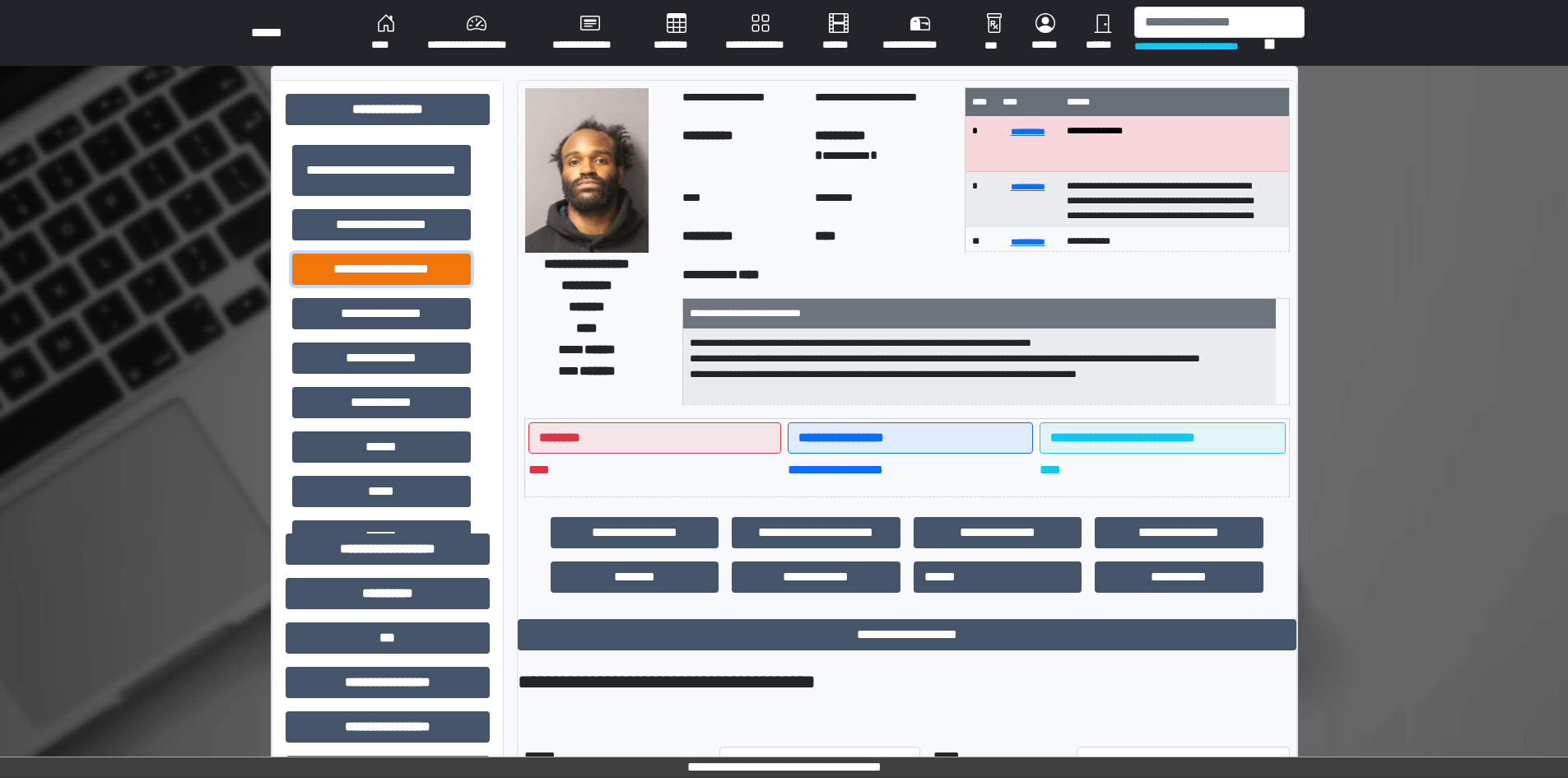 click on "**********" at bounding box center (381, 269) 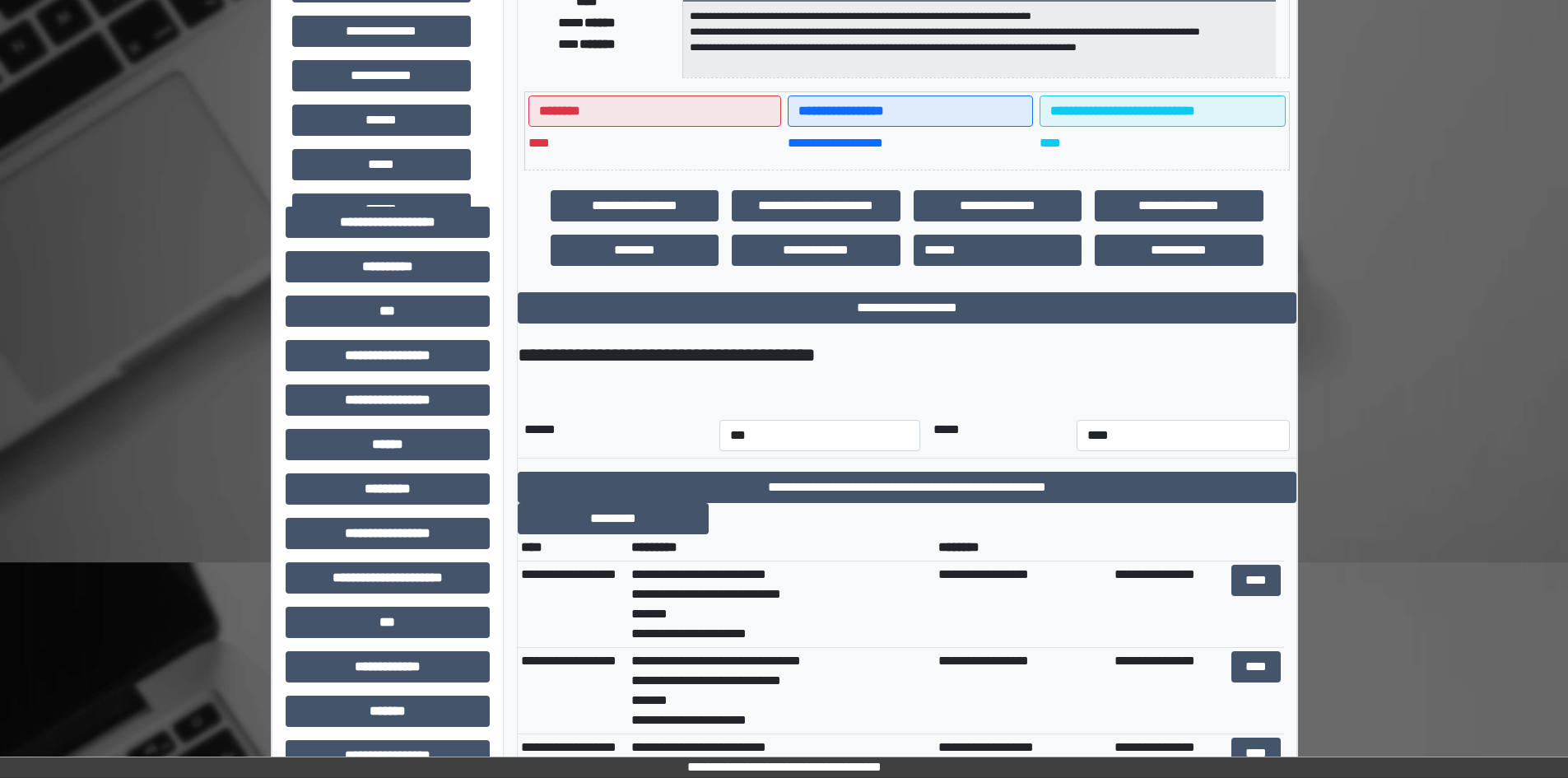 scroll, scrollTop: 329, scrollLeft: 0, axis: vertical 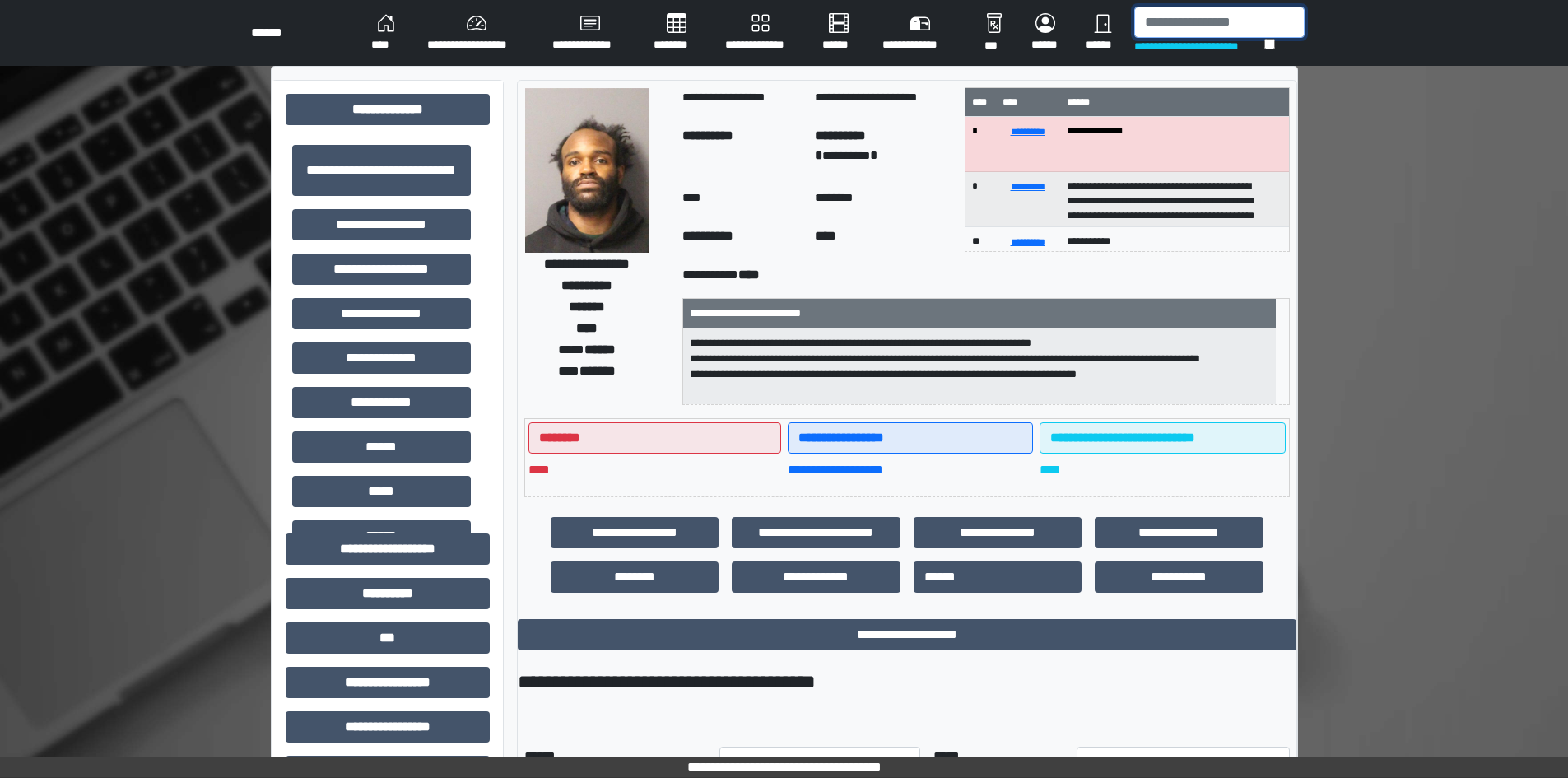 click at bounding box center [1219, 22] 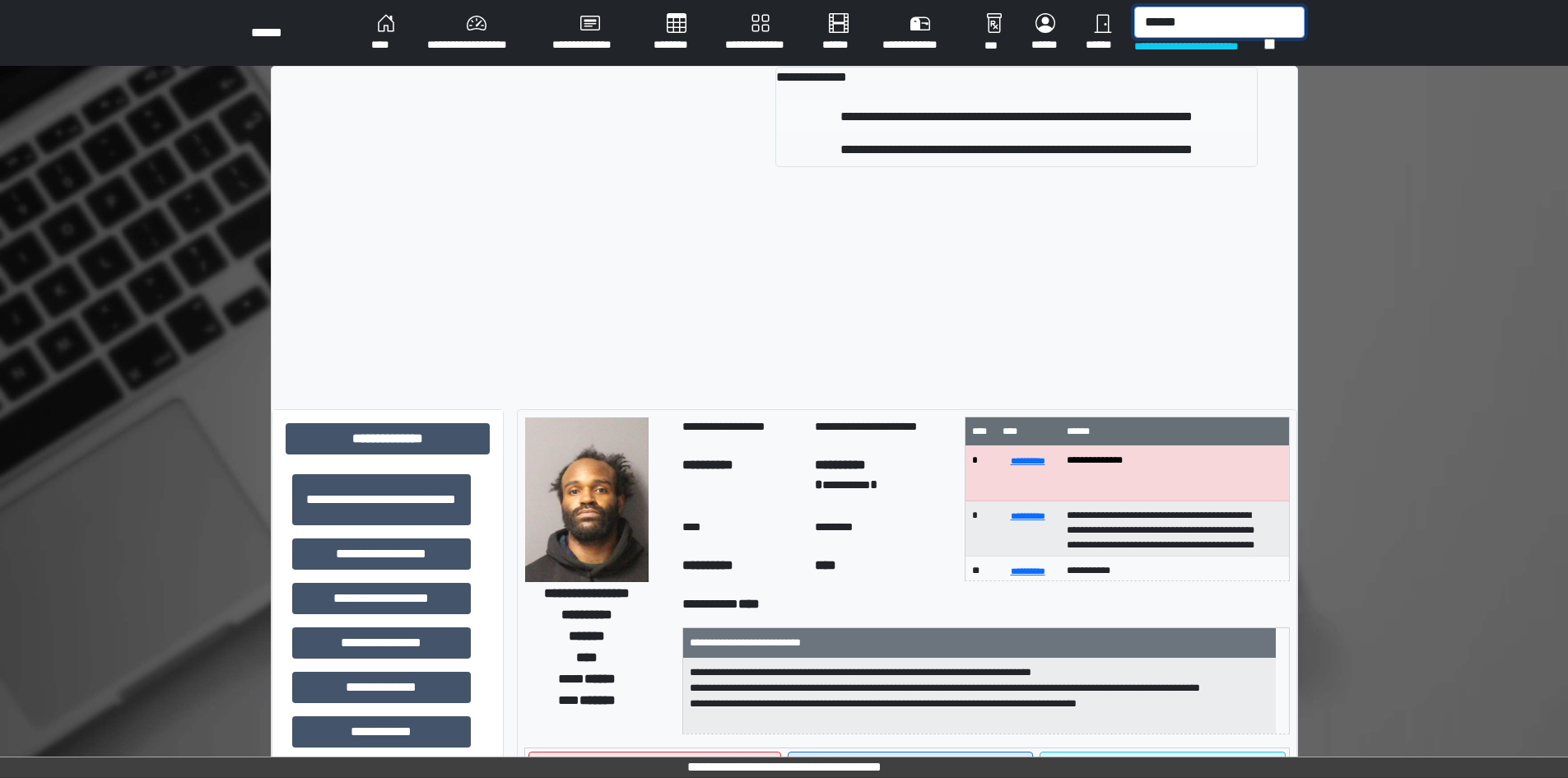 type on "******" 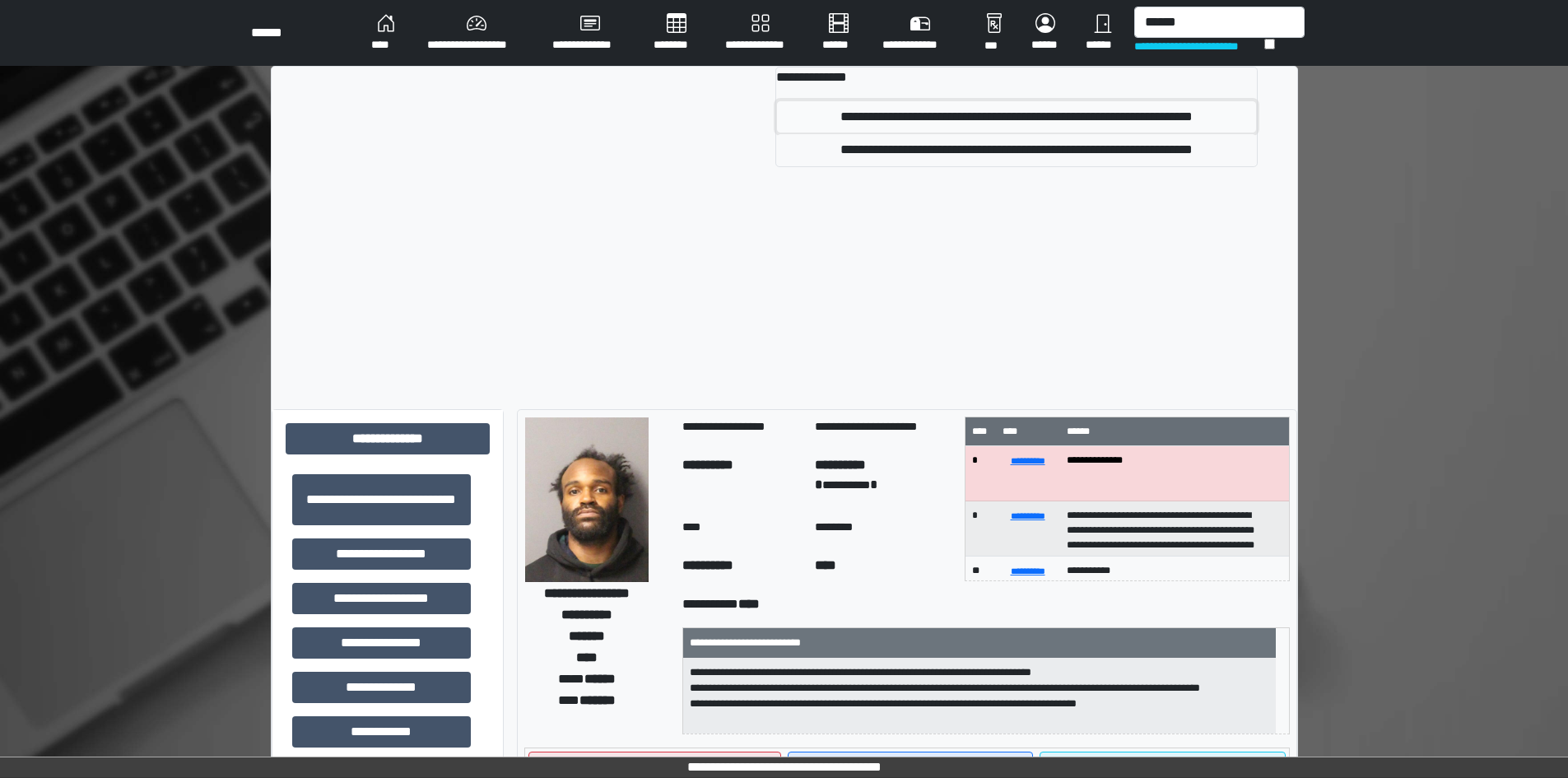 click on "**********" at bounding box center (1016, 117) 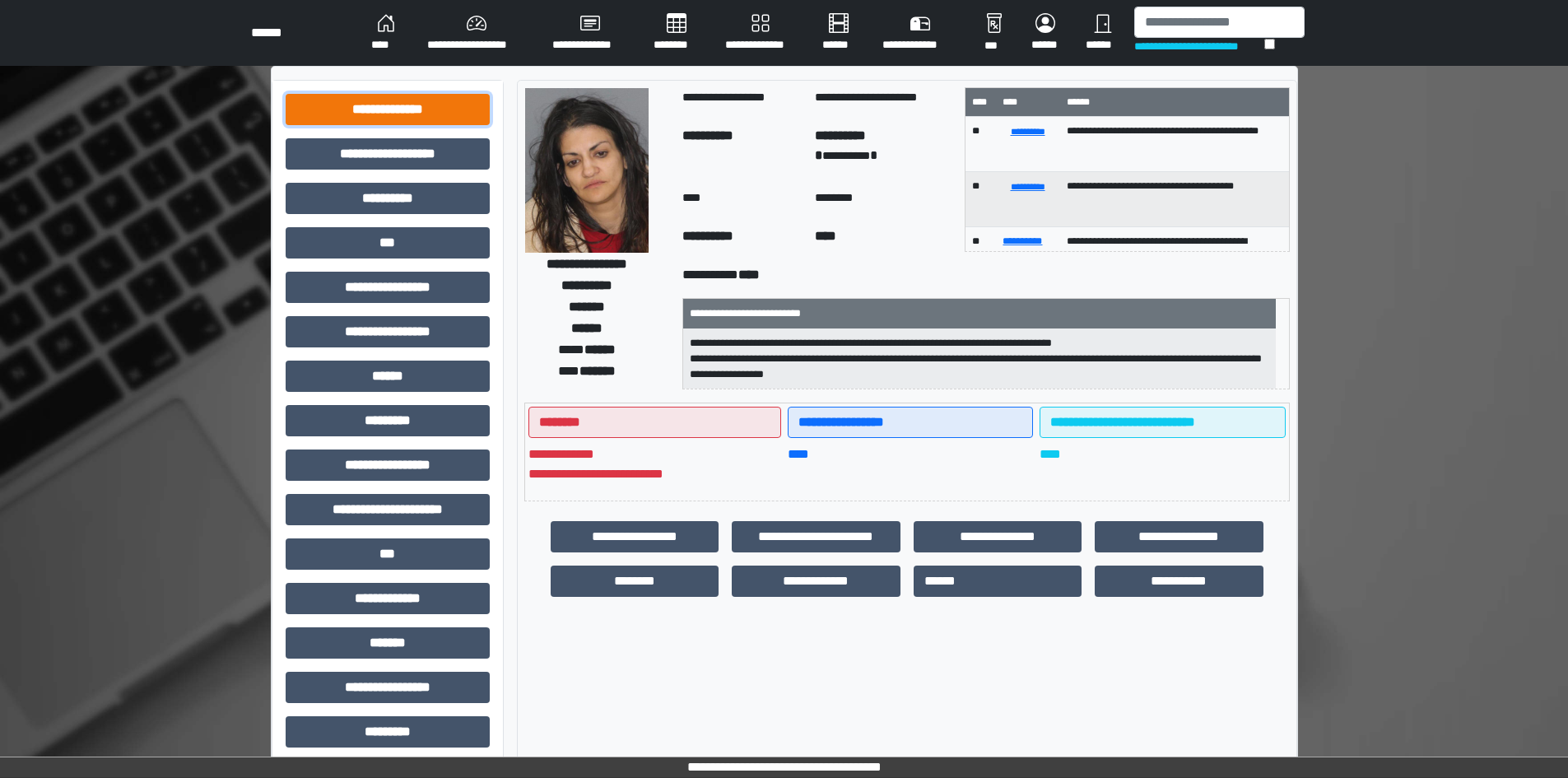click on "**********" at bounding box center [388, 109] 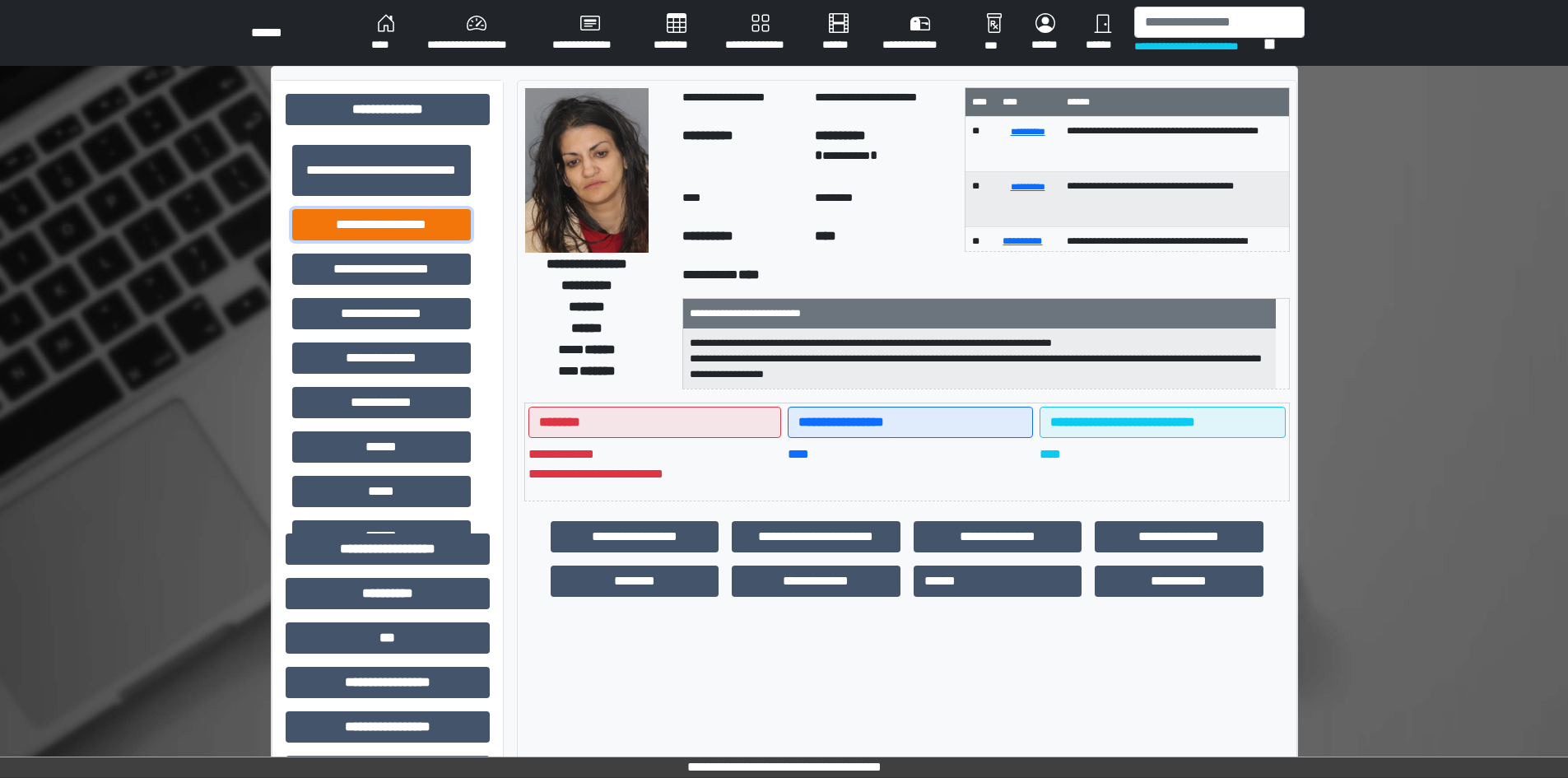 click on "**********" at bounding box center [381, 225] 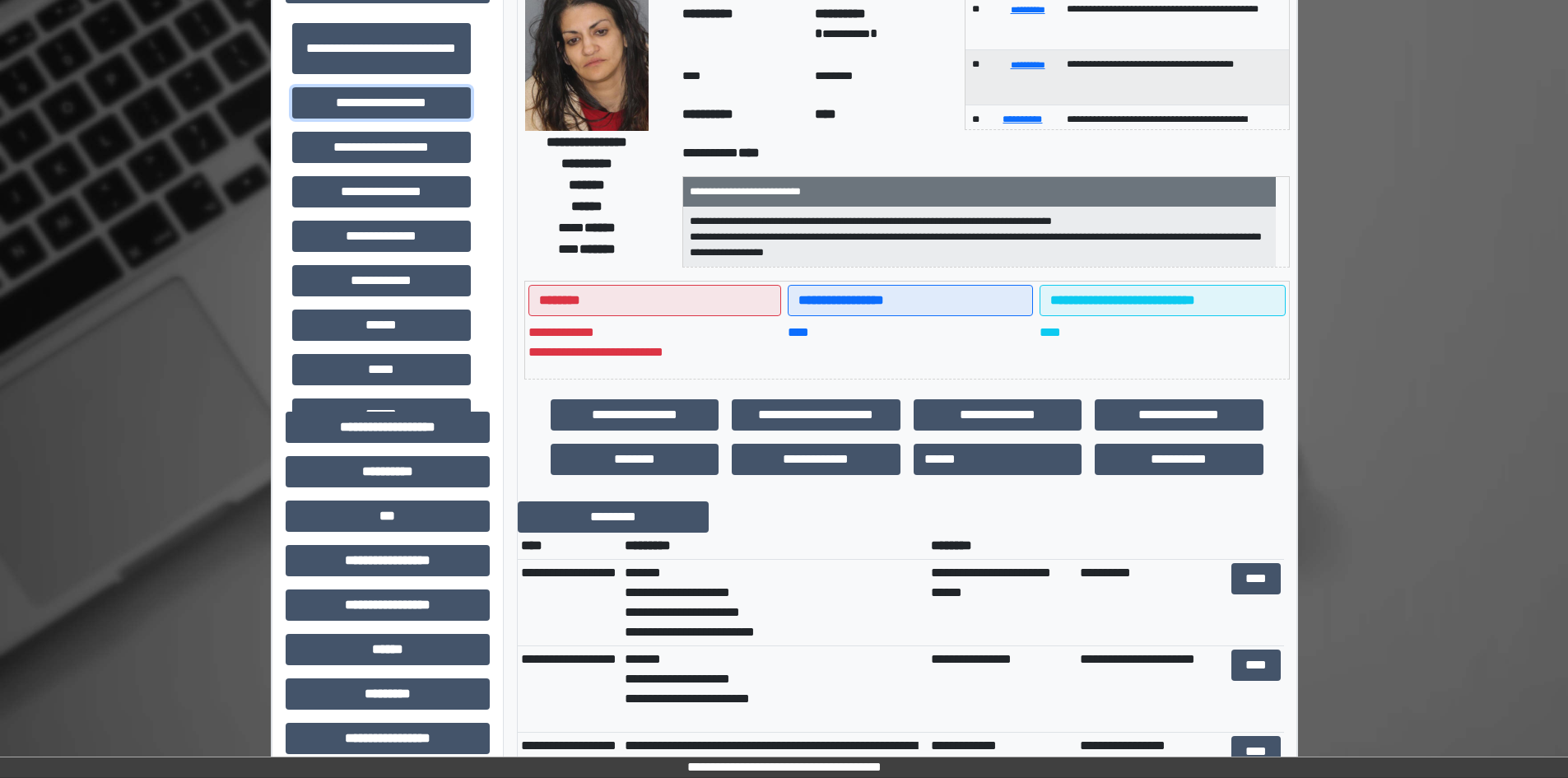 scroll, scrollTop: 329, scrollLeft: 0, axis: vertical 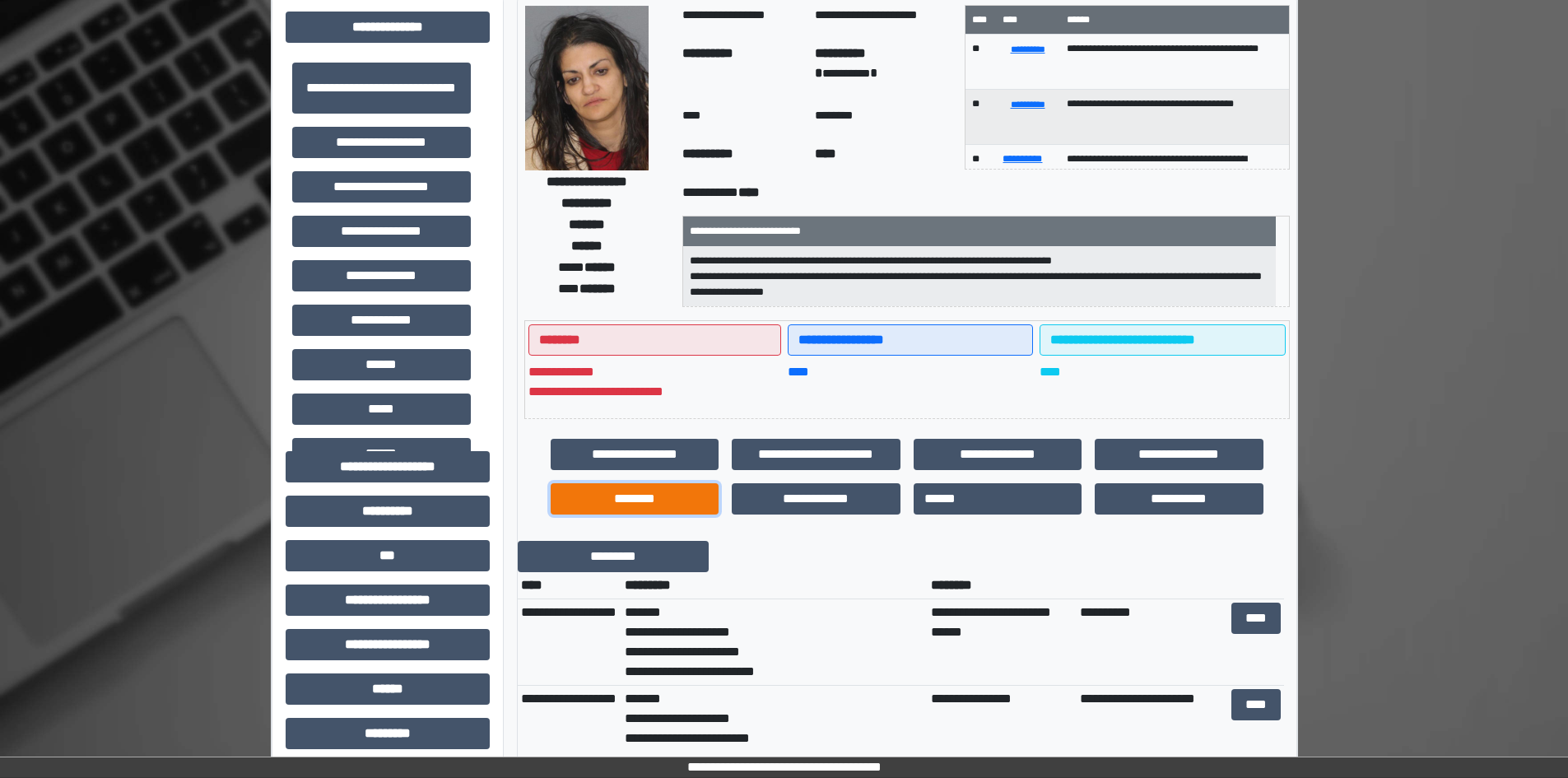 click on "********" at bounding box center [635, 499] 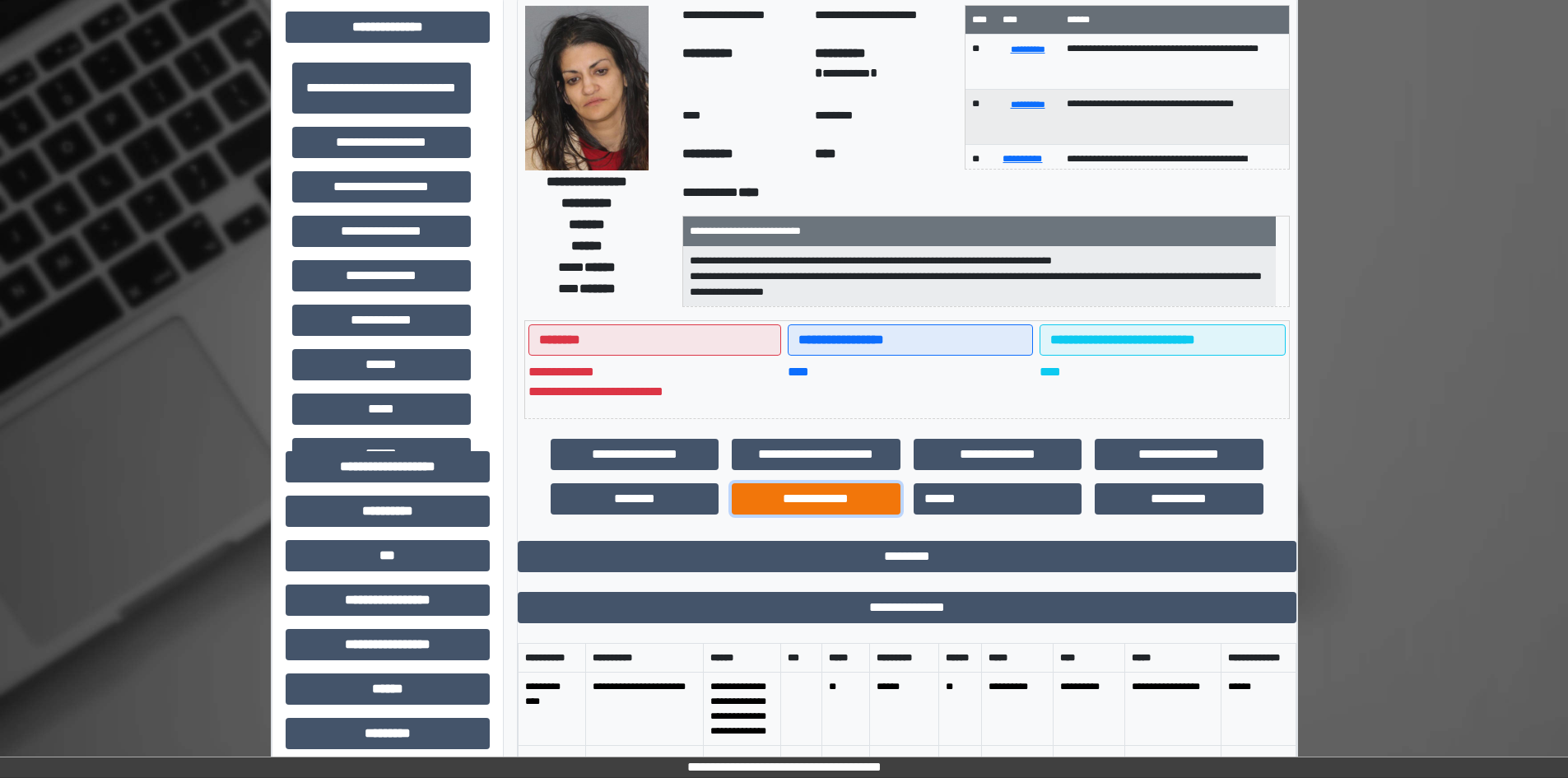 click on "**********" at bounding box center (816, 499) 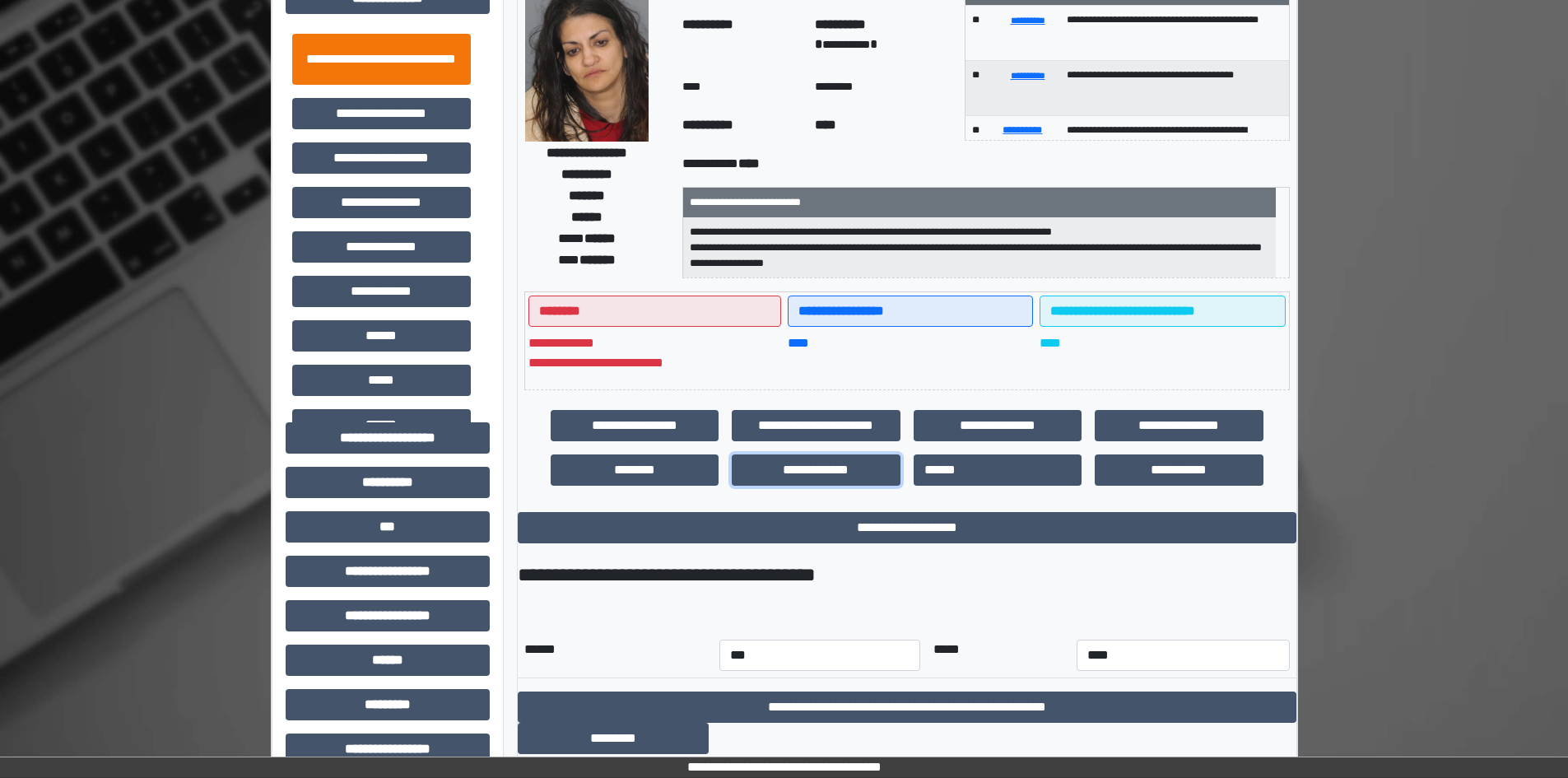 scroll, scrollTop: 82, scrollLeft: 0, axis: vertical 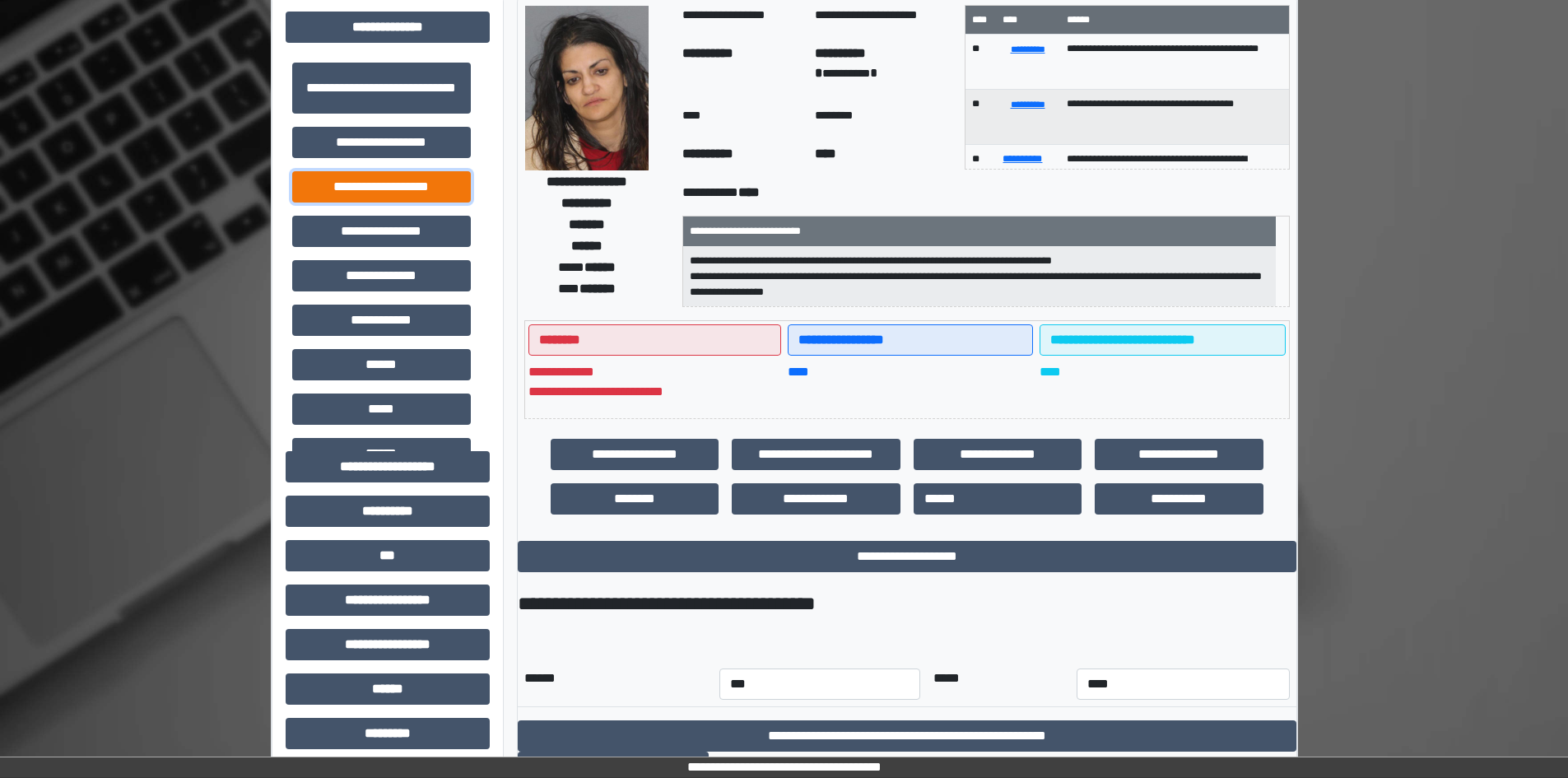 click on "**********" at bounding box center (381, 187) 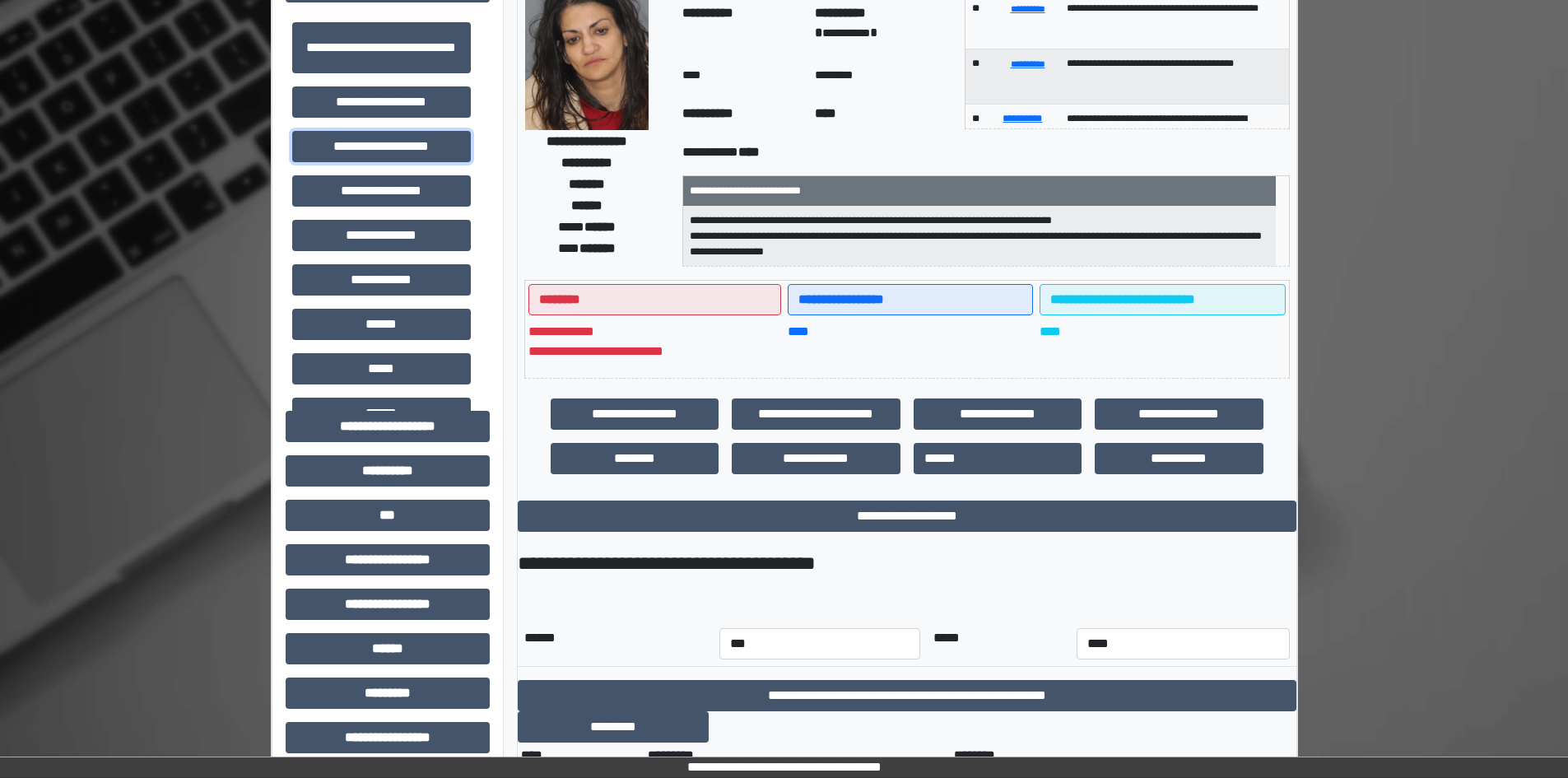 scroll, scrollTop: 0, scrollLeft: 0, axis: both 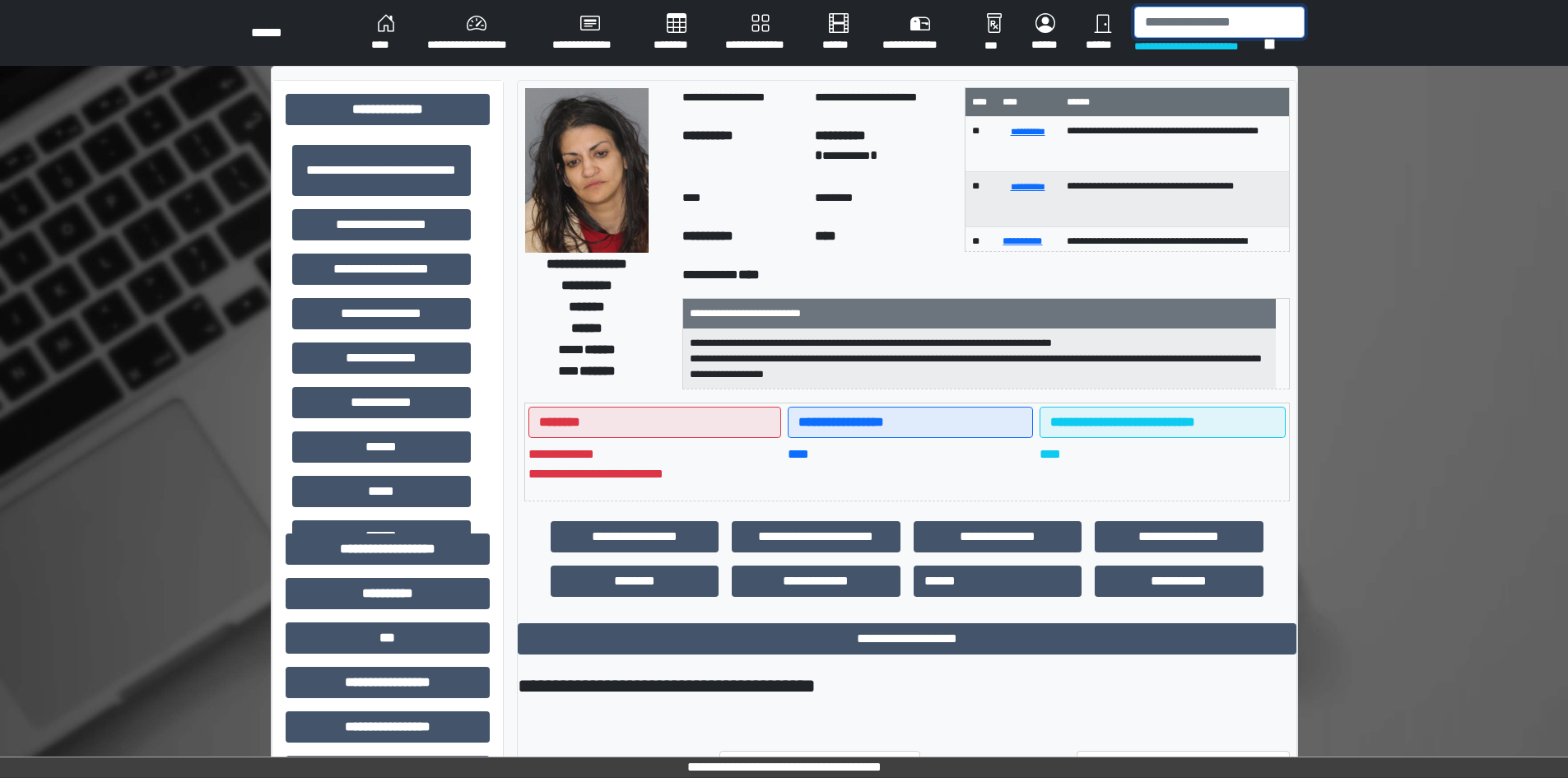 click at bounding box center [1219, 22] 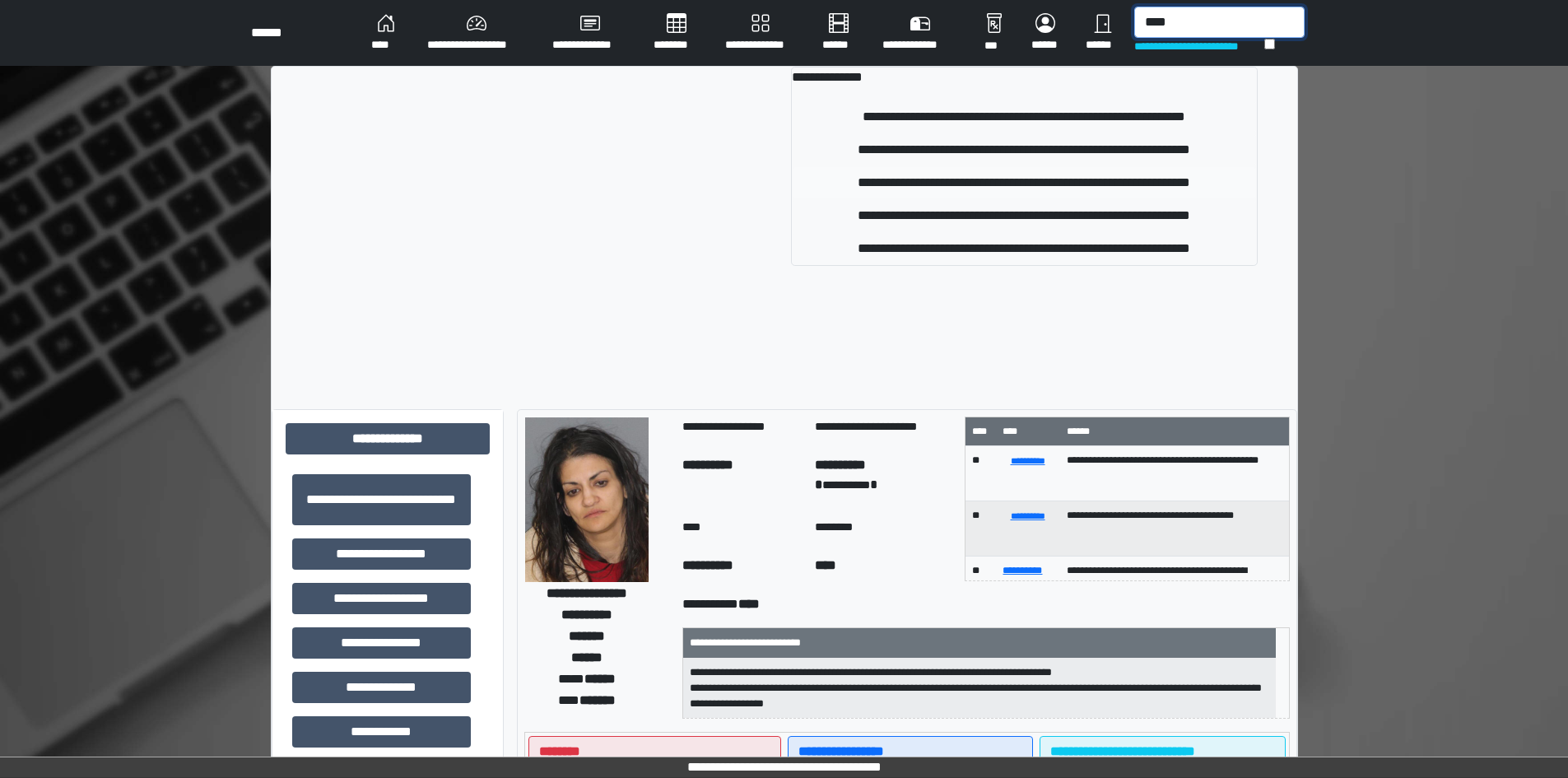type on "****" 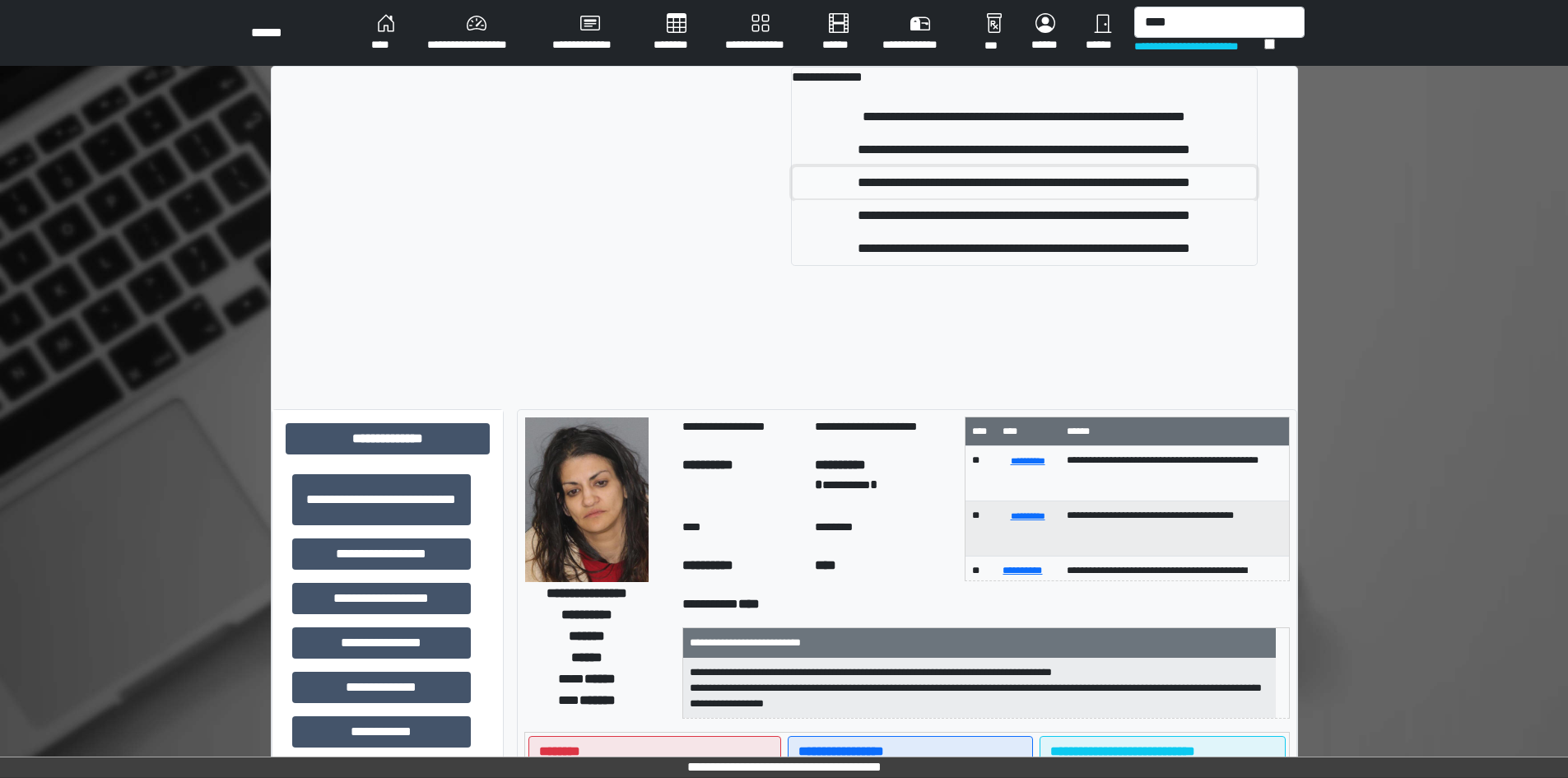 click on "**********" at bounding box center (1024, 183) 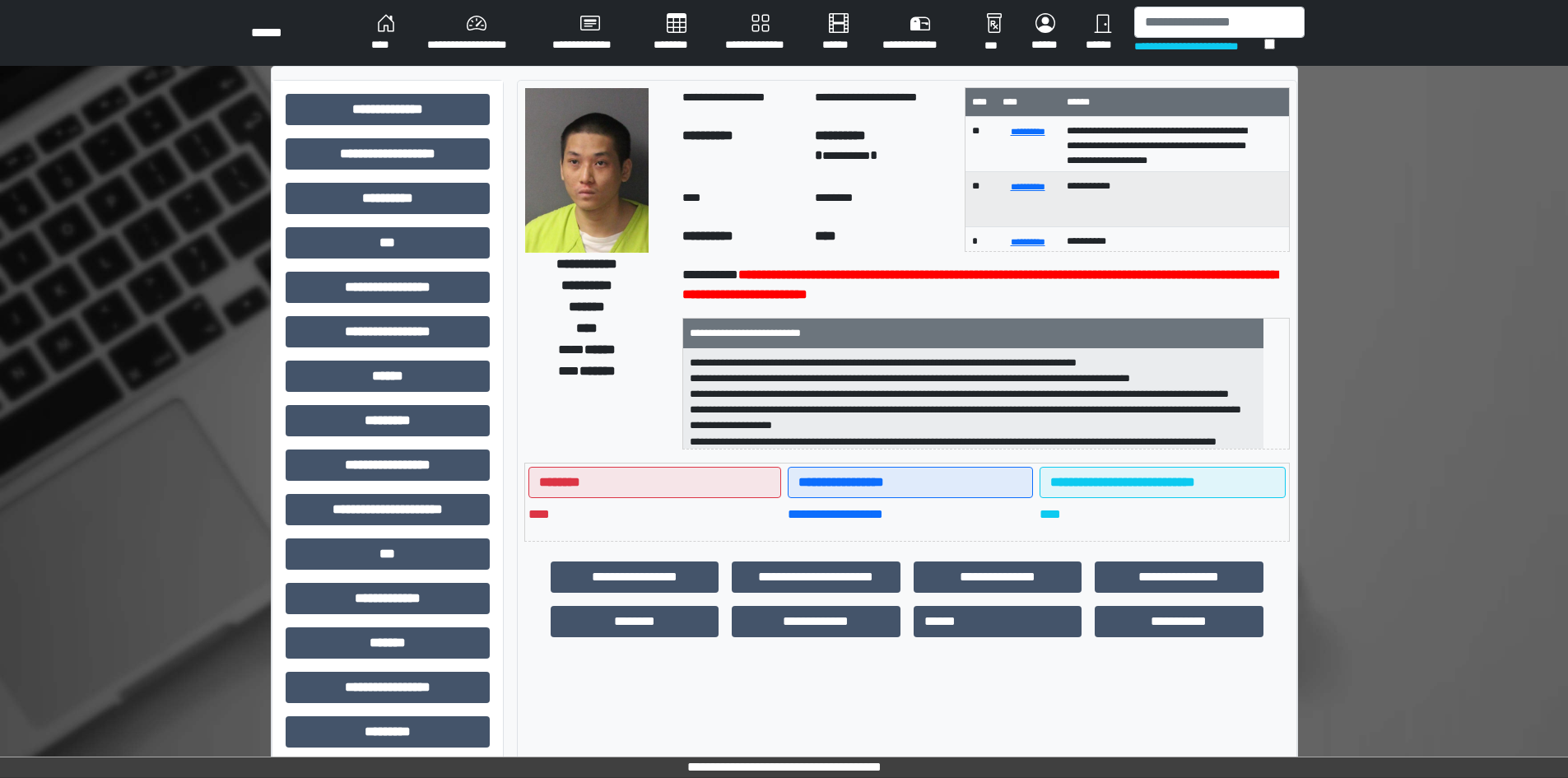 scroll, scrollTop: 68, scrollLeft: 0, axis: vertical 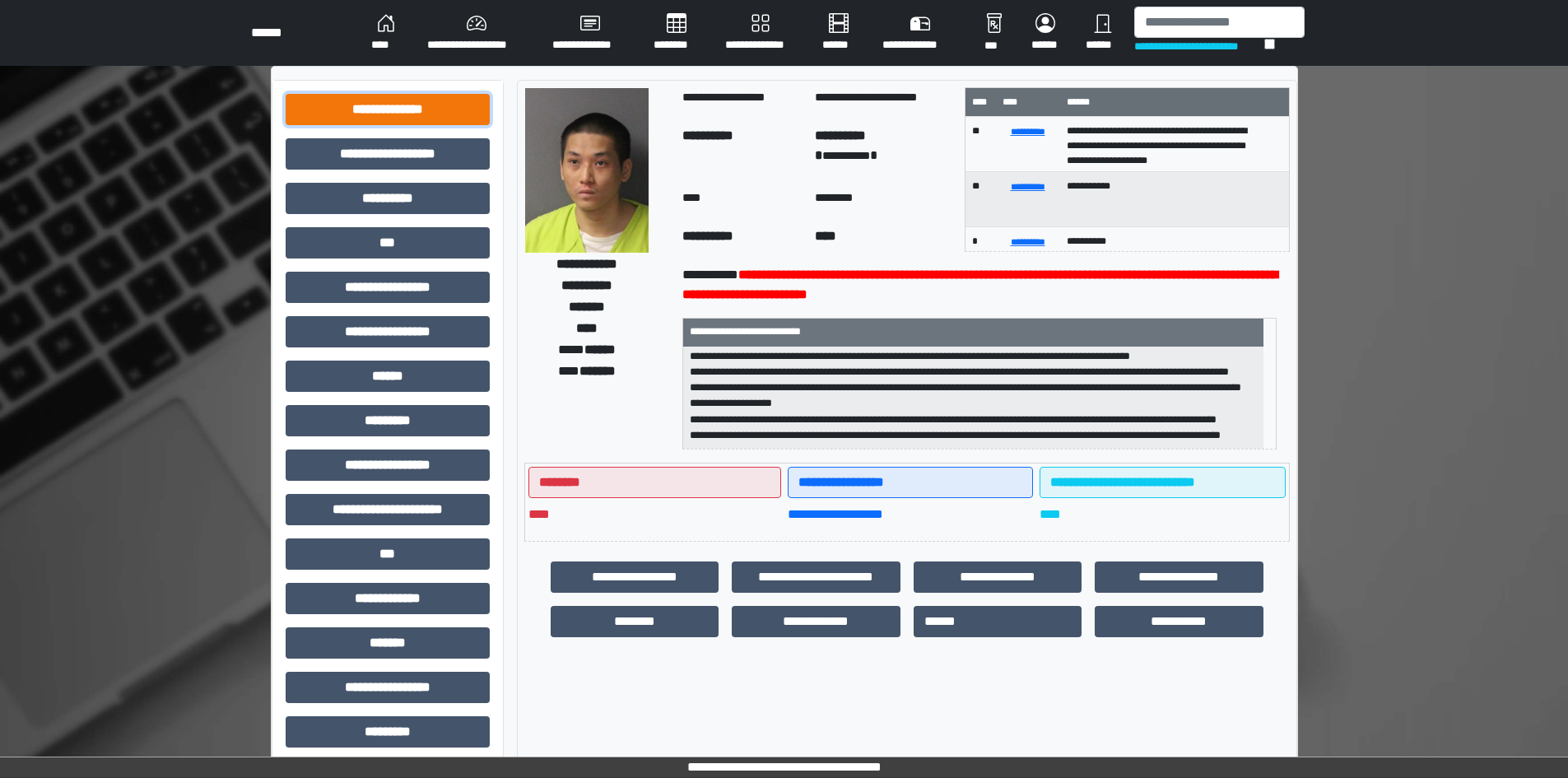 click on "**********" at bounding box center (388, 109) 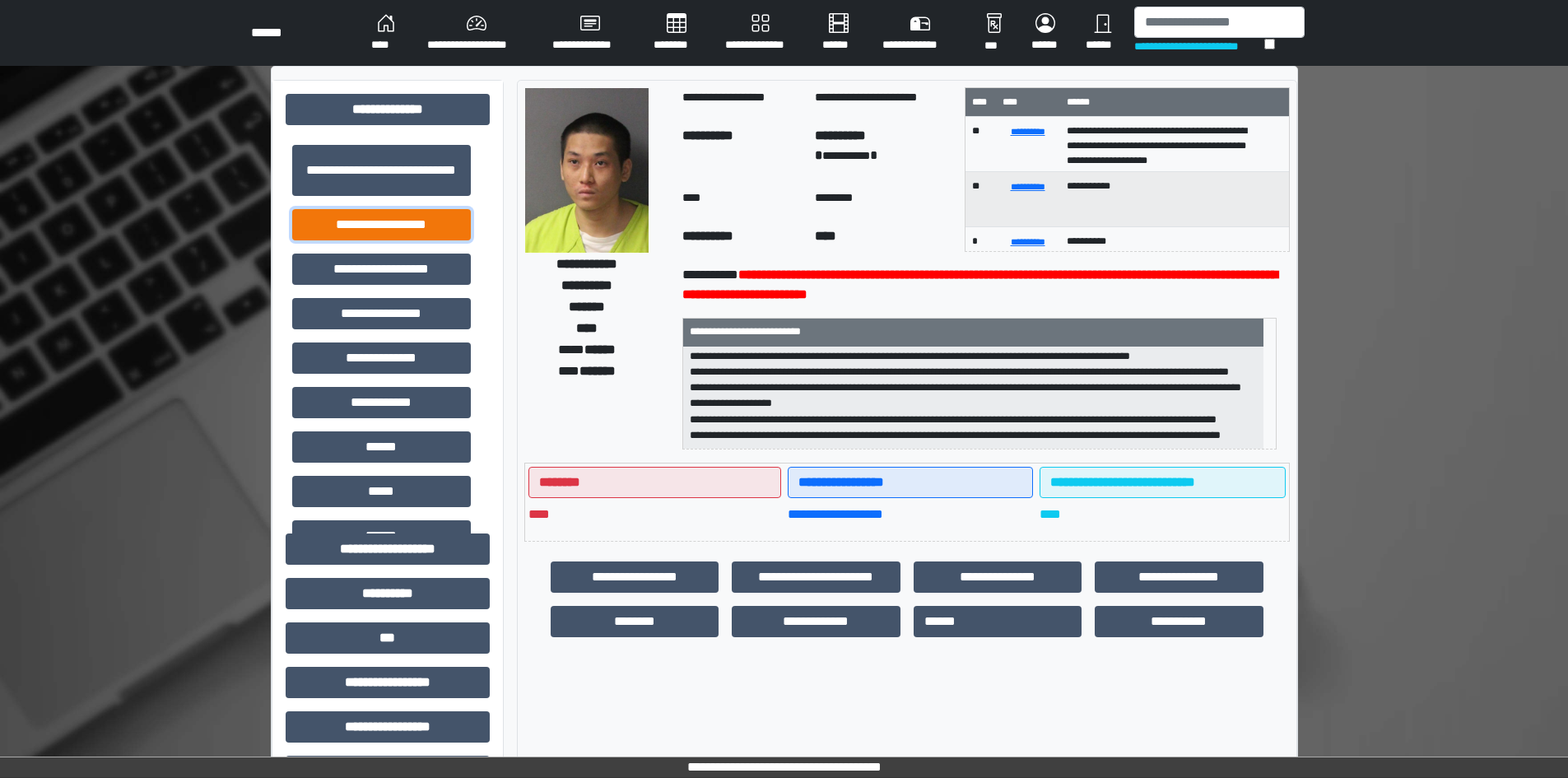 click on "**********" at bounding box center (381, 225) 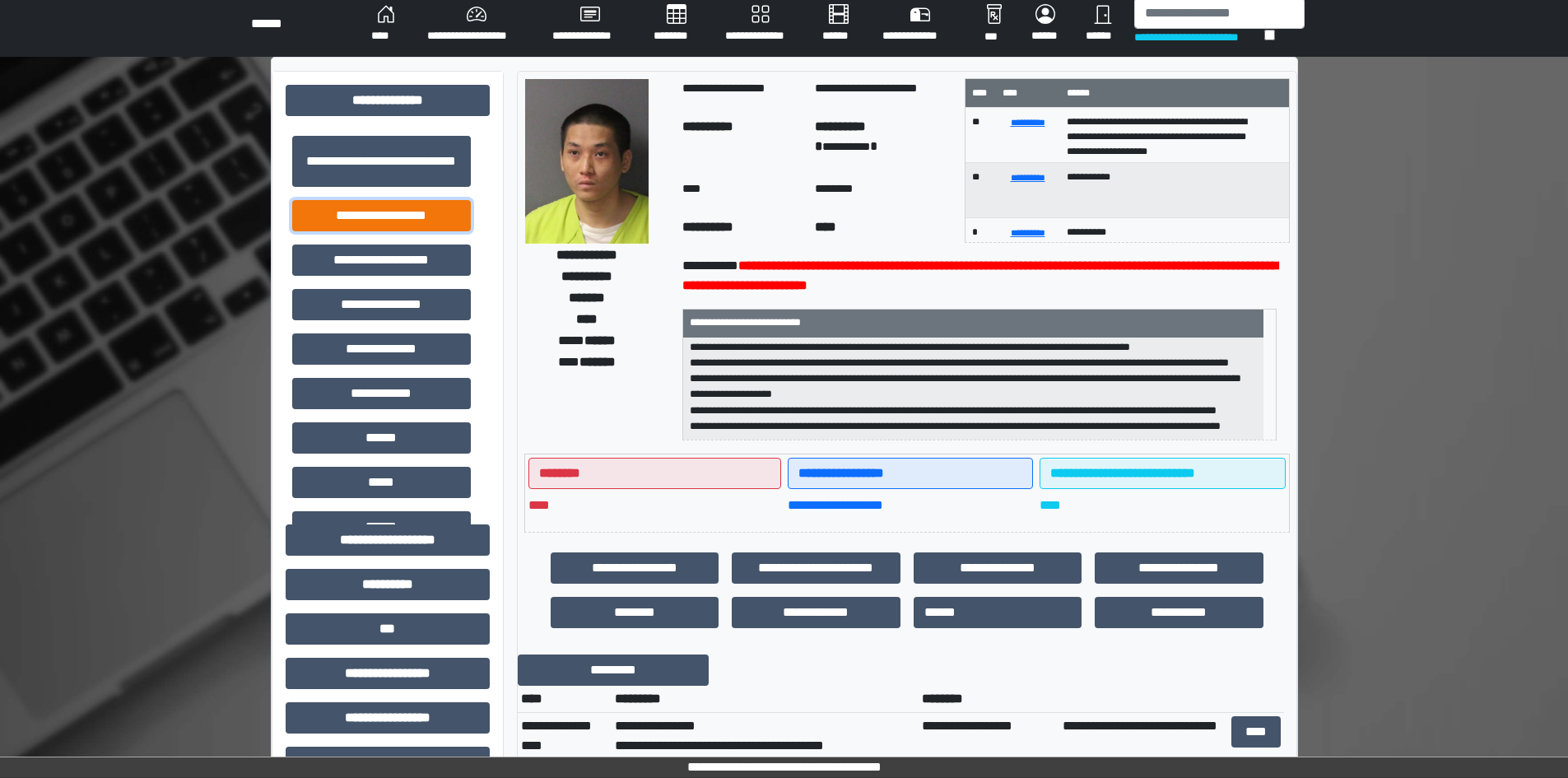 scroll, scrollTop: 0, scrollLeft: 0, axis: both 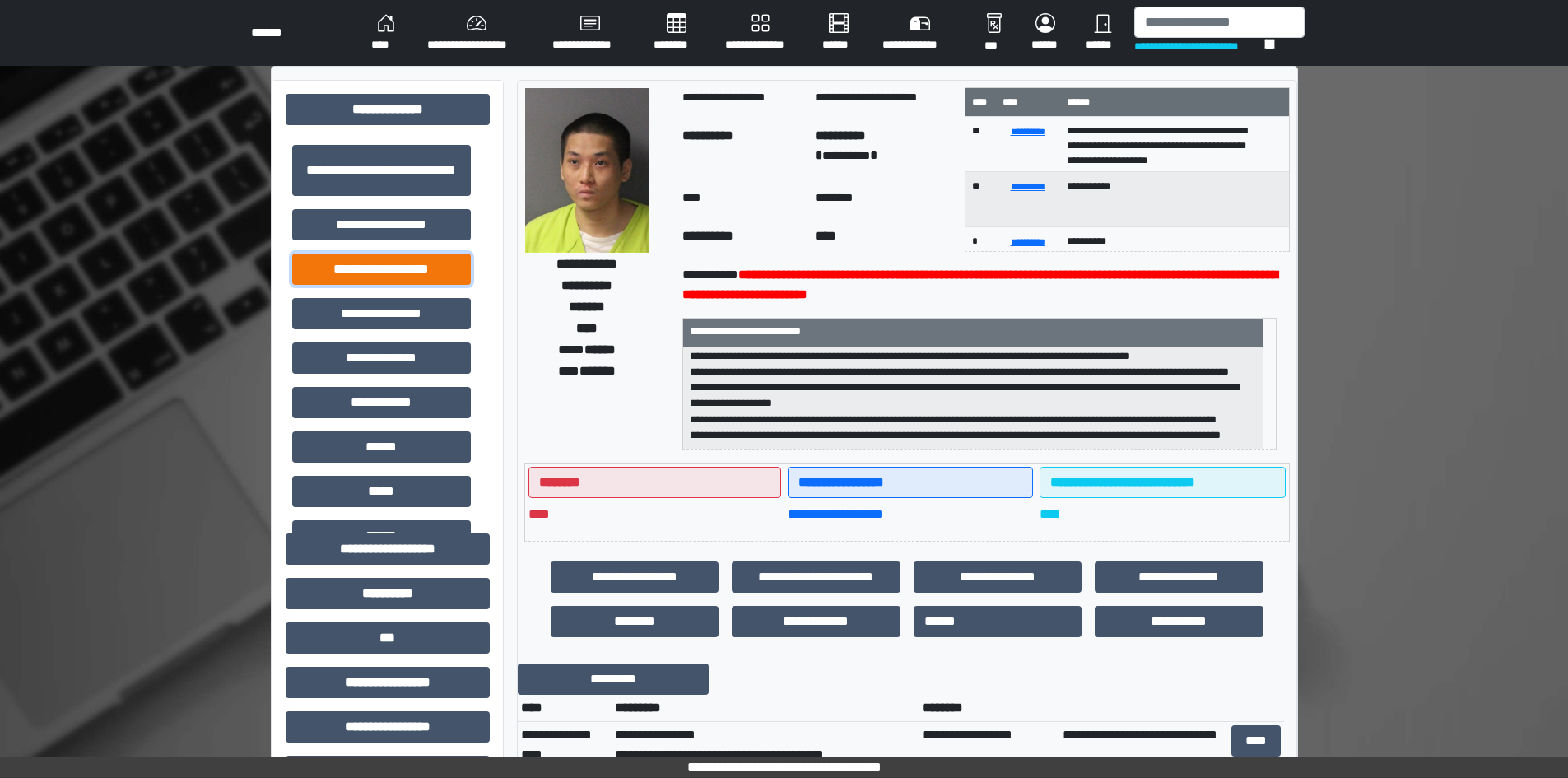 click on "**********" at bounding box center [381, 269] 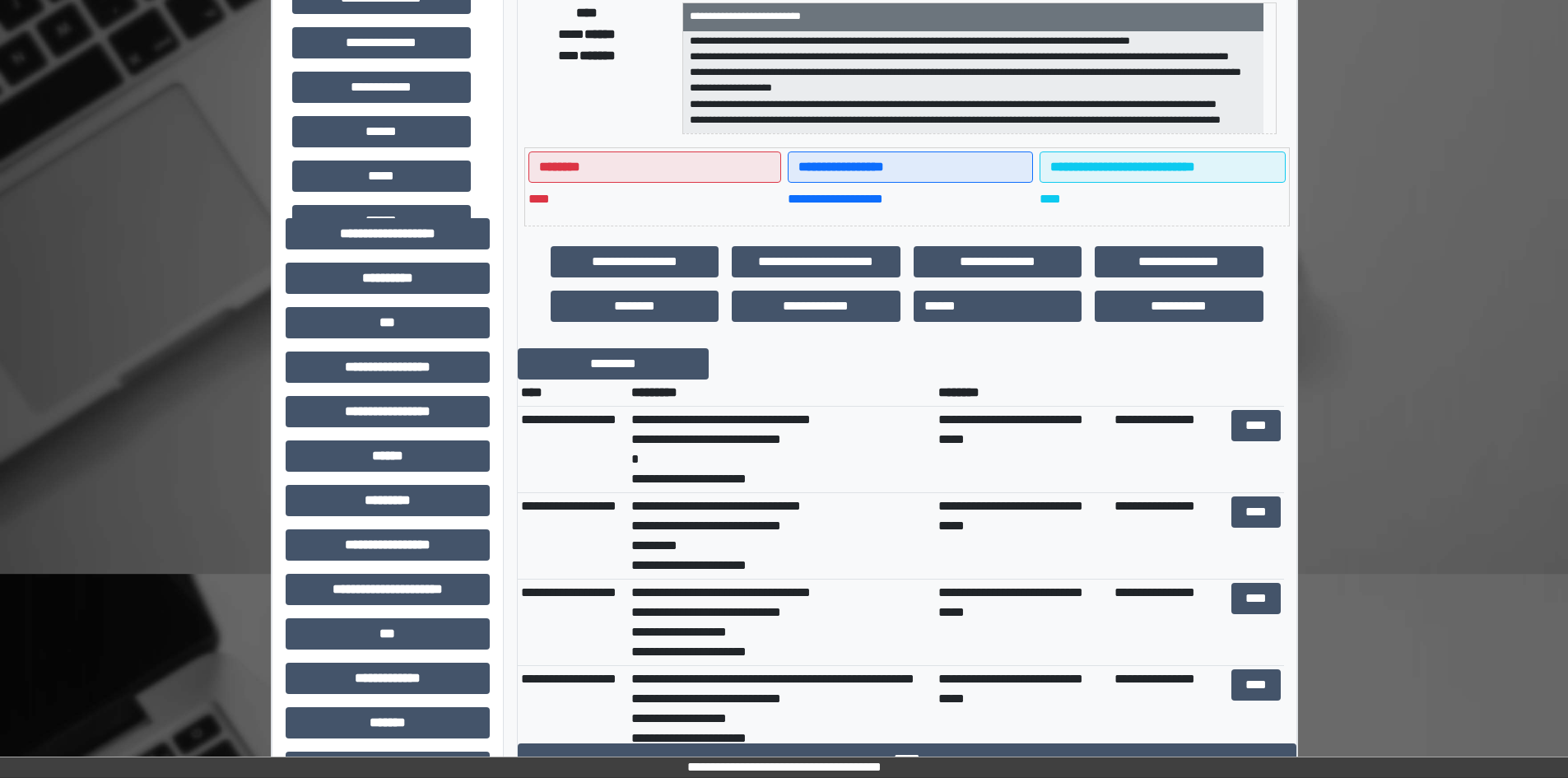 scroll, scrollTop: 329, scrollLeft: 0, axis: vertical 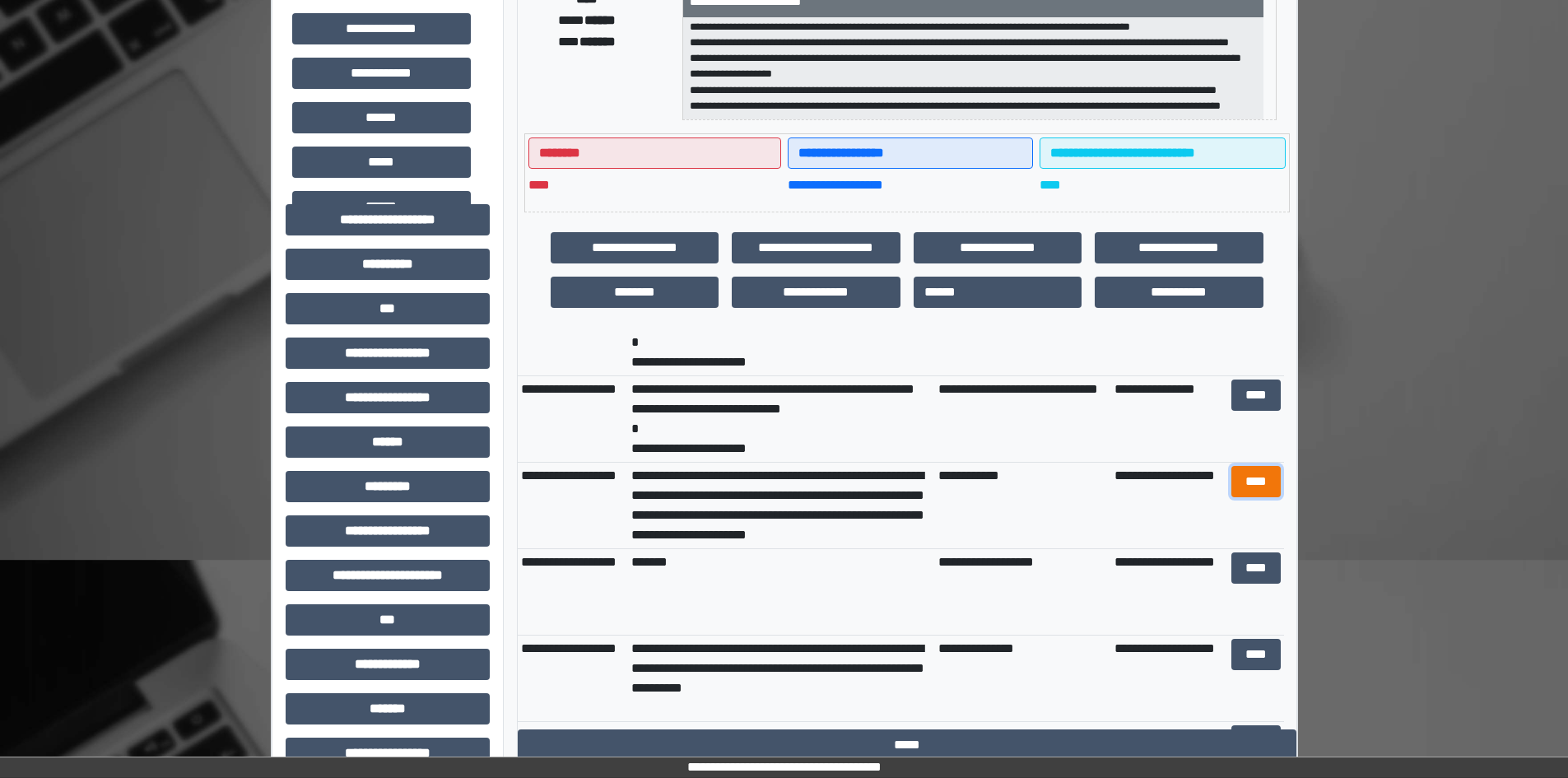 click on "****" at bounding box center [1256, 482] 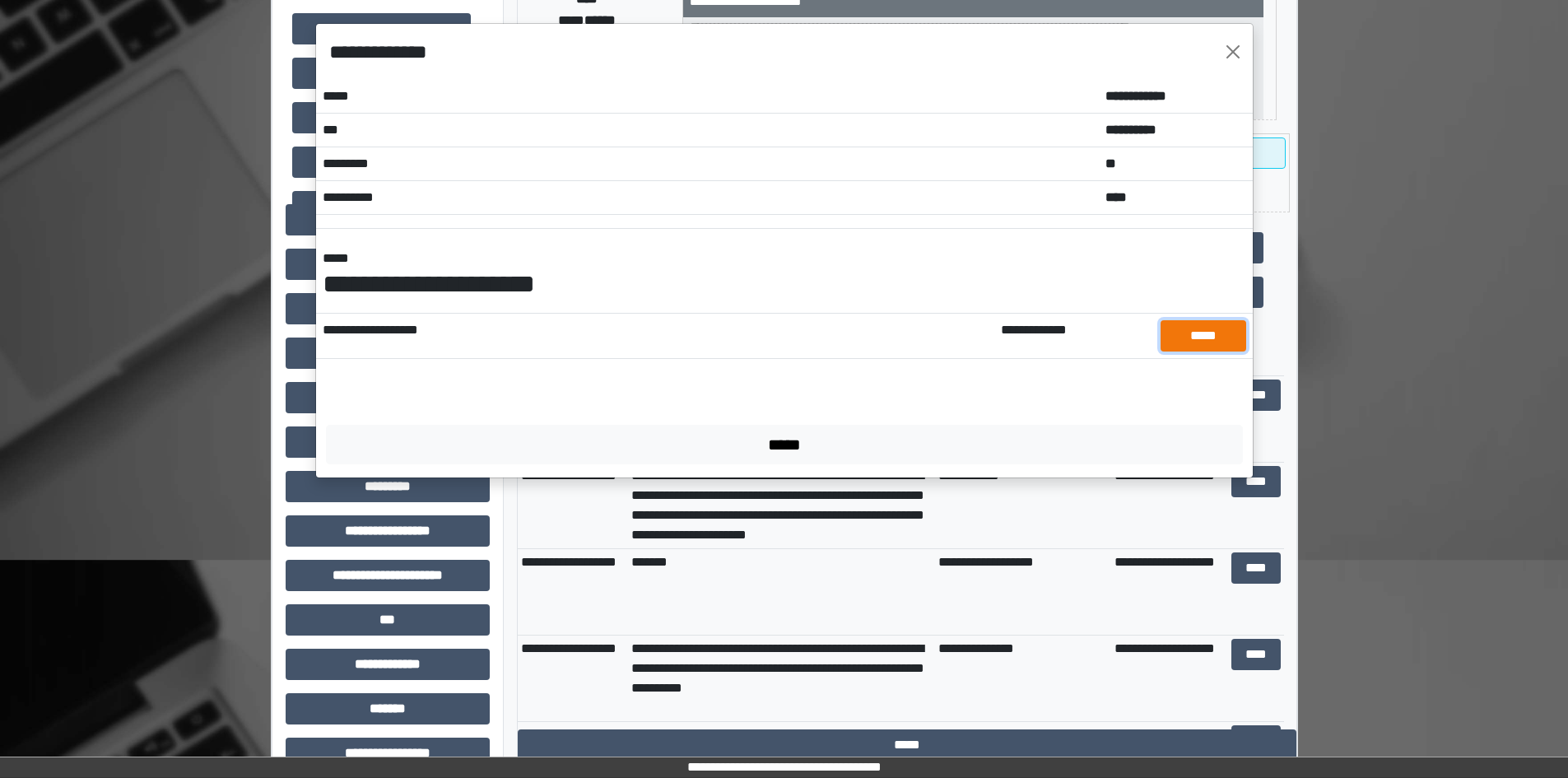 click on "*****" at bounding box center (1203, 336) 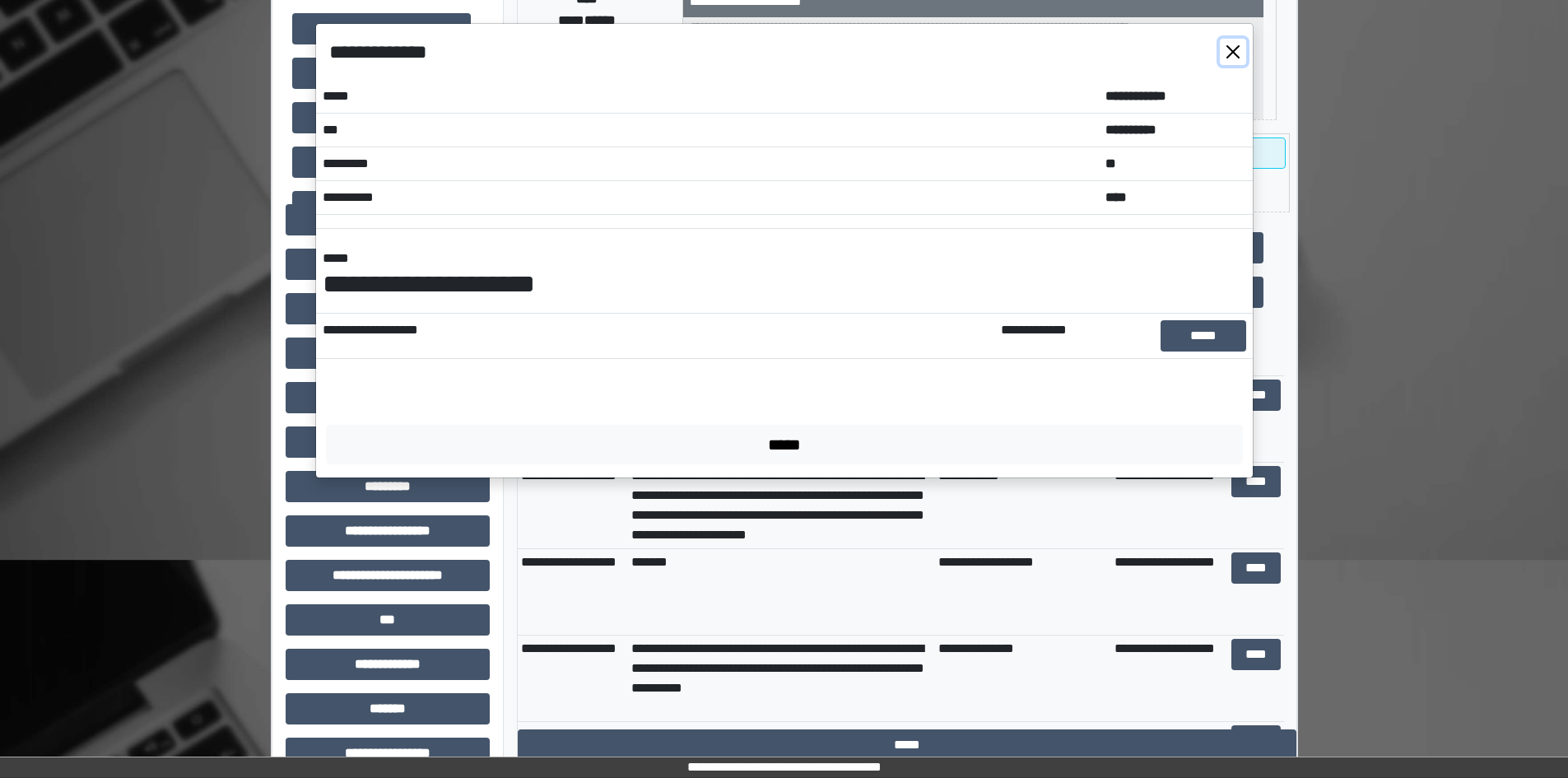 click at bounding box center [1233, 52] 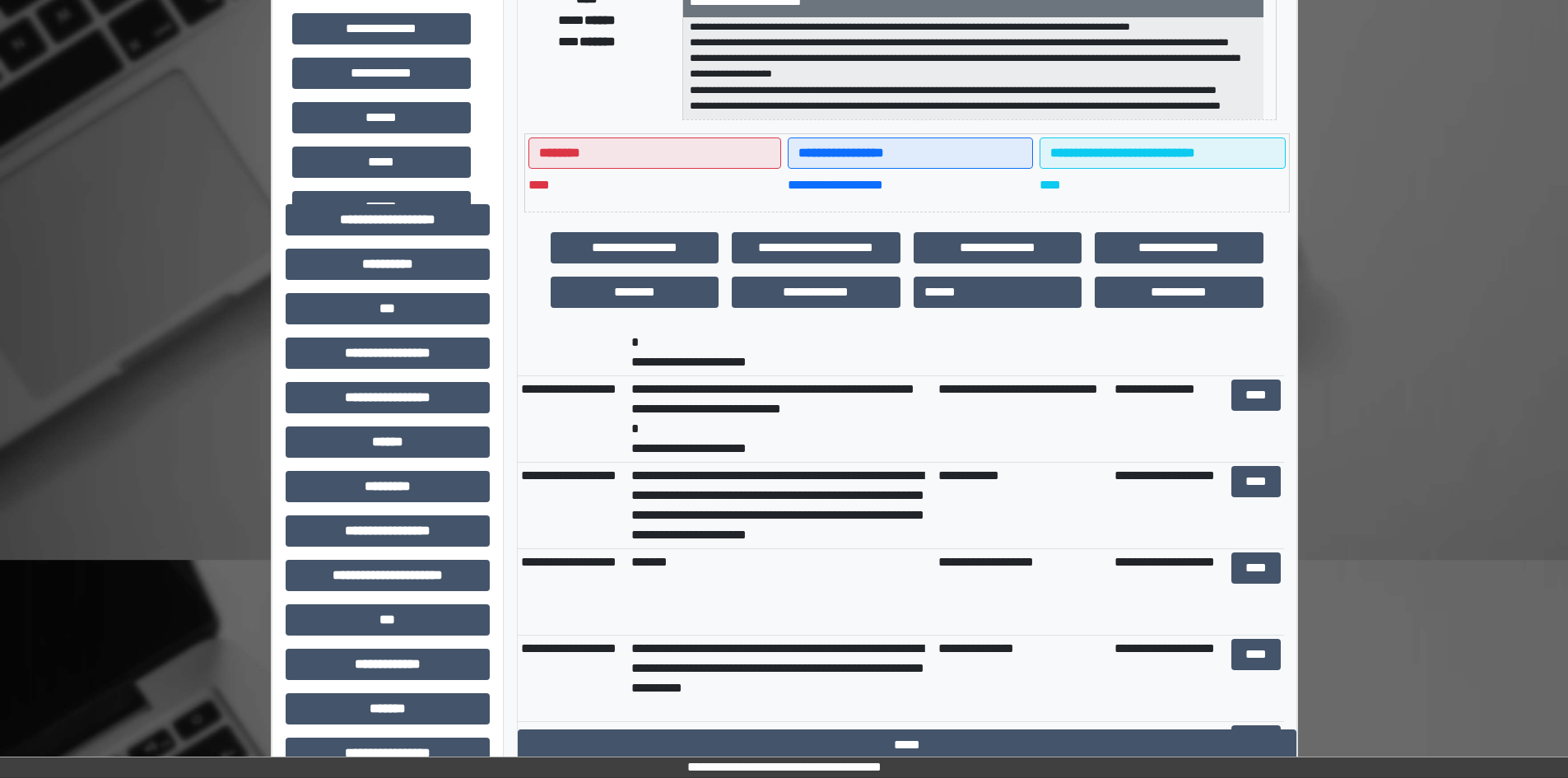 scroll, scrollTop: 20, scrollLeft: 0, axis: vertical 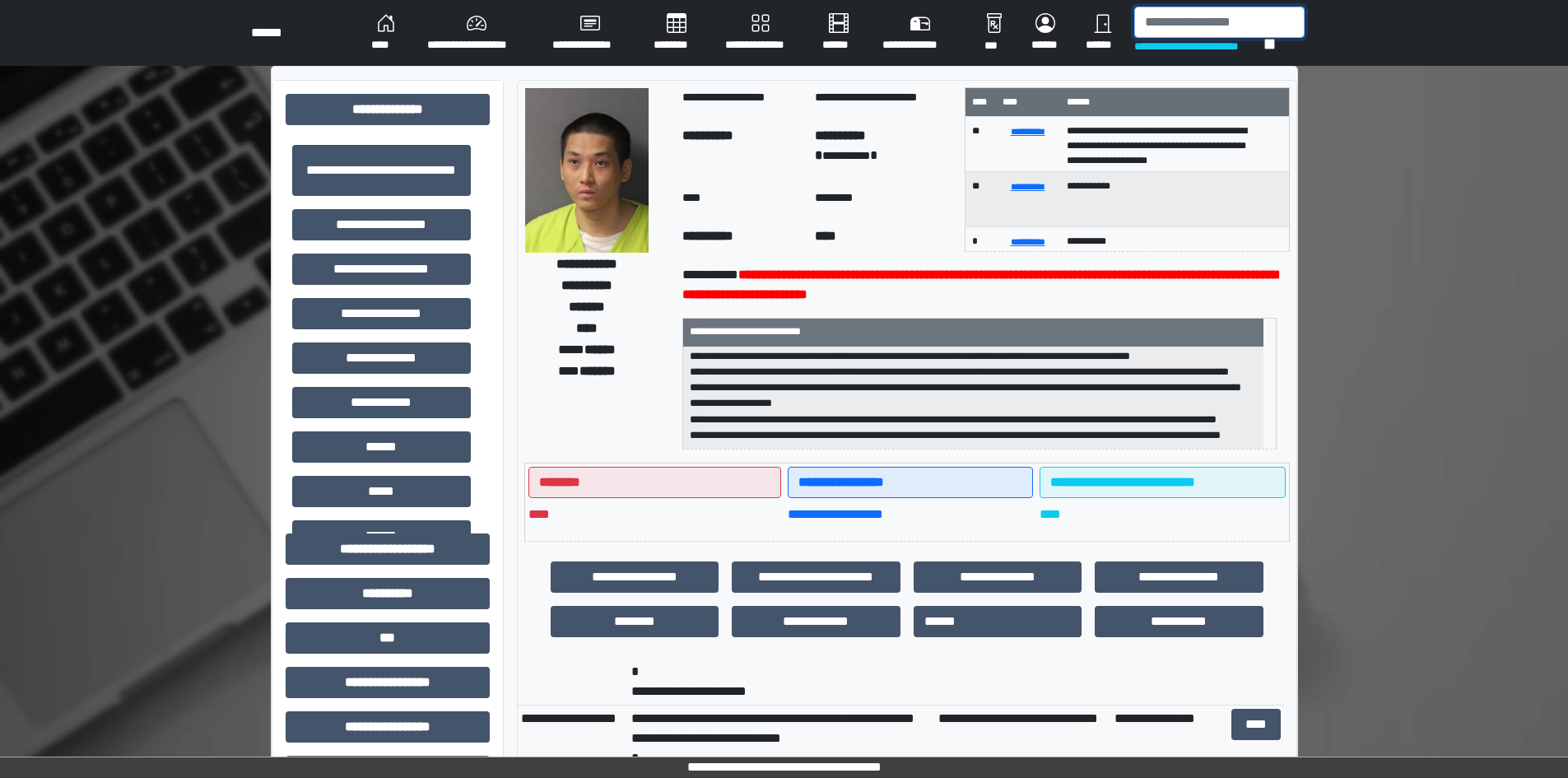 click at bounding box center (1219, 22) 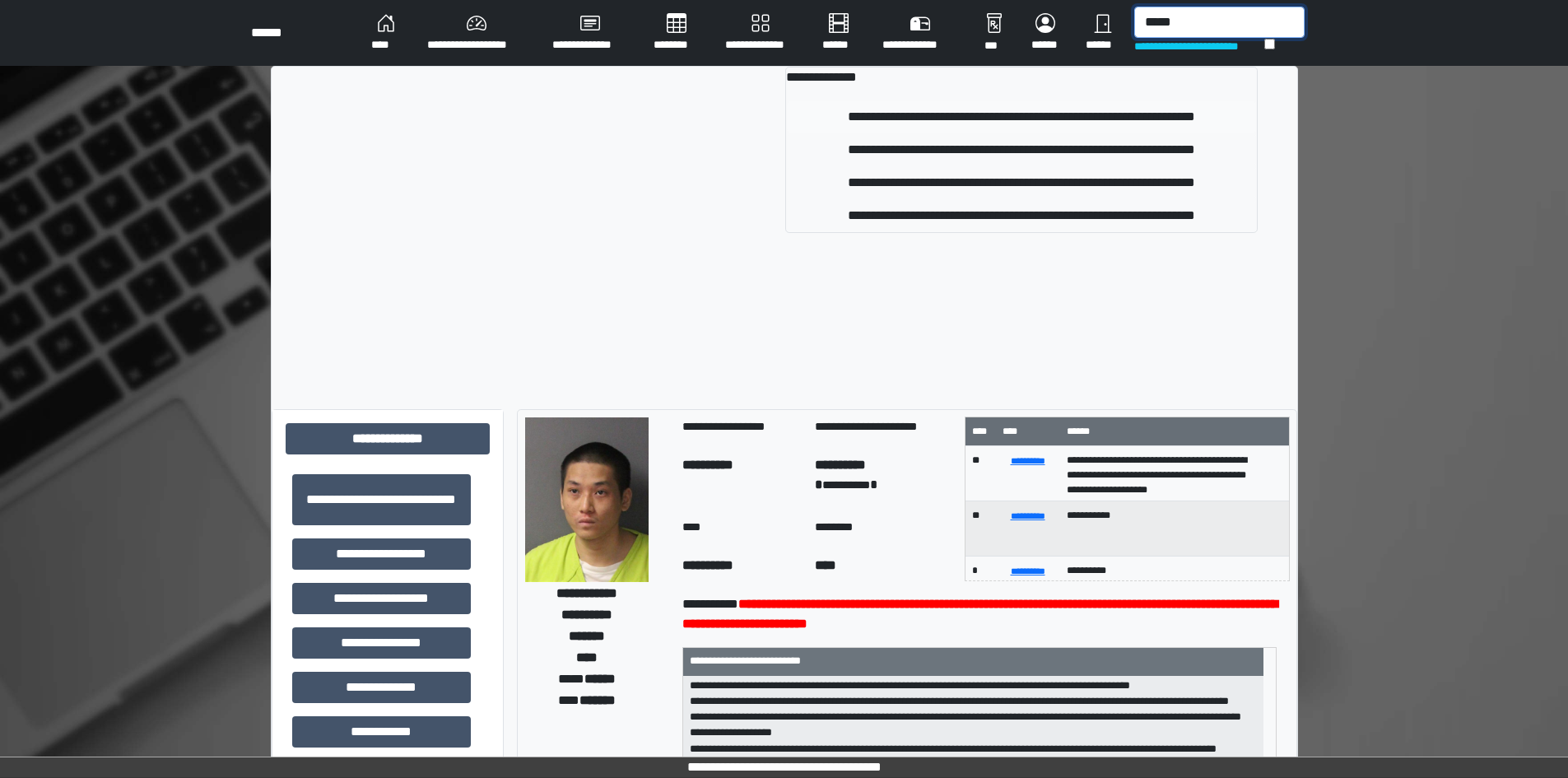 type on "*****" 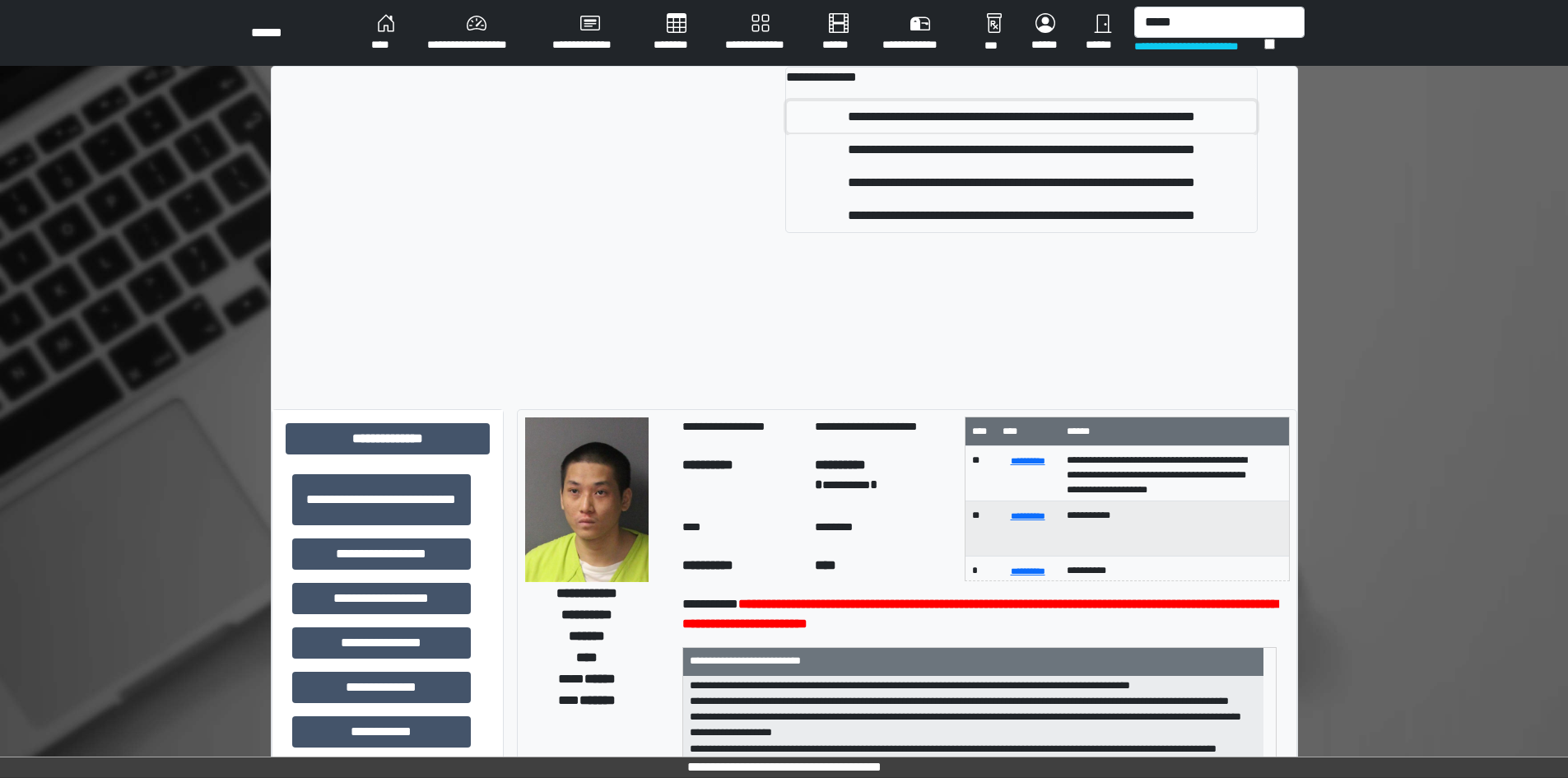 click on "**********" at bounding box center [1021, 117] 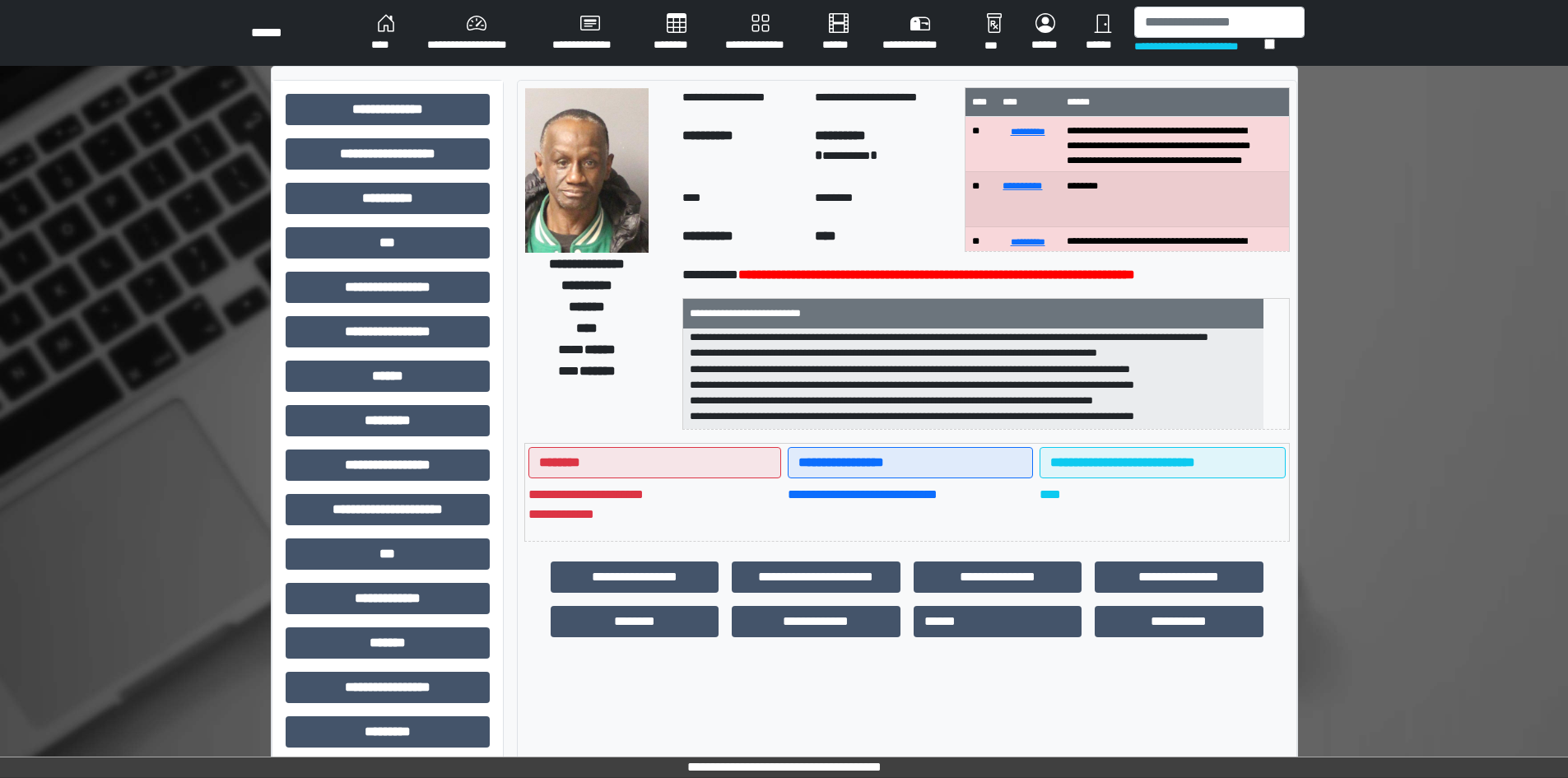 scroll, scrollTop: 163, scrollLeft: 0, axis: vertical 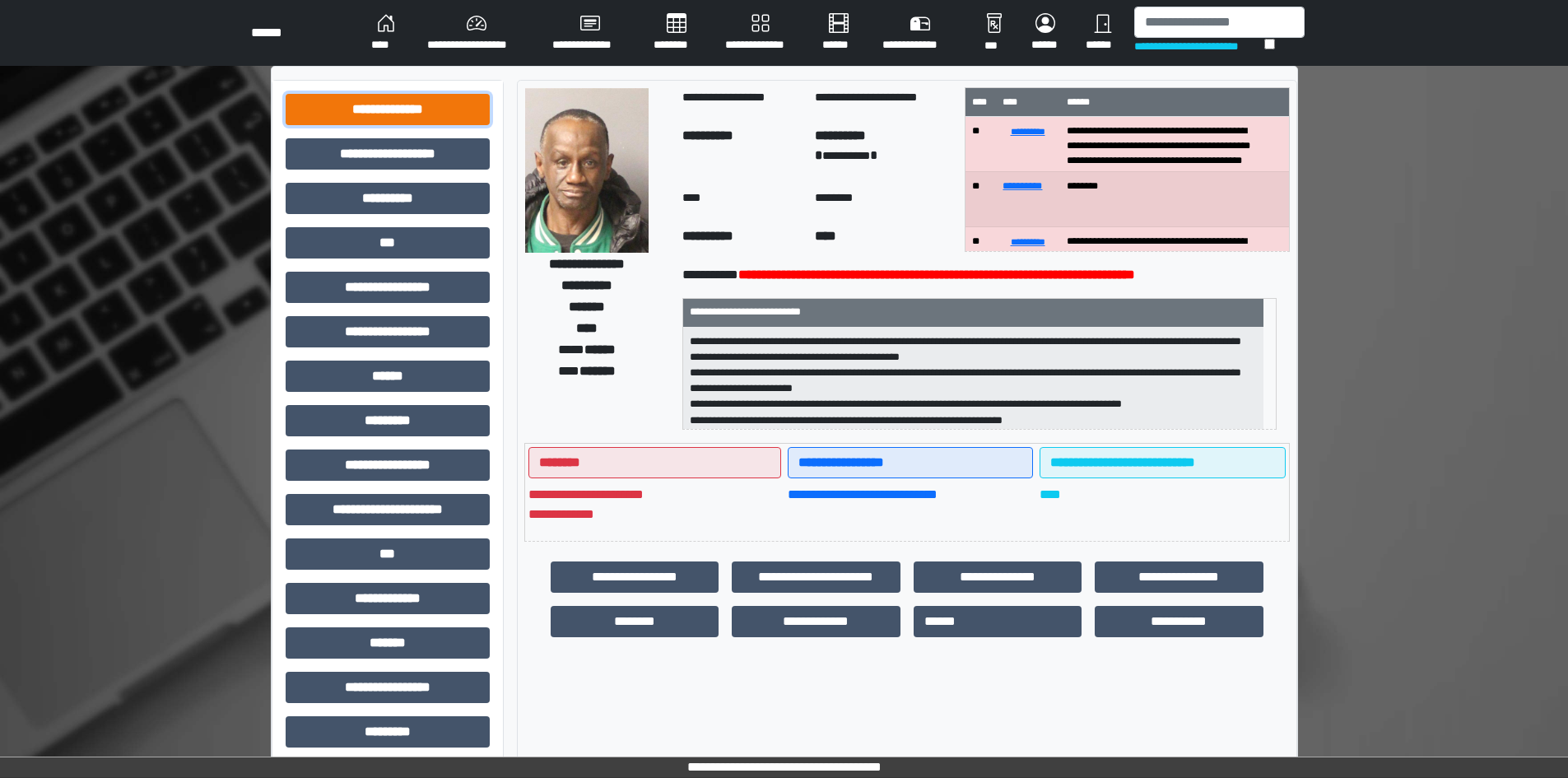 click on "**********" at bounding box center [388, 109] 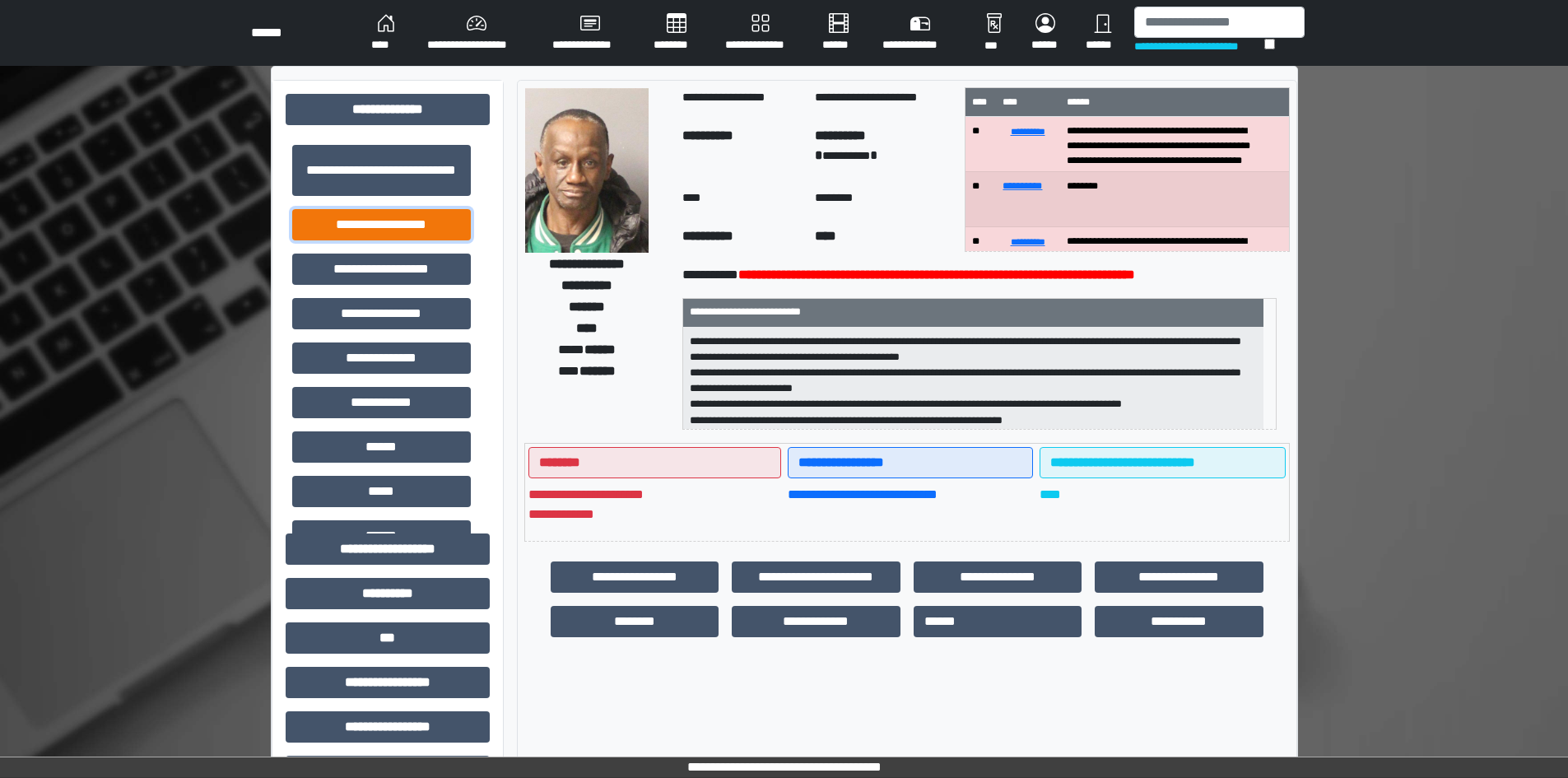 click on "**********" at bounding box center [381, 225] 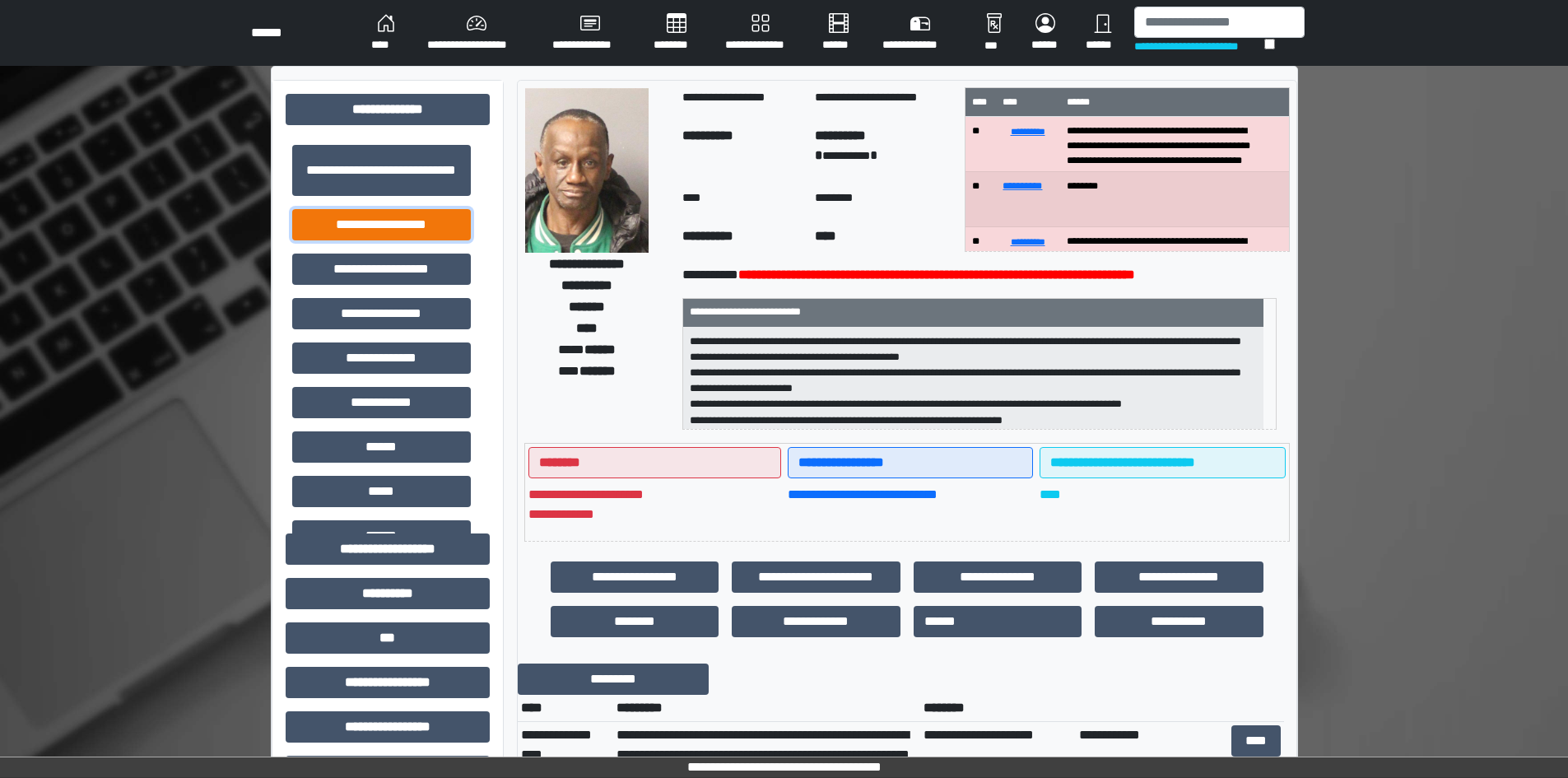 click on "**********" at bounding box center [381, 225] 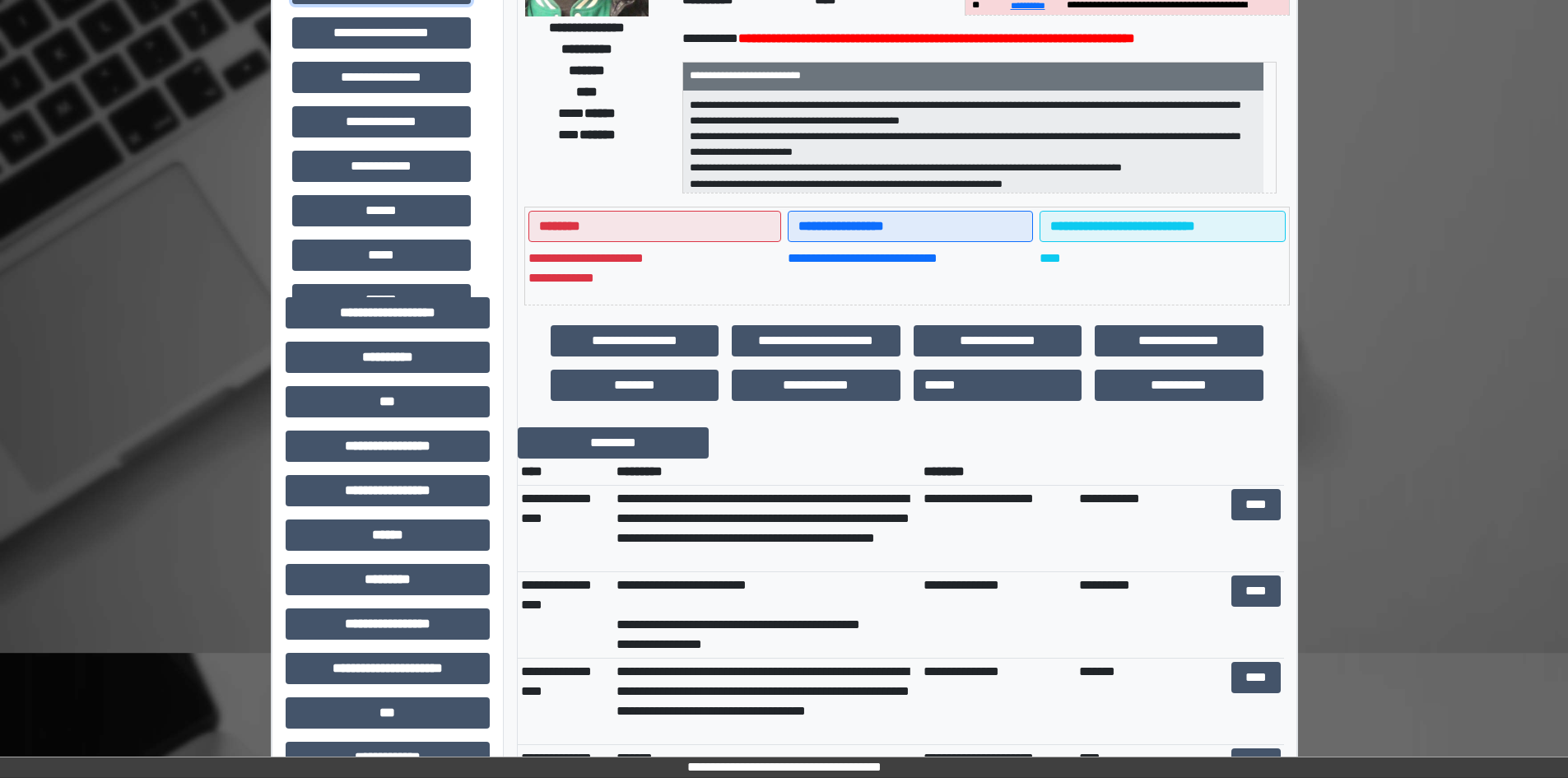 scroll, scrollTop: 247, scrollLeft: 0, axis: vertical 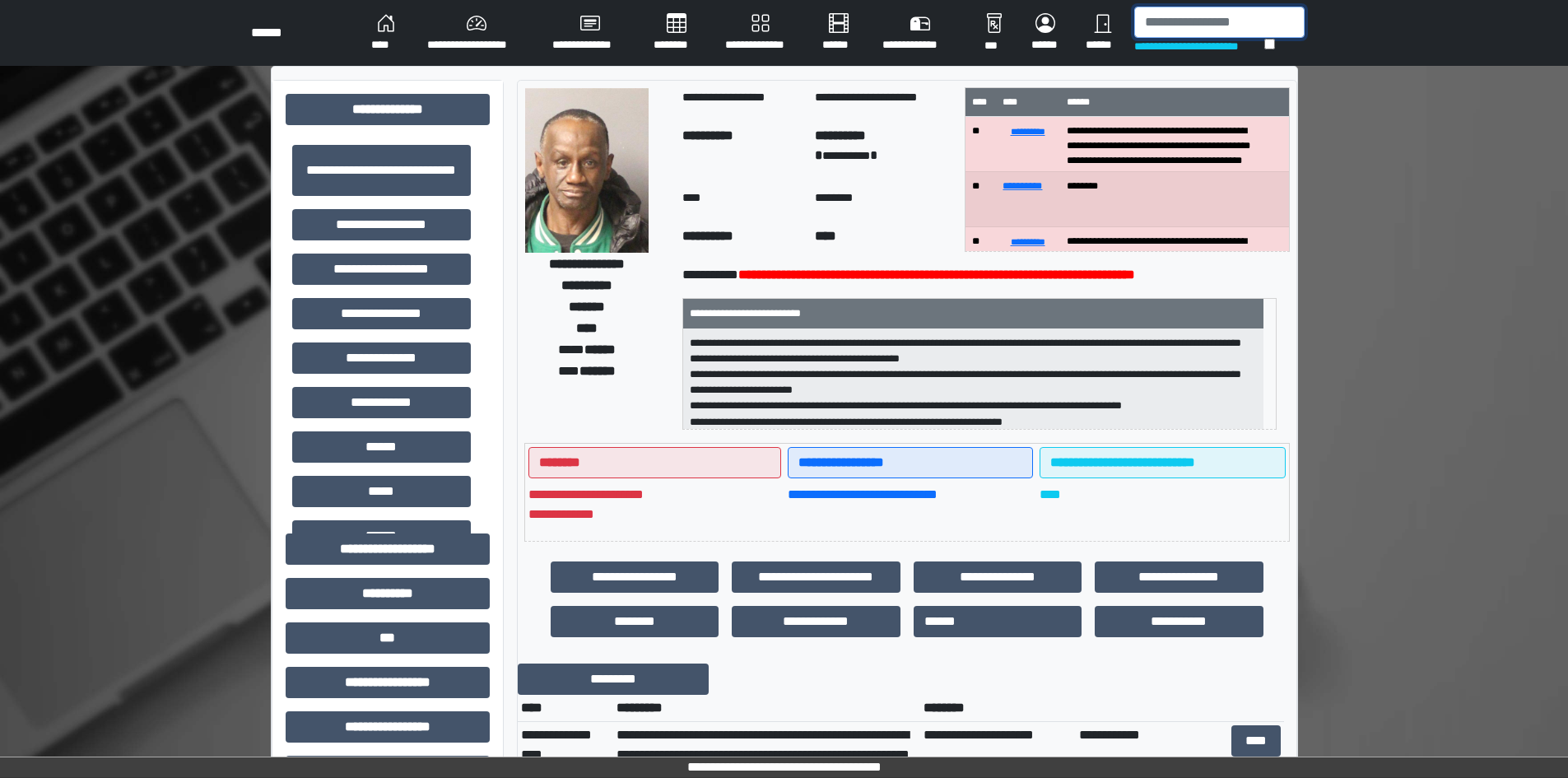 click at bounding box center (1219, 22) 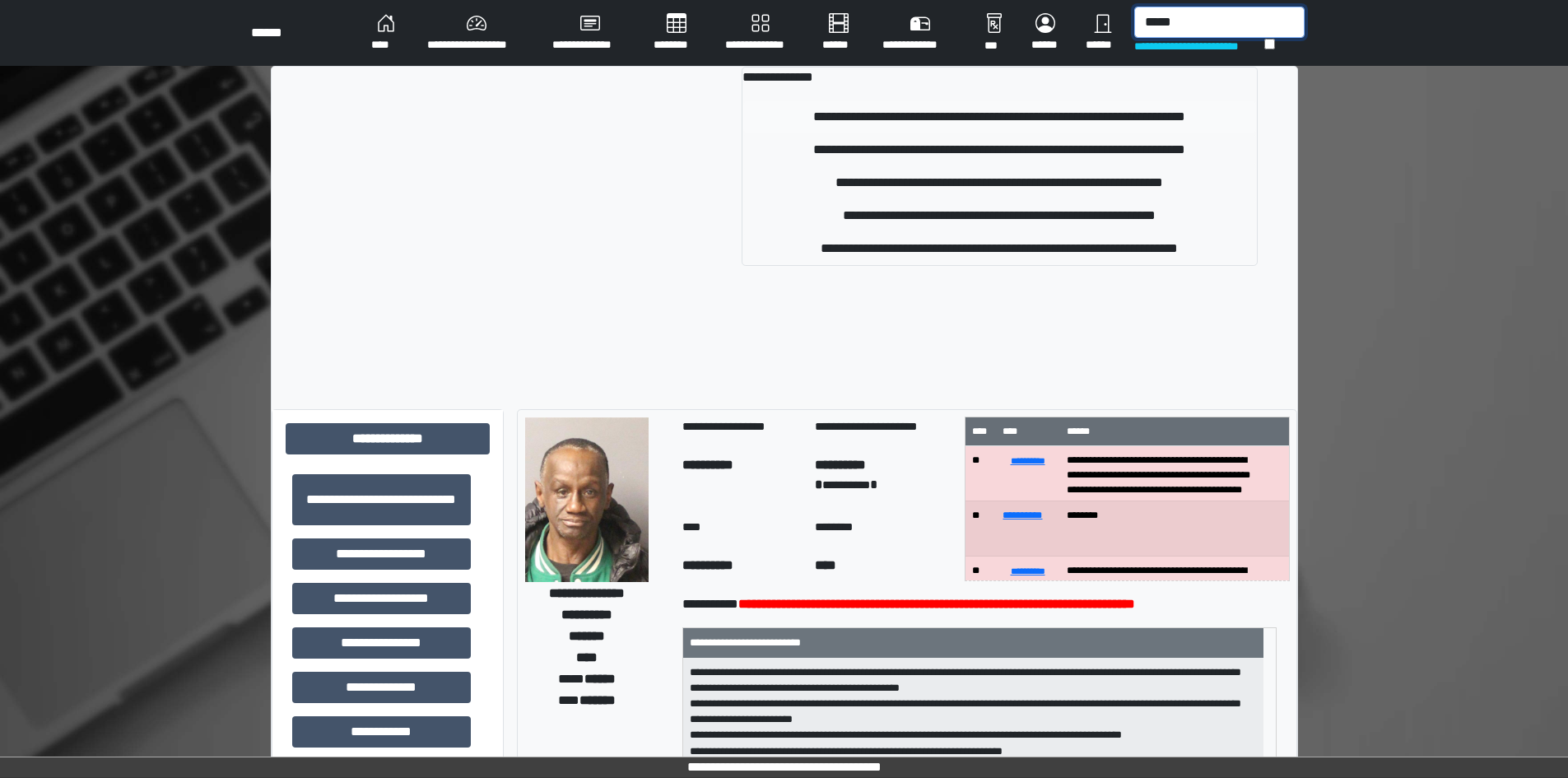 type on "*****" 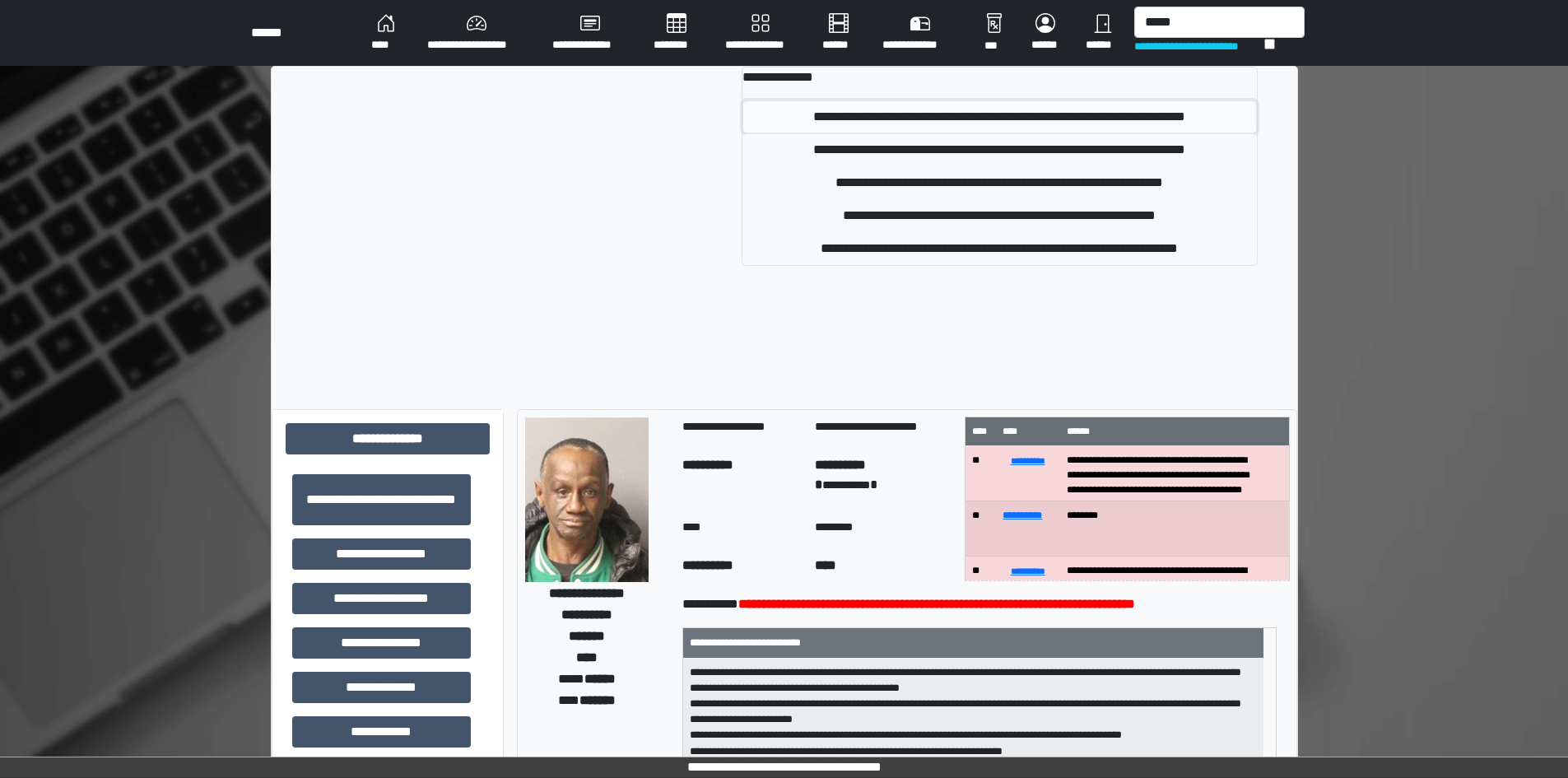 click on "**********" at bounding box center [999, 117] 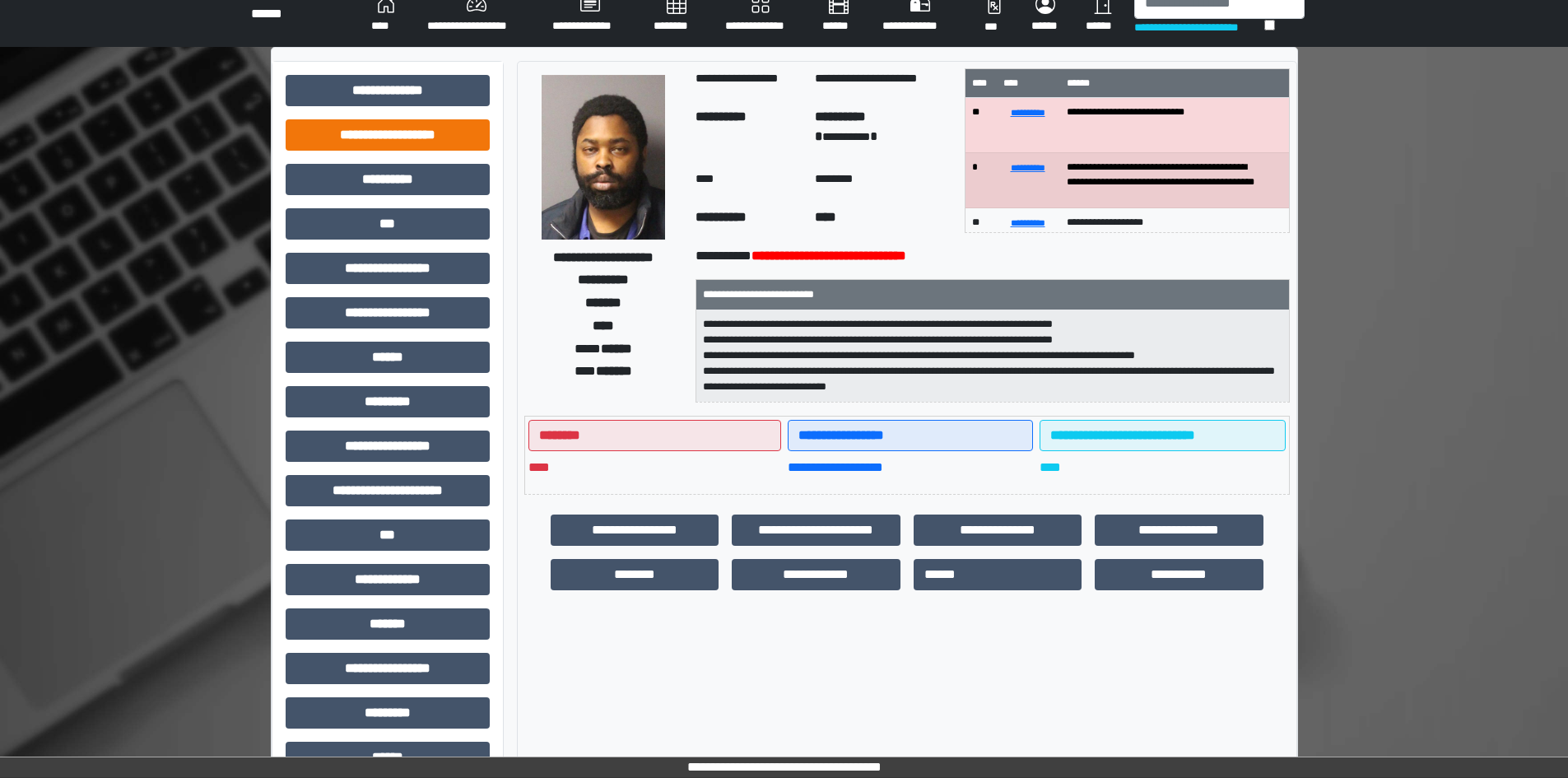 scroll, scrollTop: 0, scrollLeft: 0, axis: both 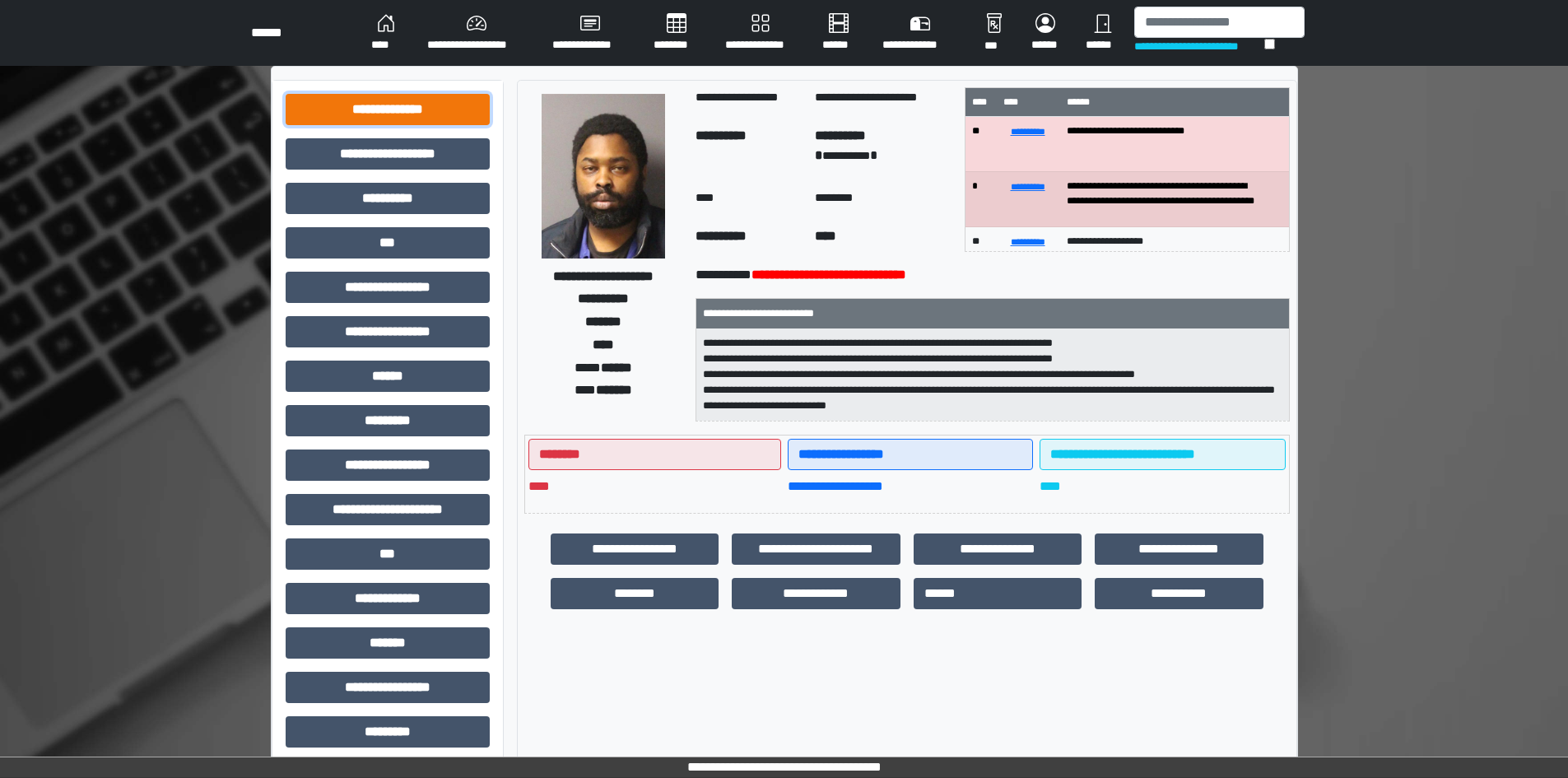 click on "**********" at bounding box center [388, 109] 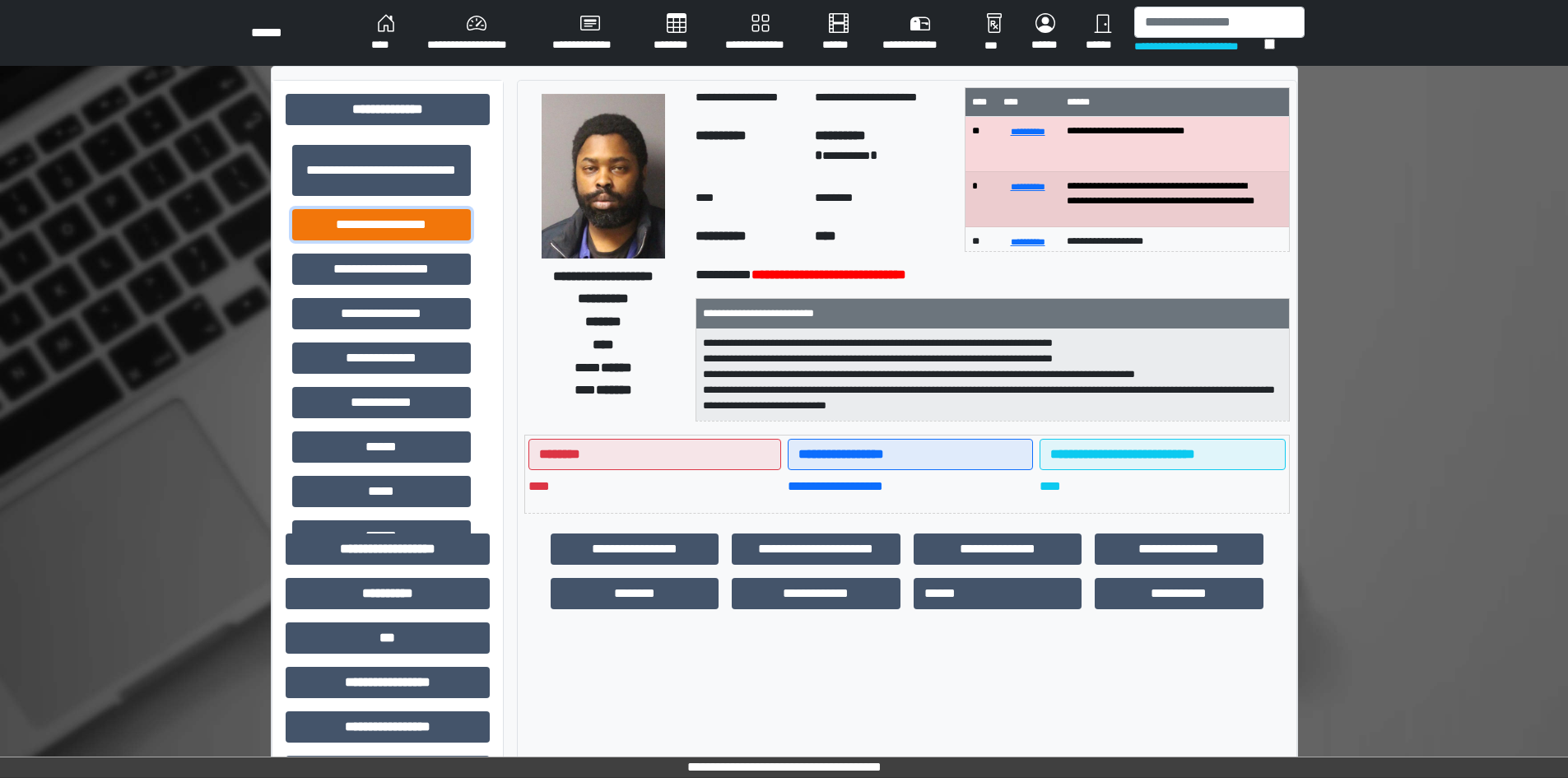 click on "**********" at bounding box center (381, 225) 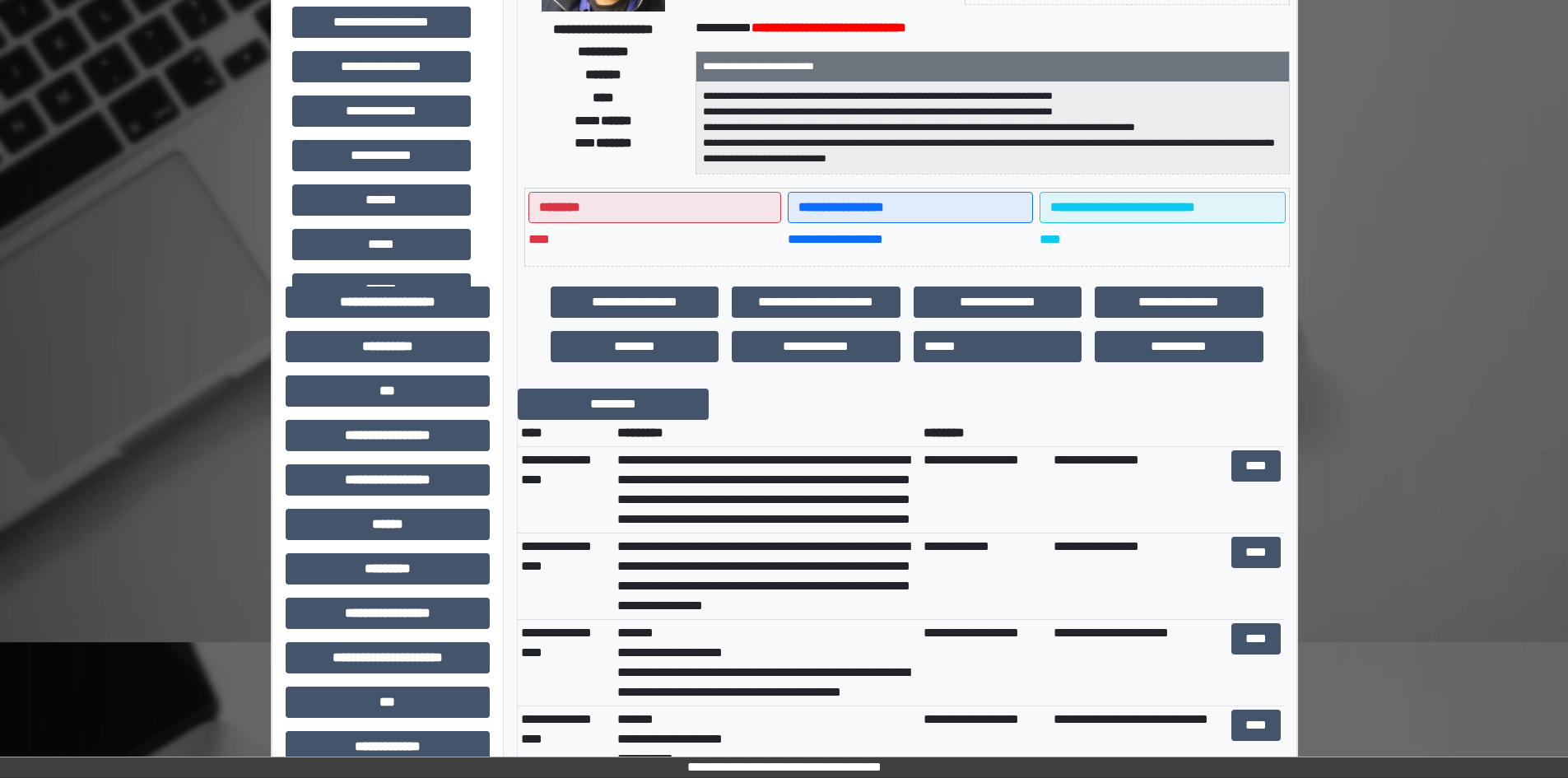 scroll, scrollTop: 0, scrollLeft: 0, axis: both 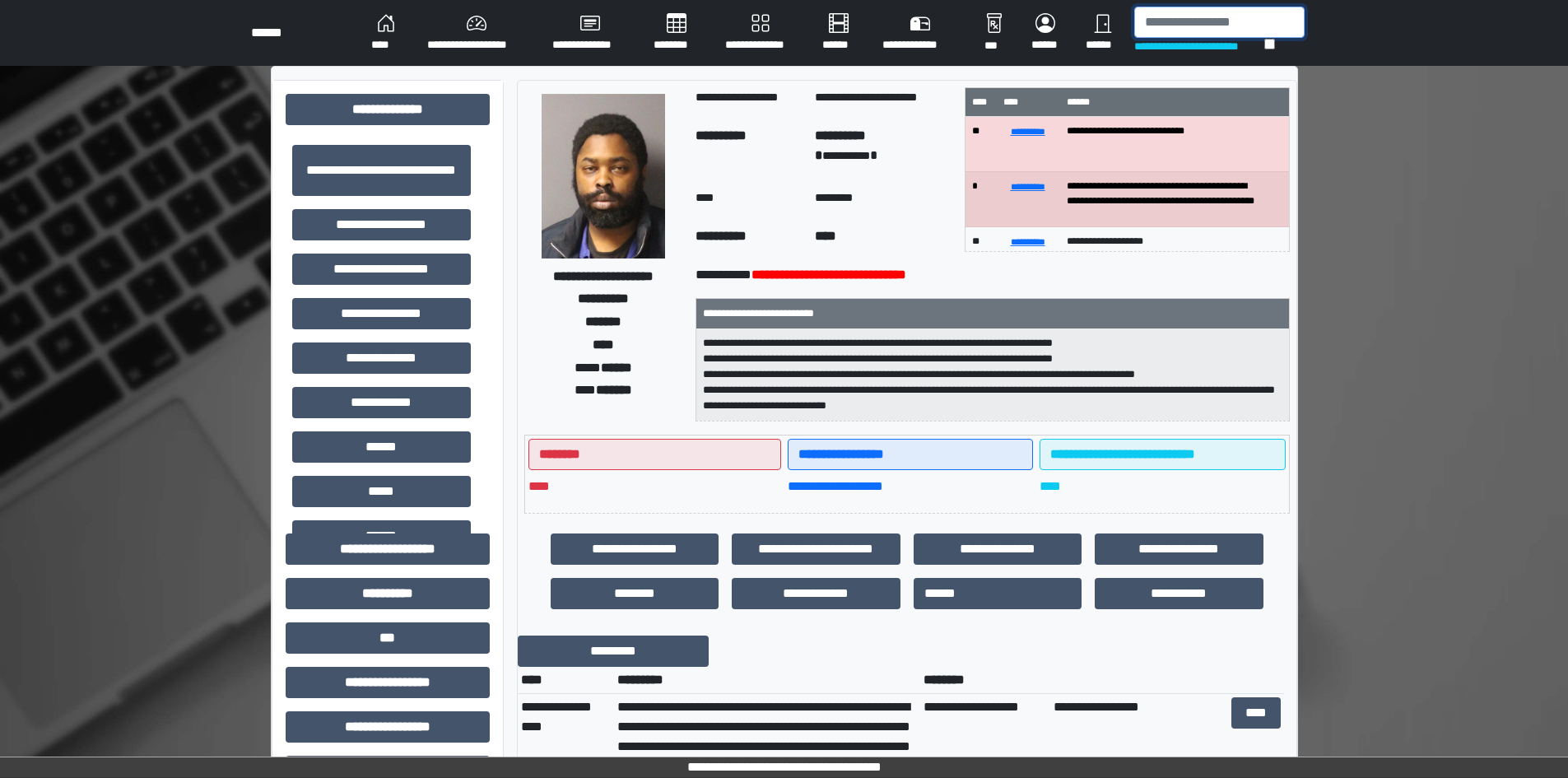 click at bounding box center [1219, 22] 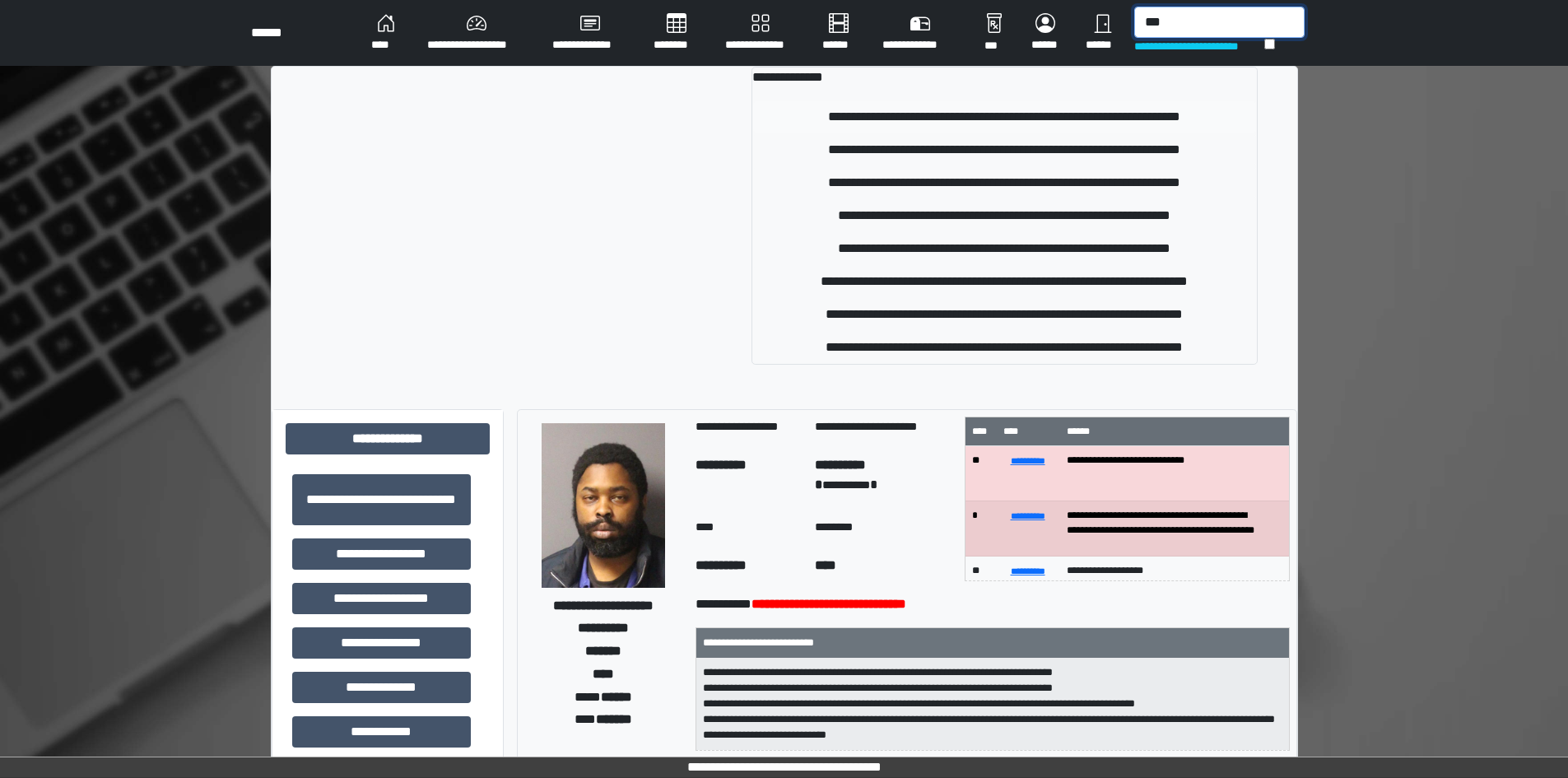 type on "***" 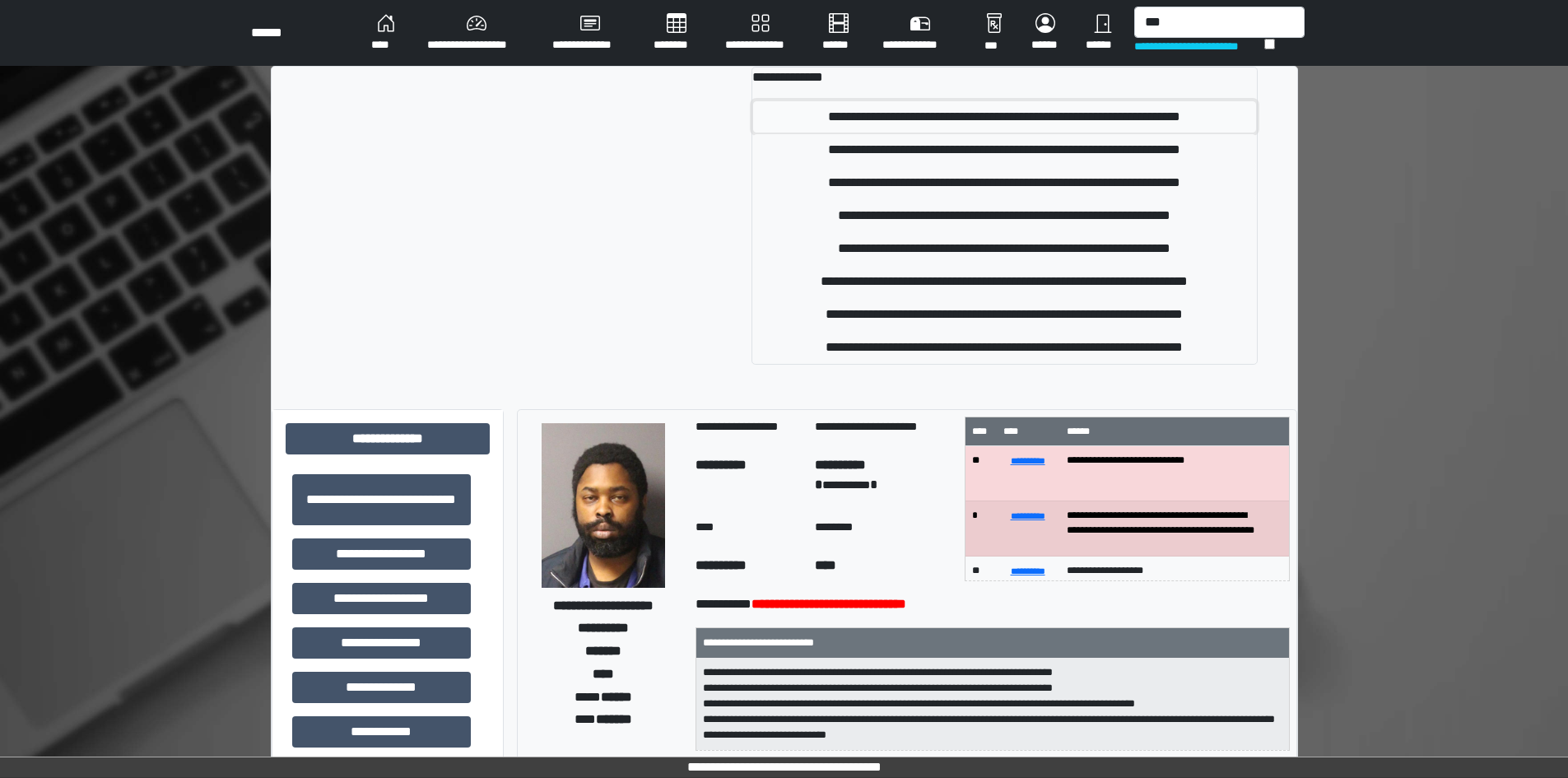 click on "**********" at bounding box center [1004, 117] 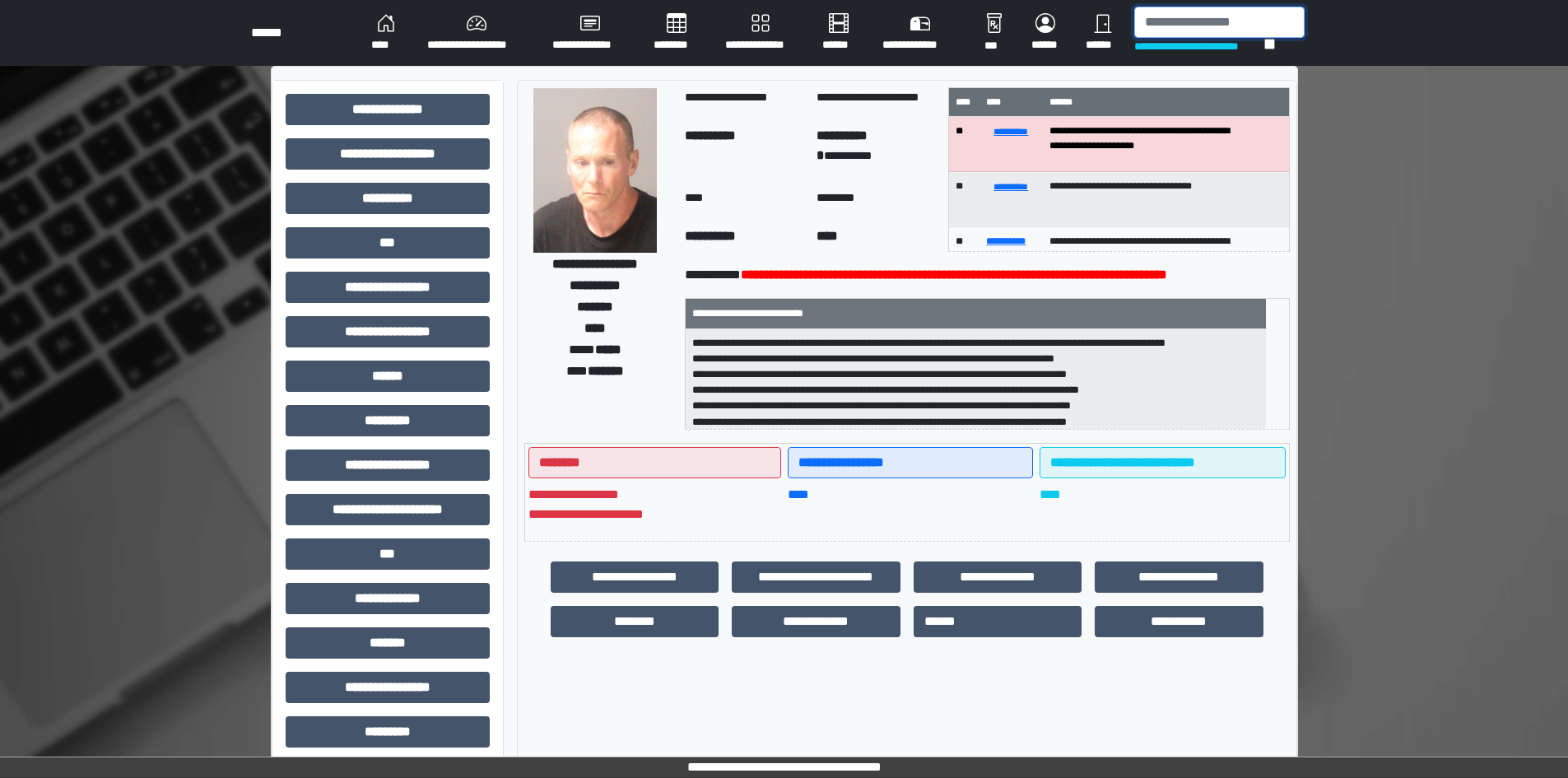 click at bounding box center (1219, 22) 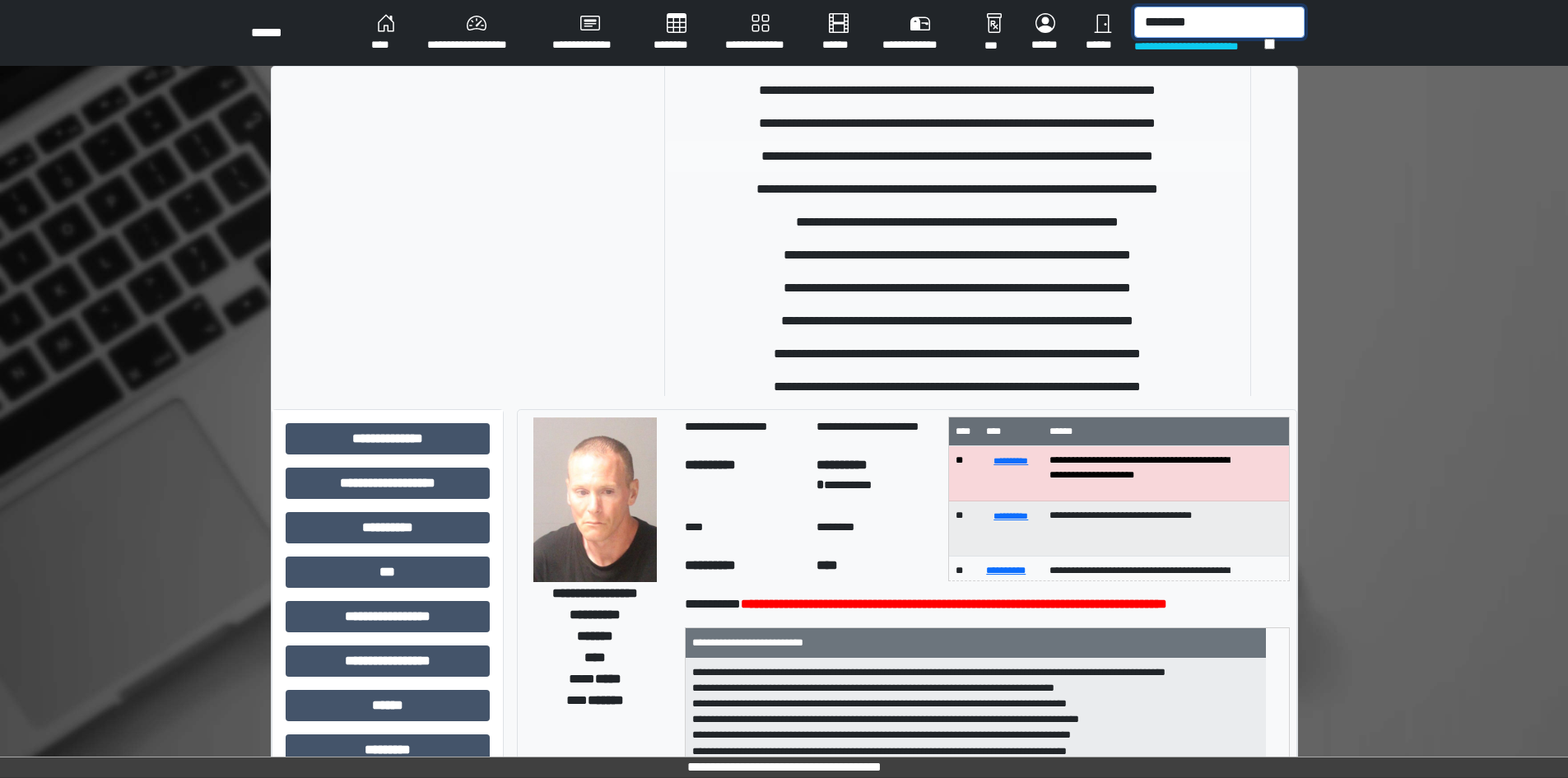 scroll, scrollTop: 165, scrollLeft: 0, axis: vertical 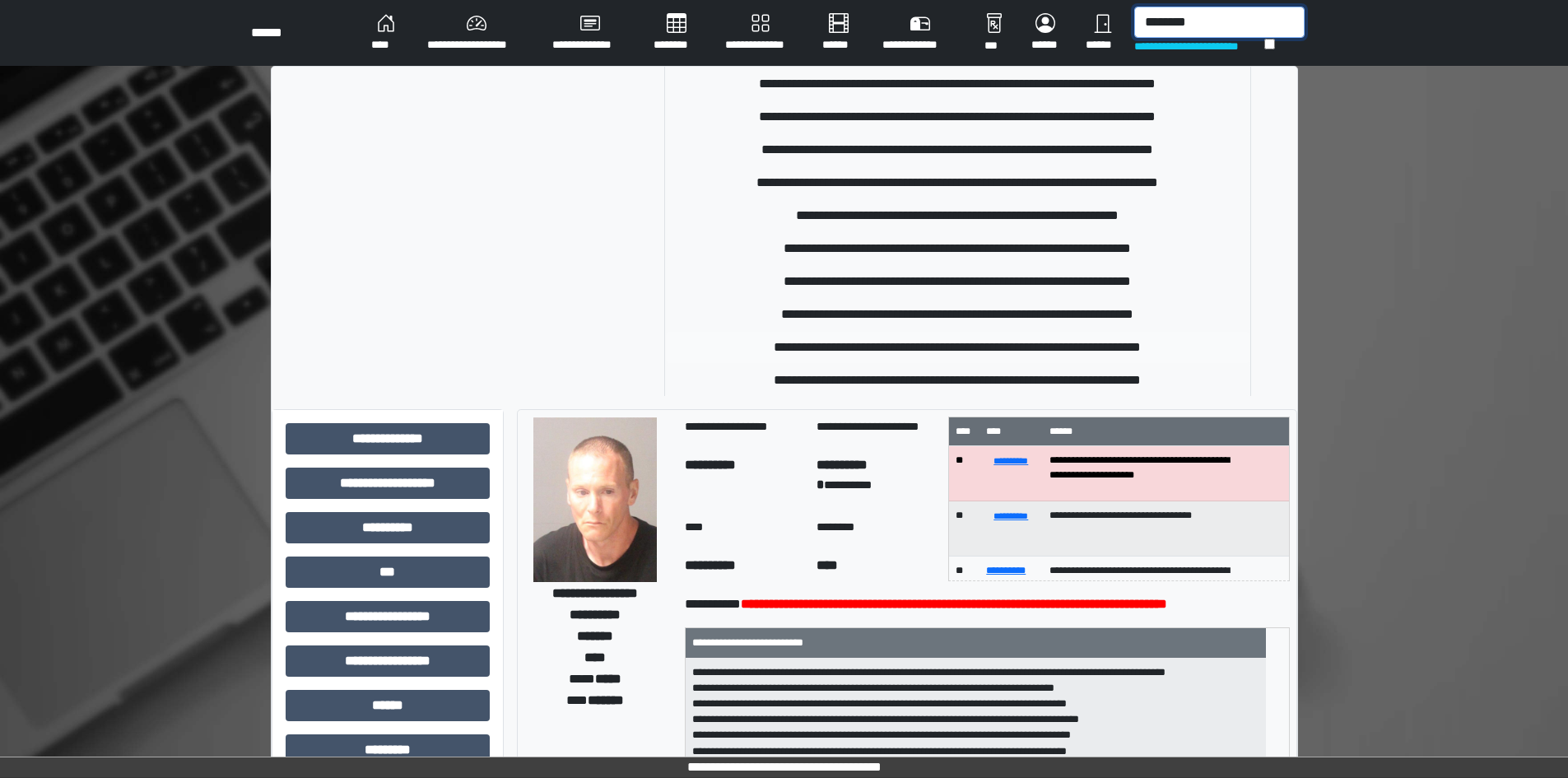 type on "********" 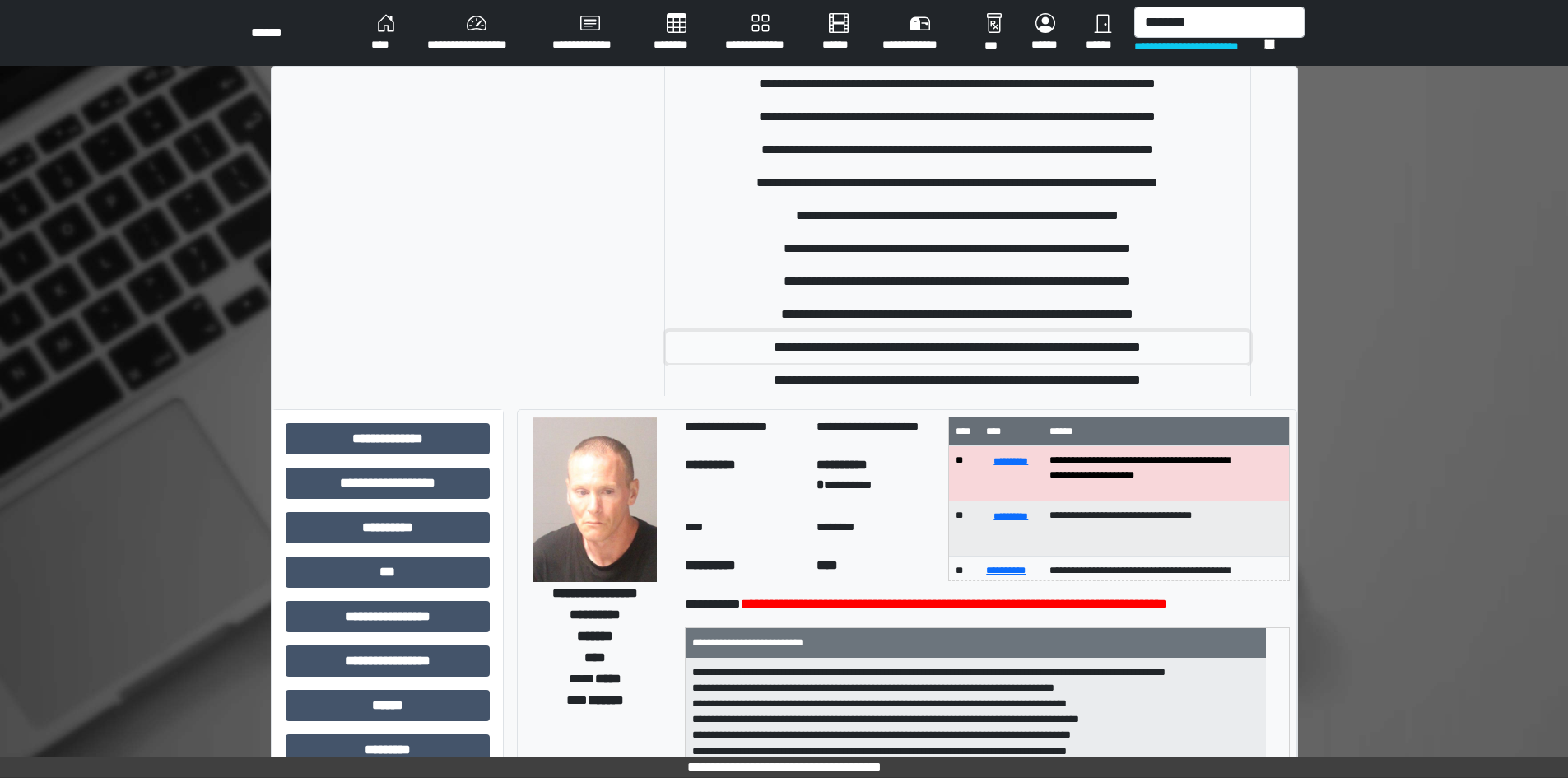 click on "**********" at bounding box center (957, 347) 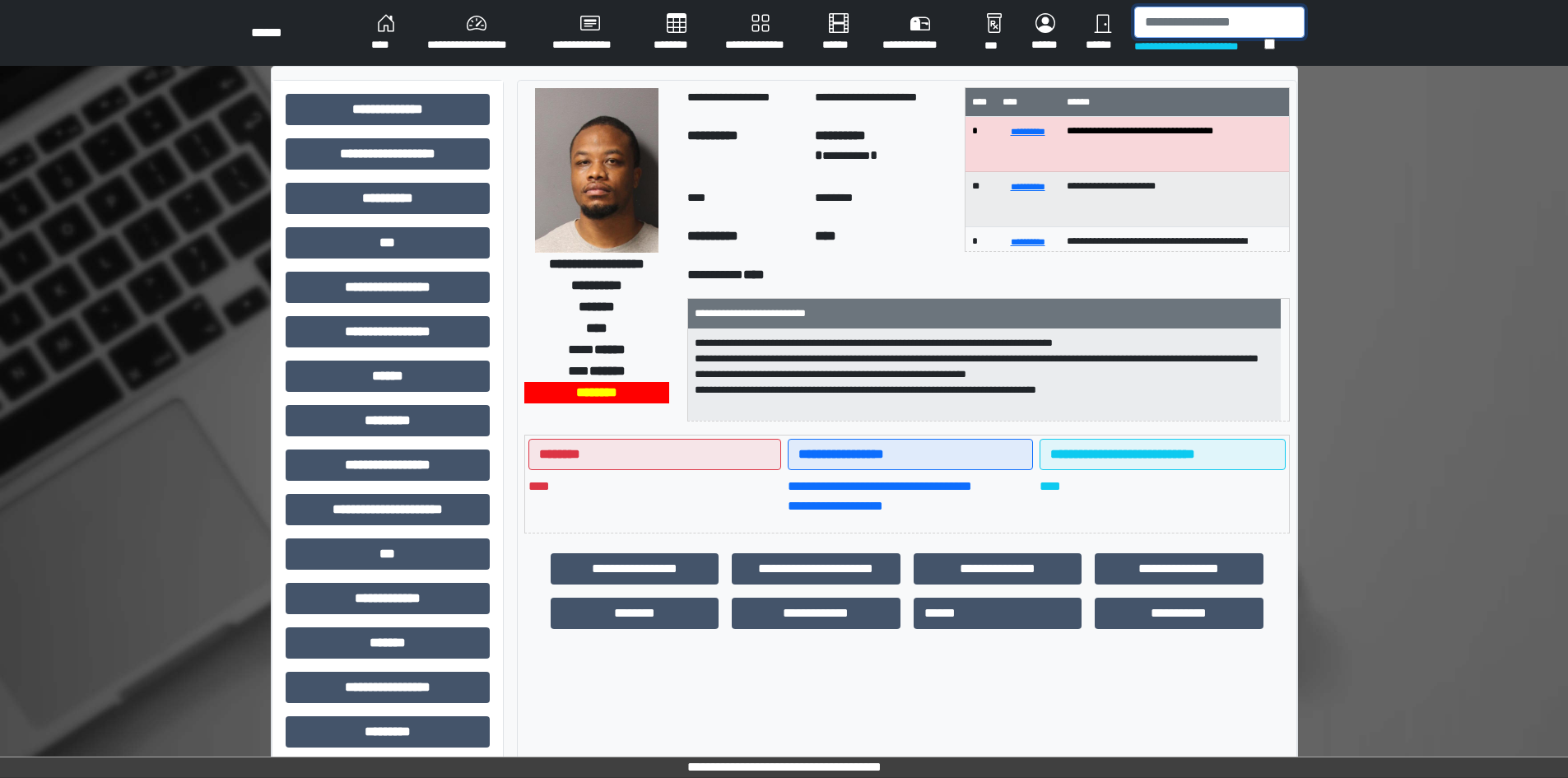 click at bounding box center (1219, 22) 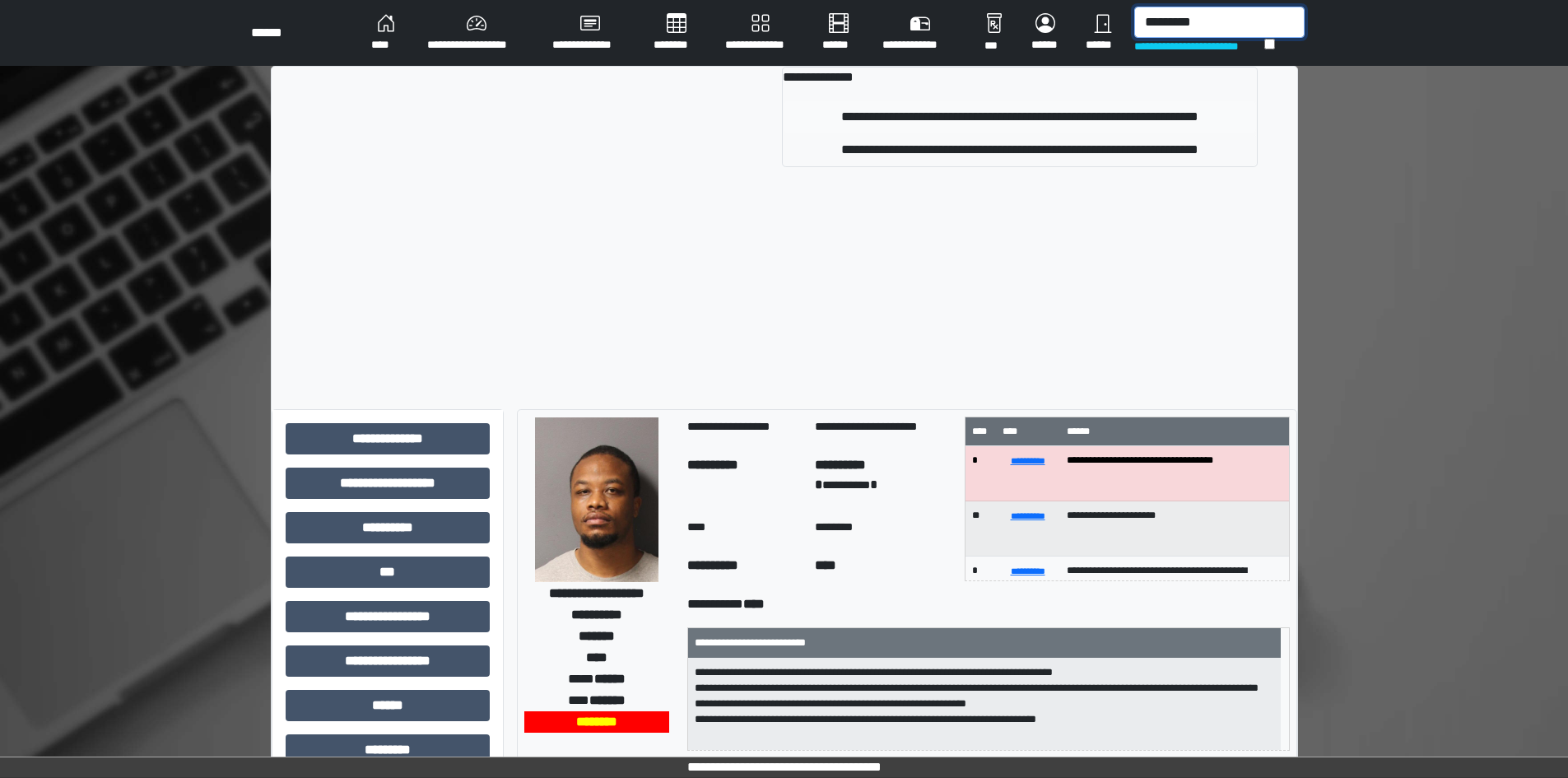 type on "*********" 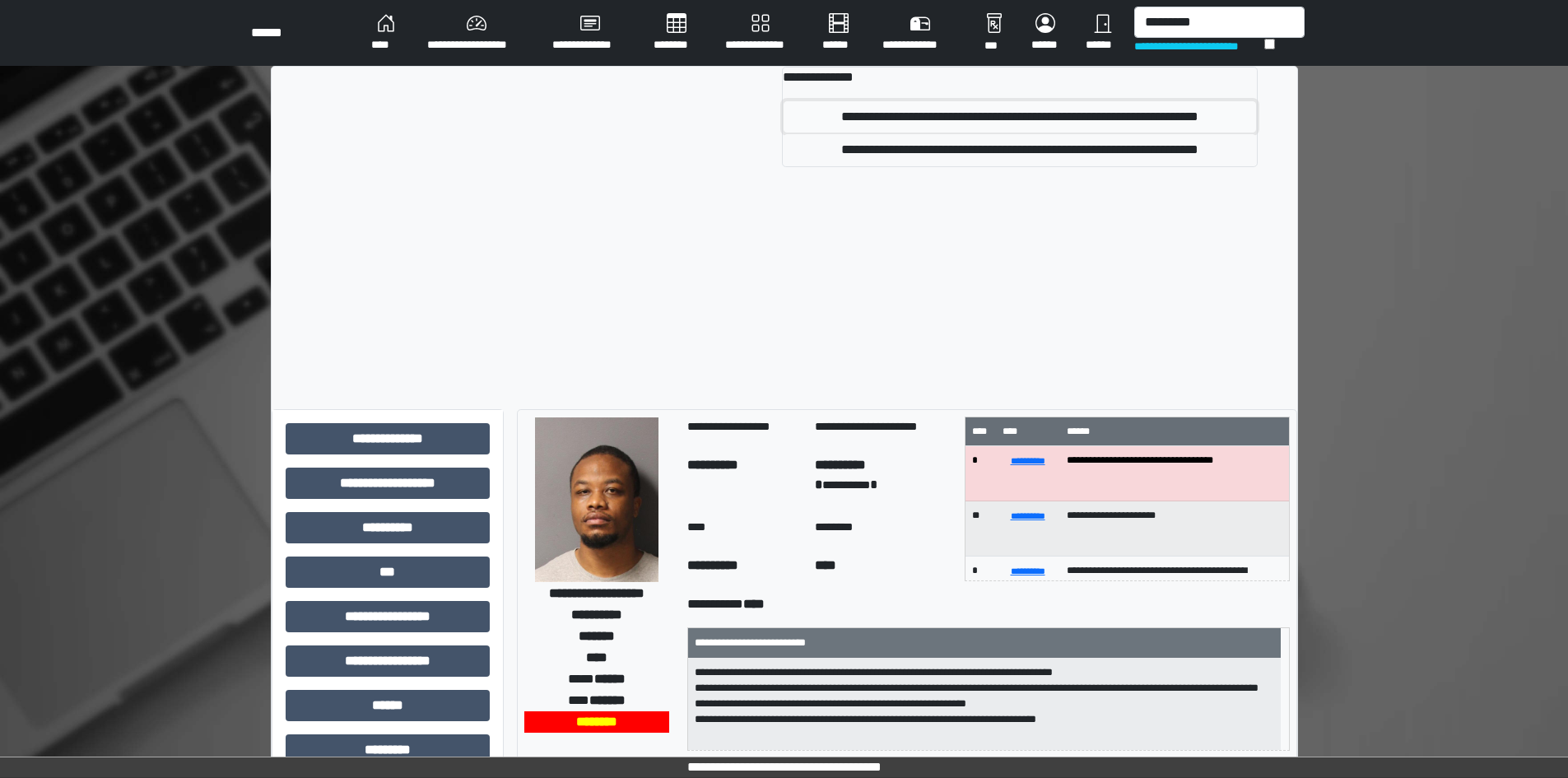 click on "**********" at bounding box center (1019, 117) 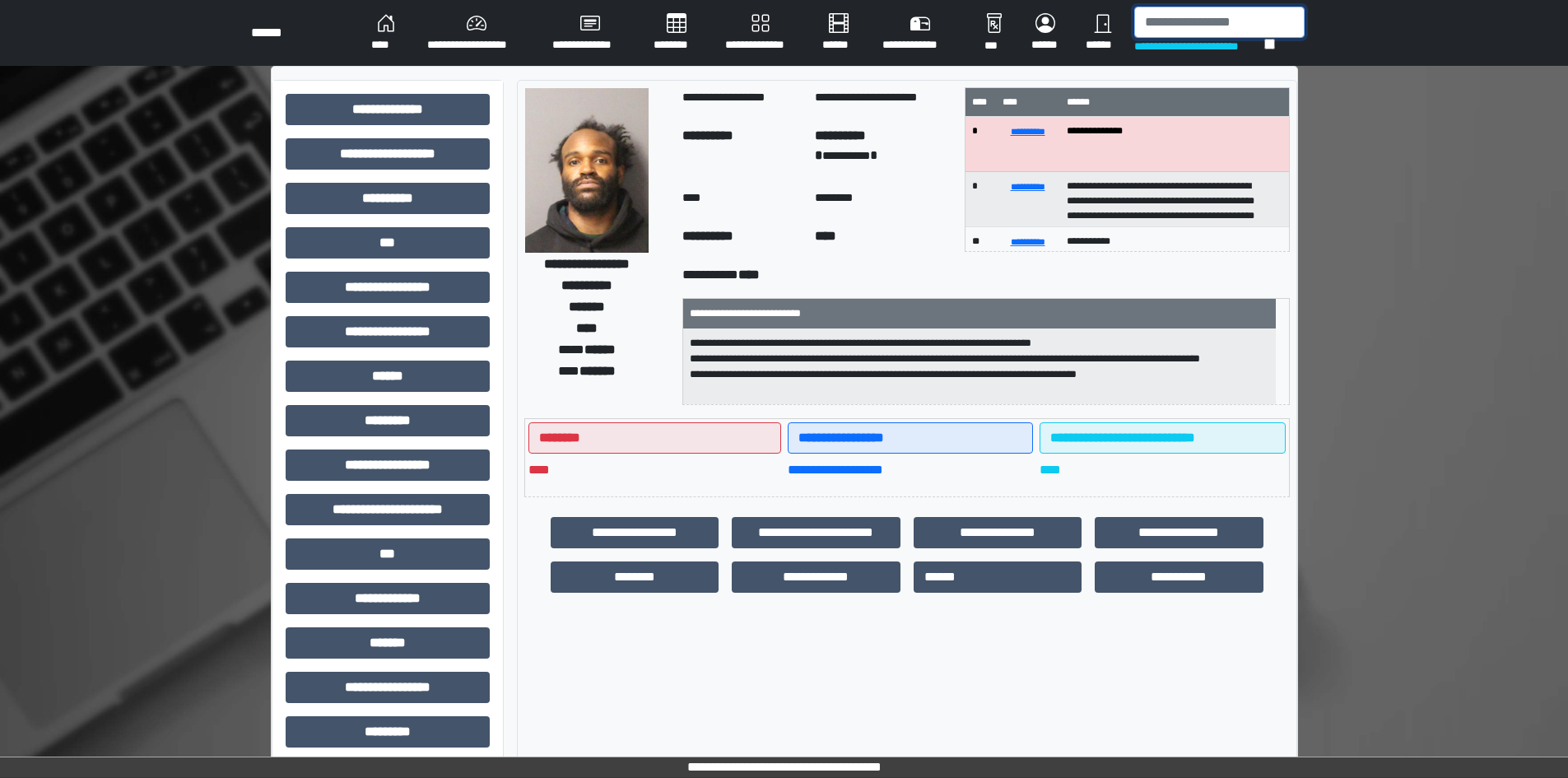click at bounding box center (1219, 22) 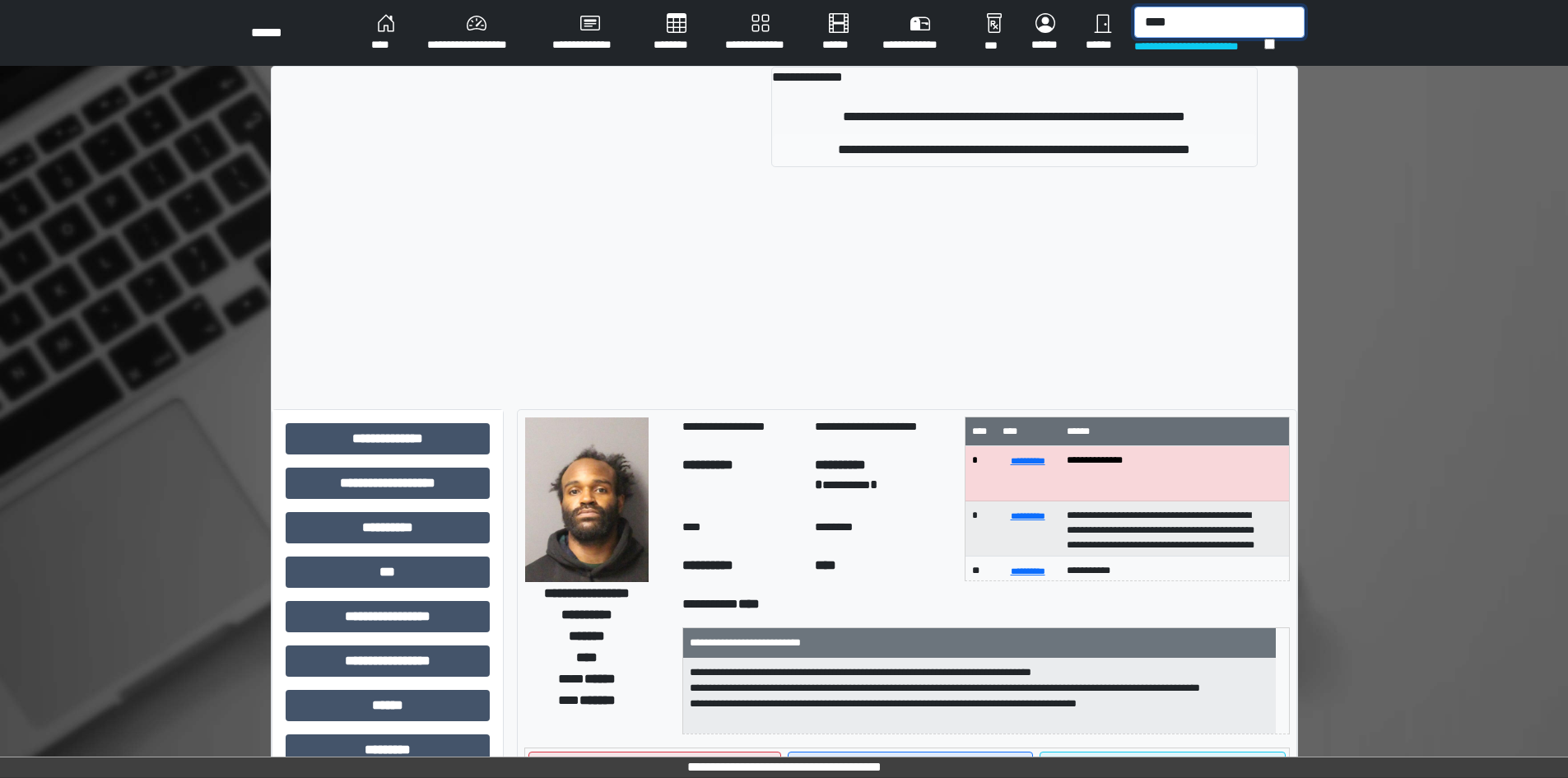 type on "****" 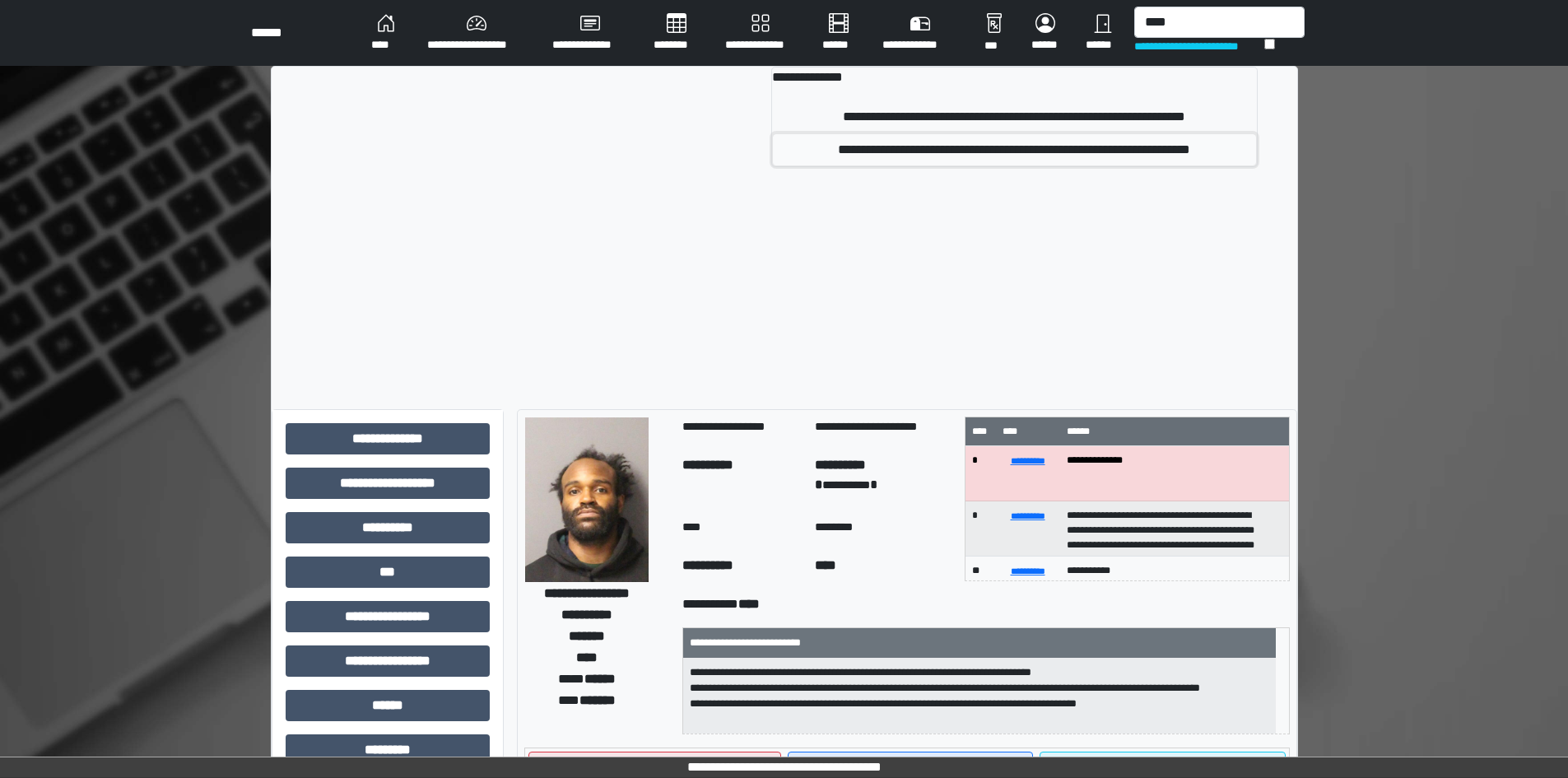 click on "**********" at bounding box center [1014, 150] 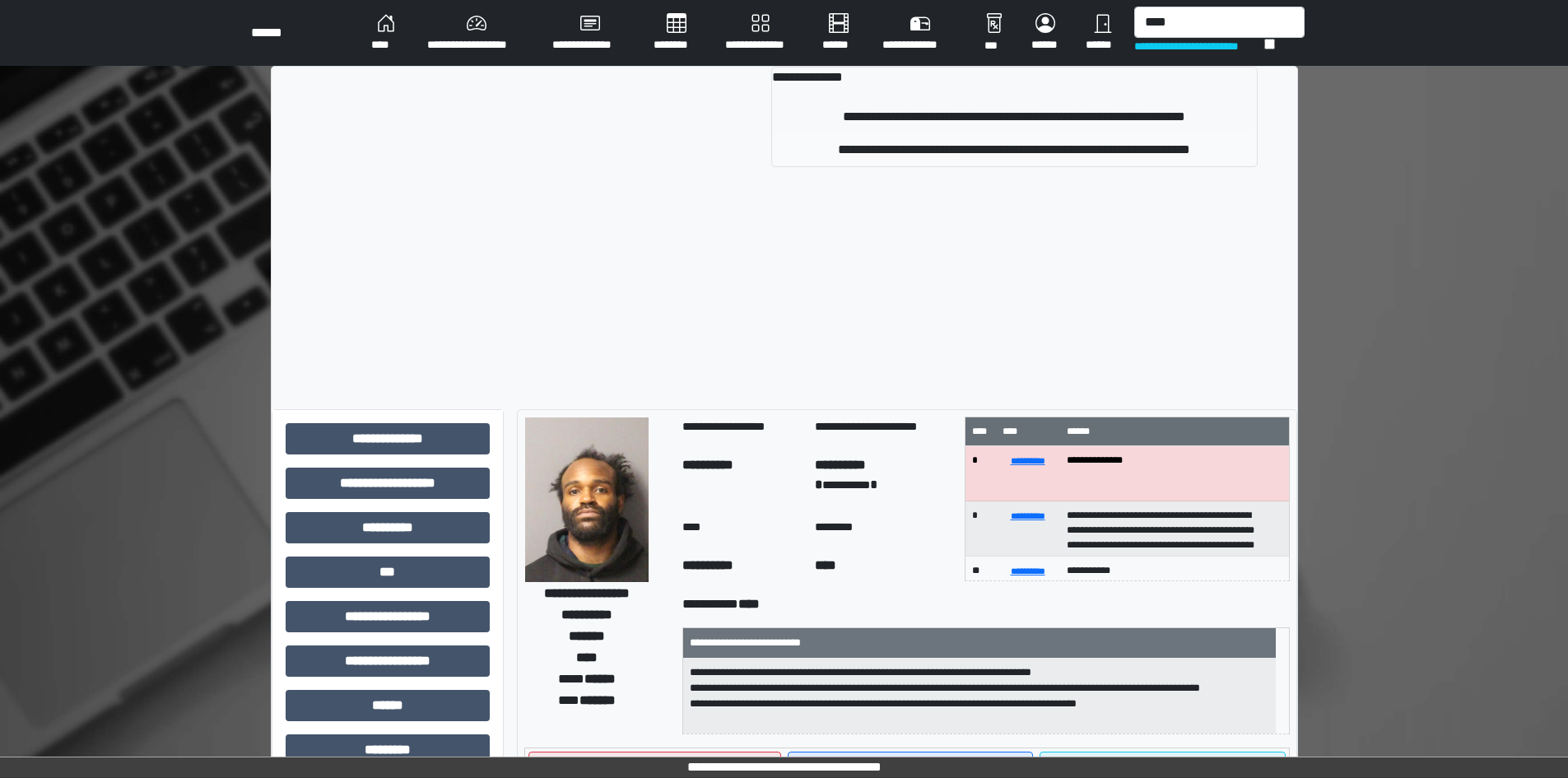 type 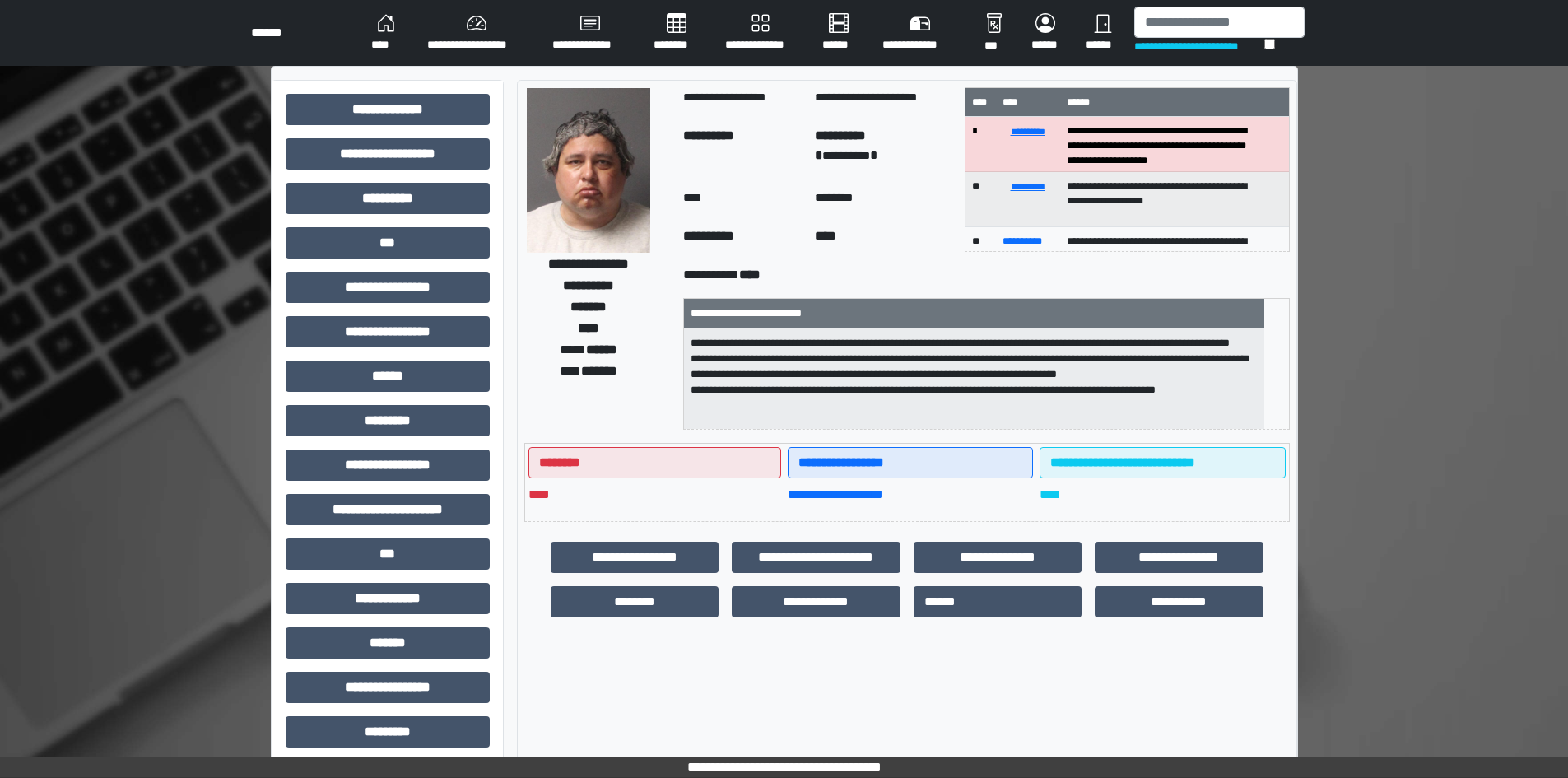scroll, scrollTop: 0, scrollLeft: 0, axis: both 